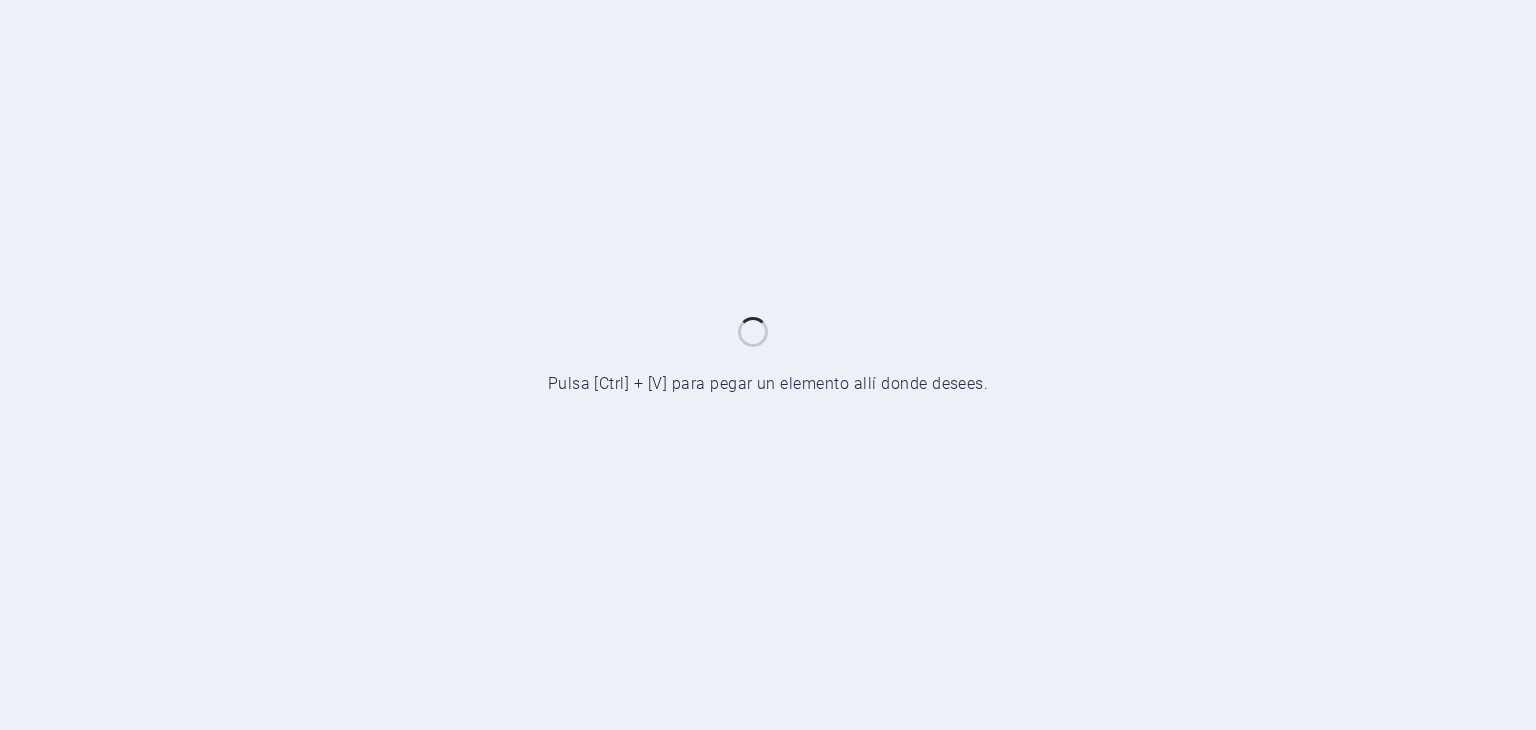 scroll, scrollTop: 0, scrollLeft: 0, axis: both 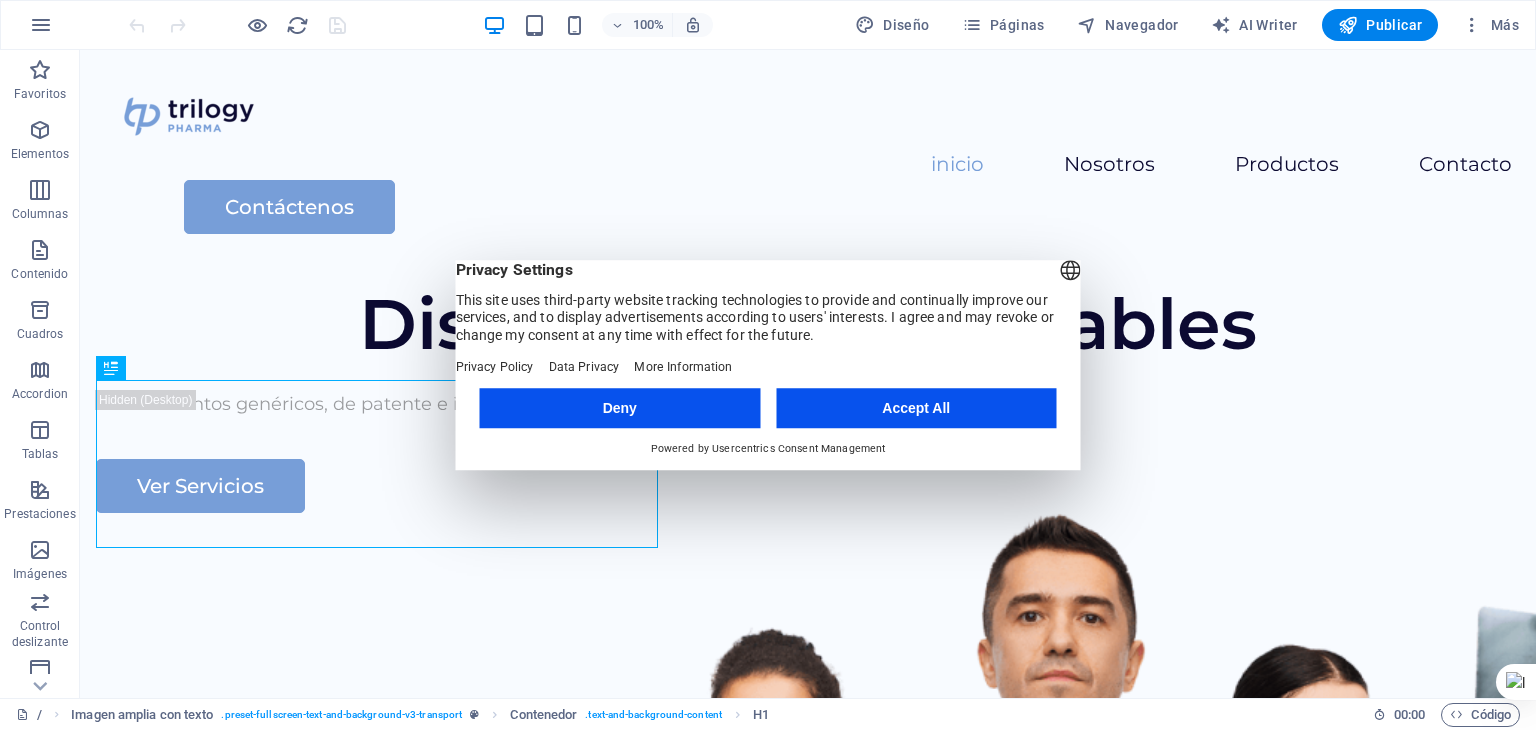 click on "Accept All" at bounding box center (916, 408) 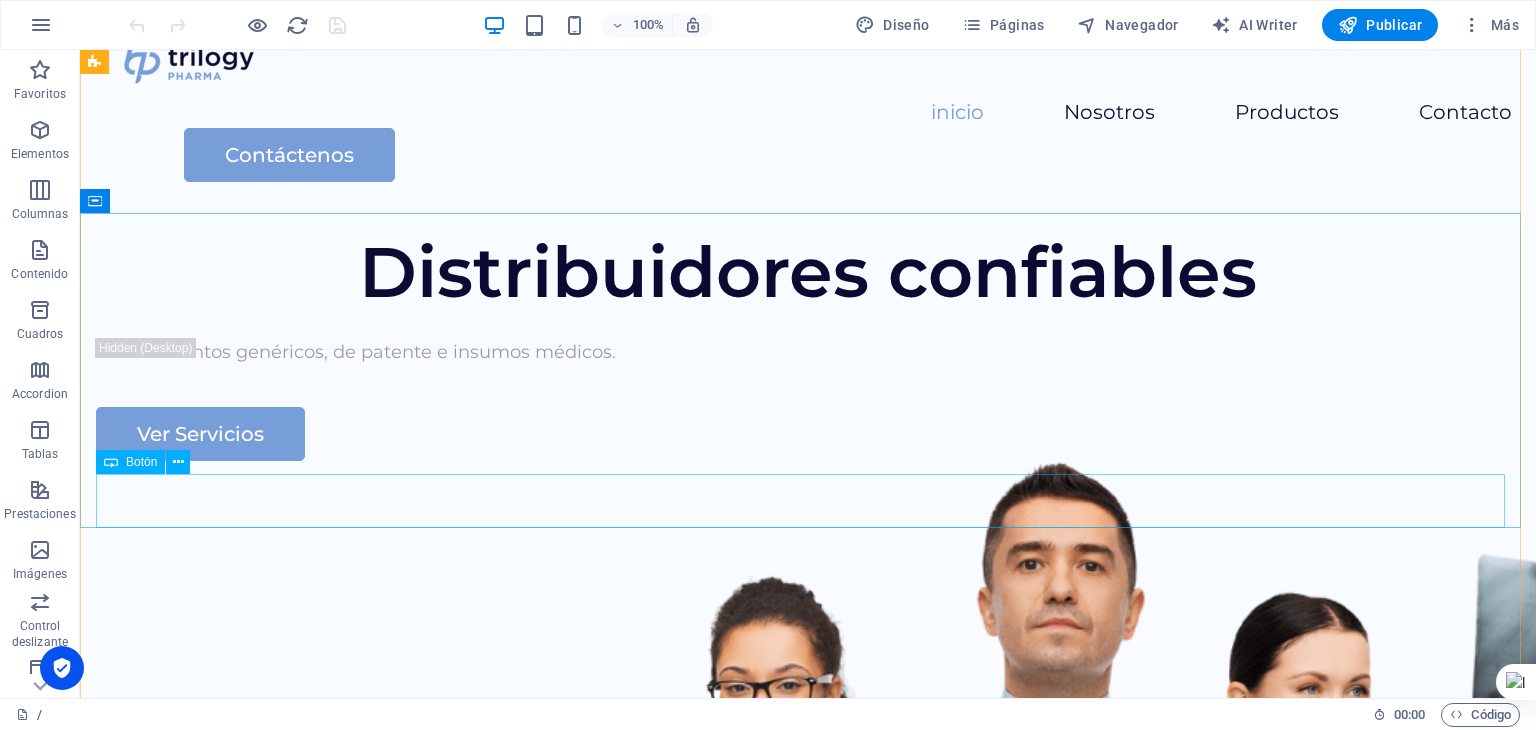 scroll, scrollTop: 0, scrollLeft: 0, axis: both 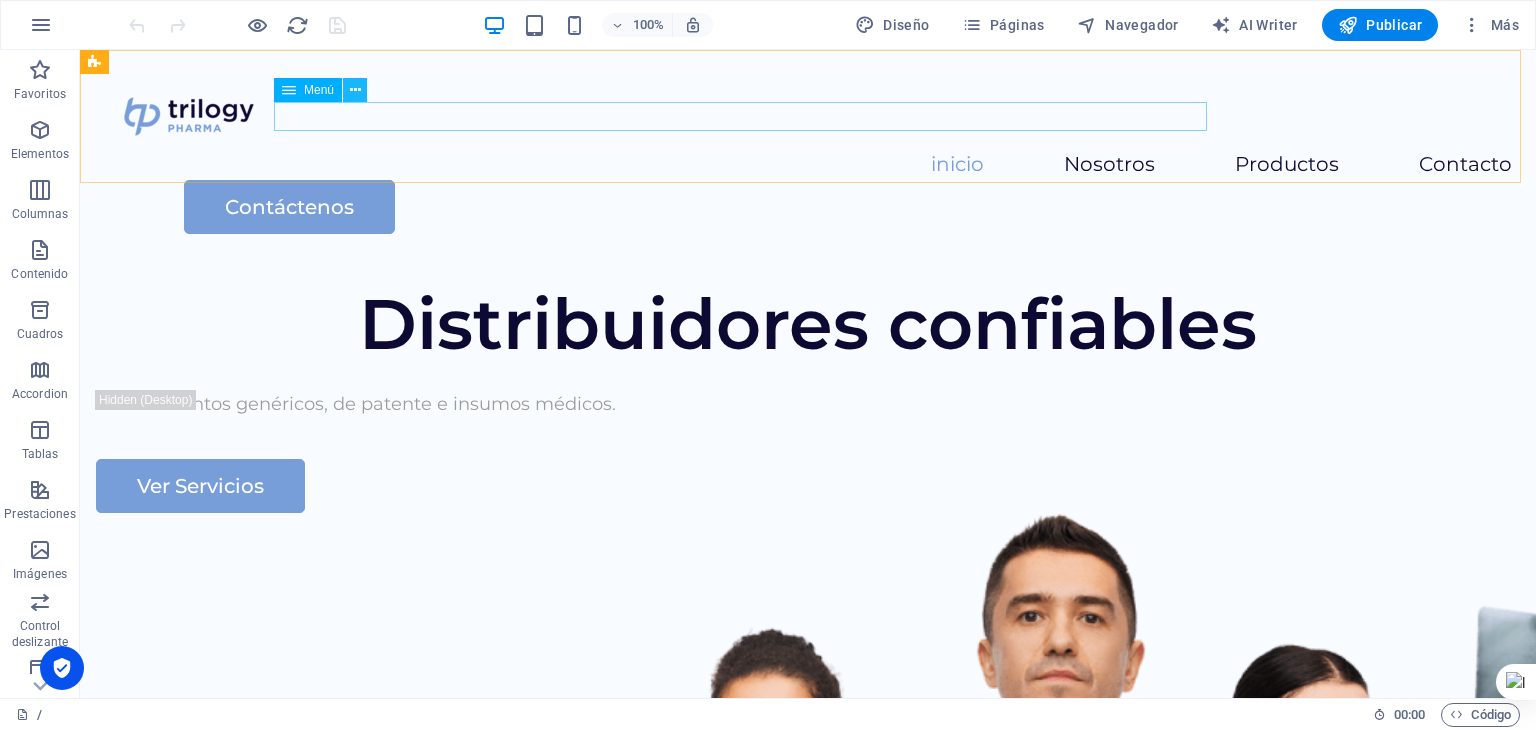 click at bounding box center (355, 90) 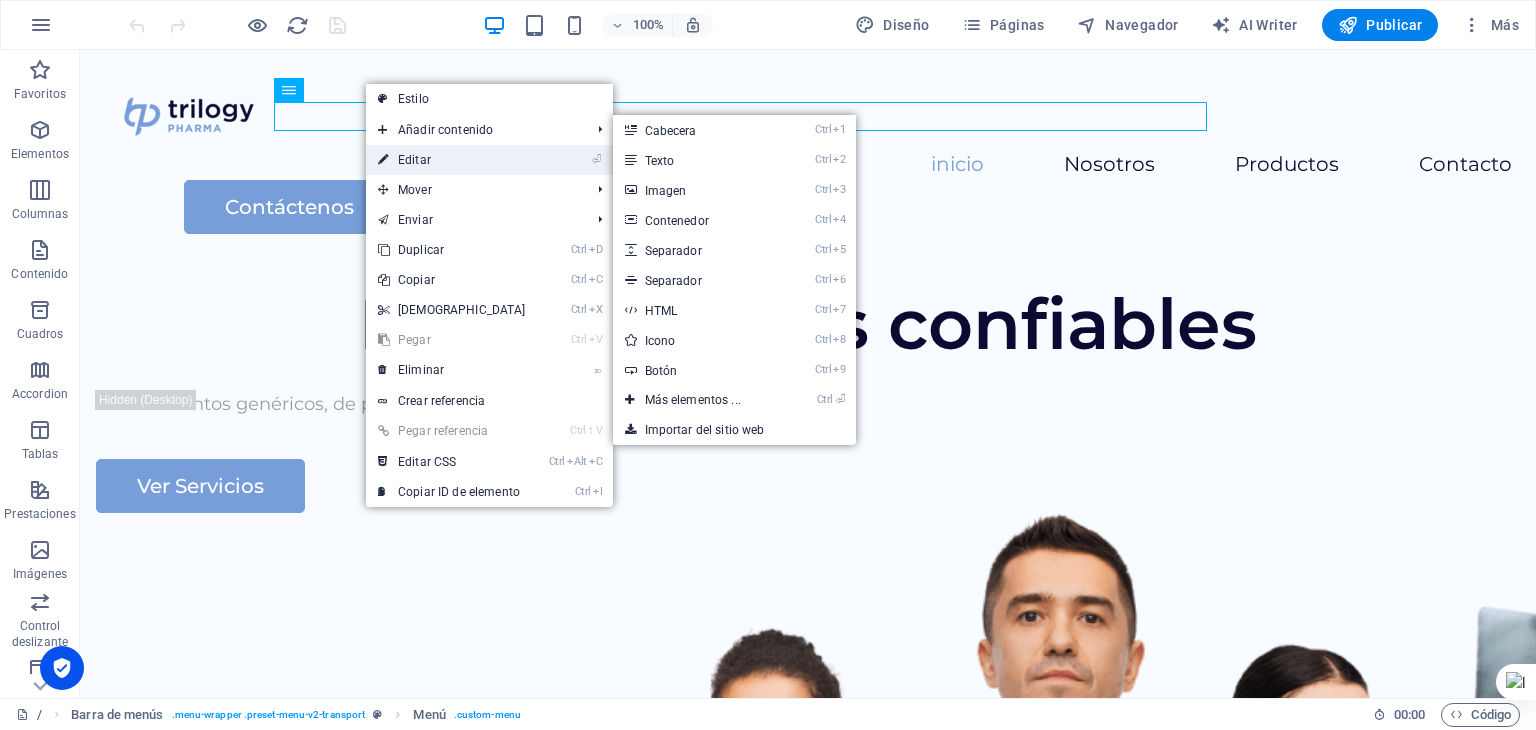 click on "⏎  Editar" at bounding box center (452, 160) 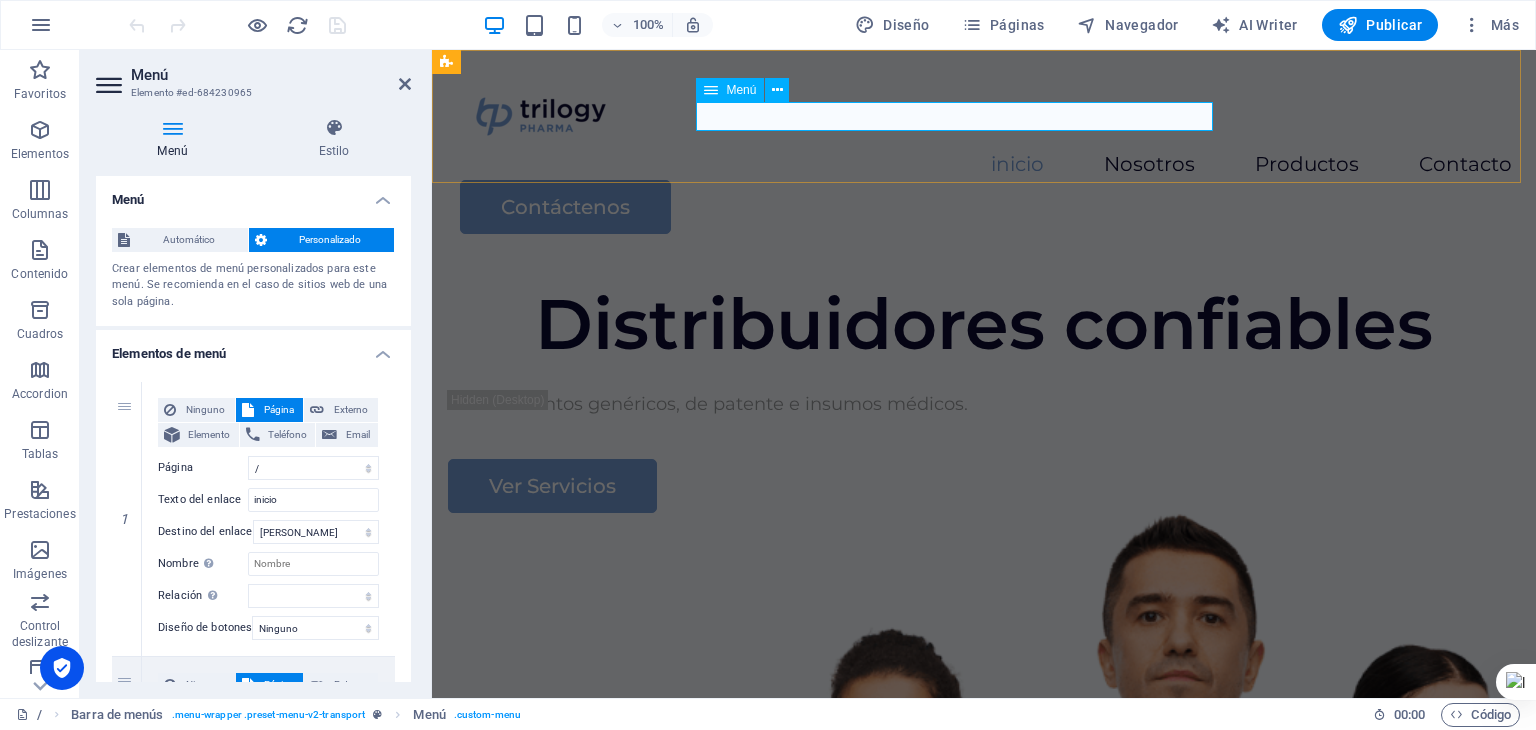 click on "inicio Nosotros Productos Contacto" at bounding box center (984, 165) 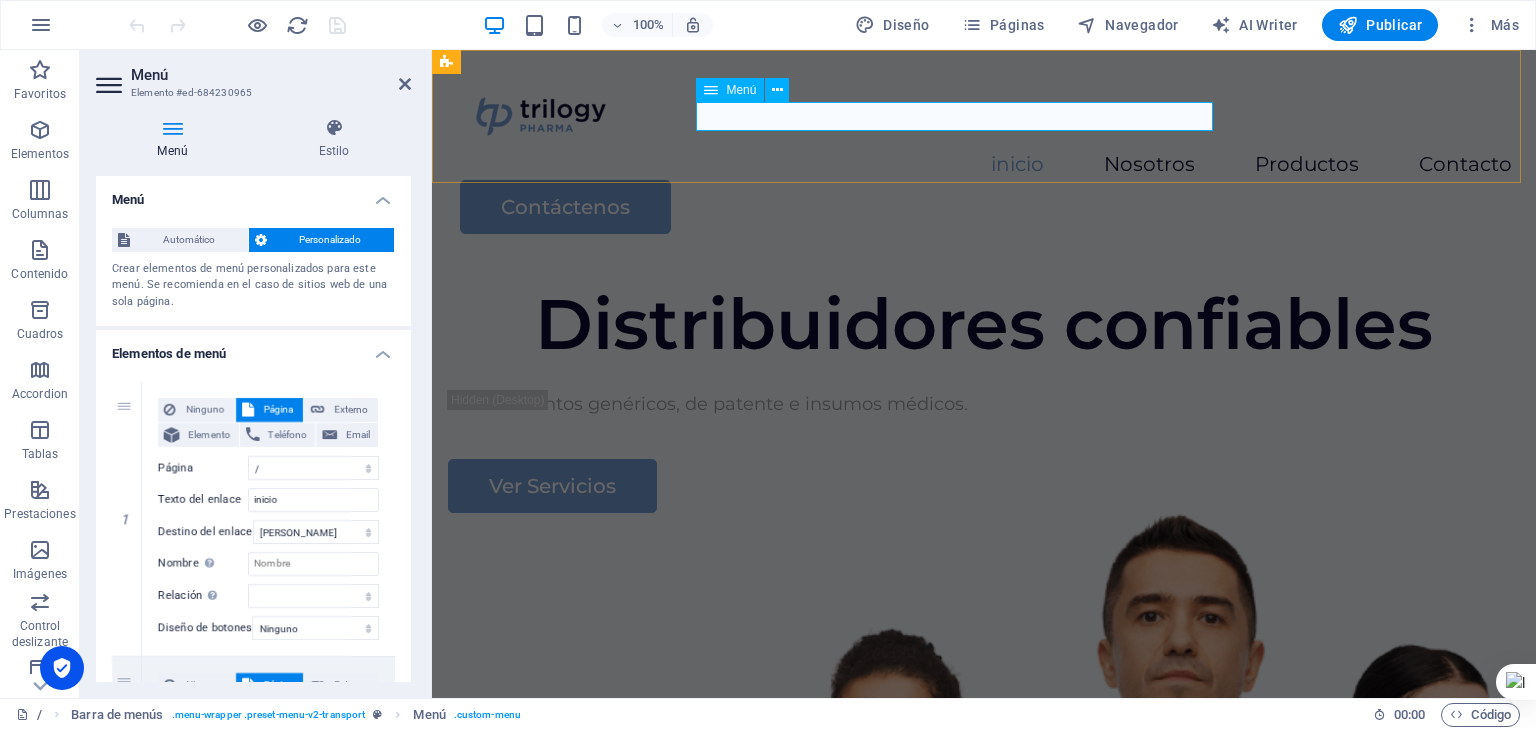 click on "inicio Nosotros Productos Contacto" at bounding box center [984, 165] 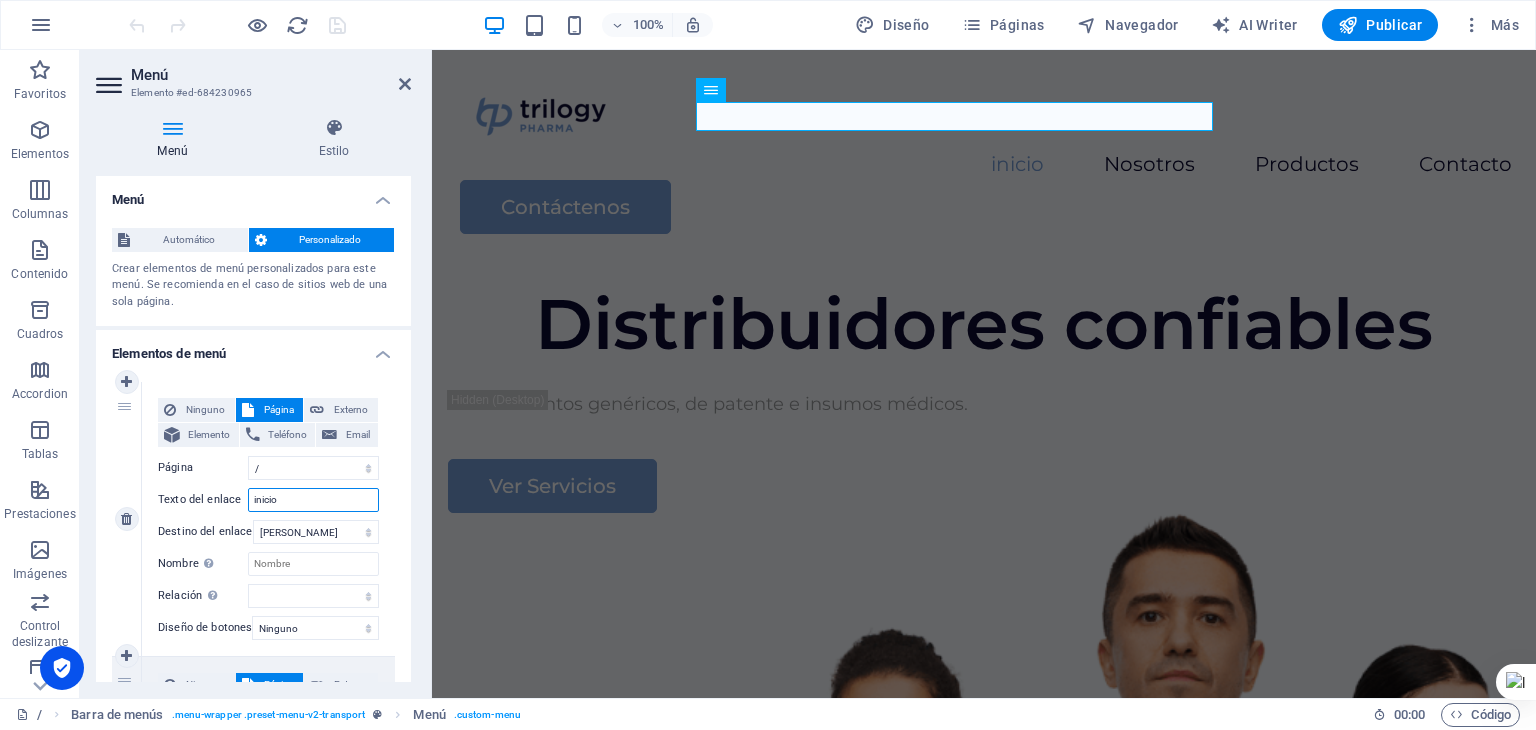 click on "inicio" at bounding box center [313, 500] 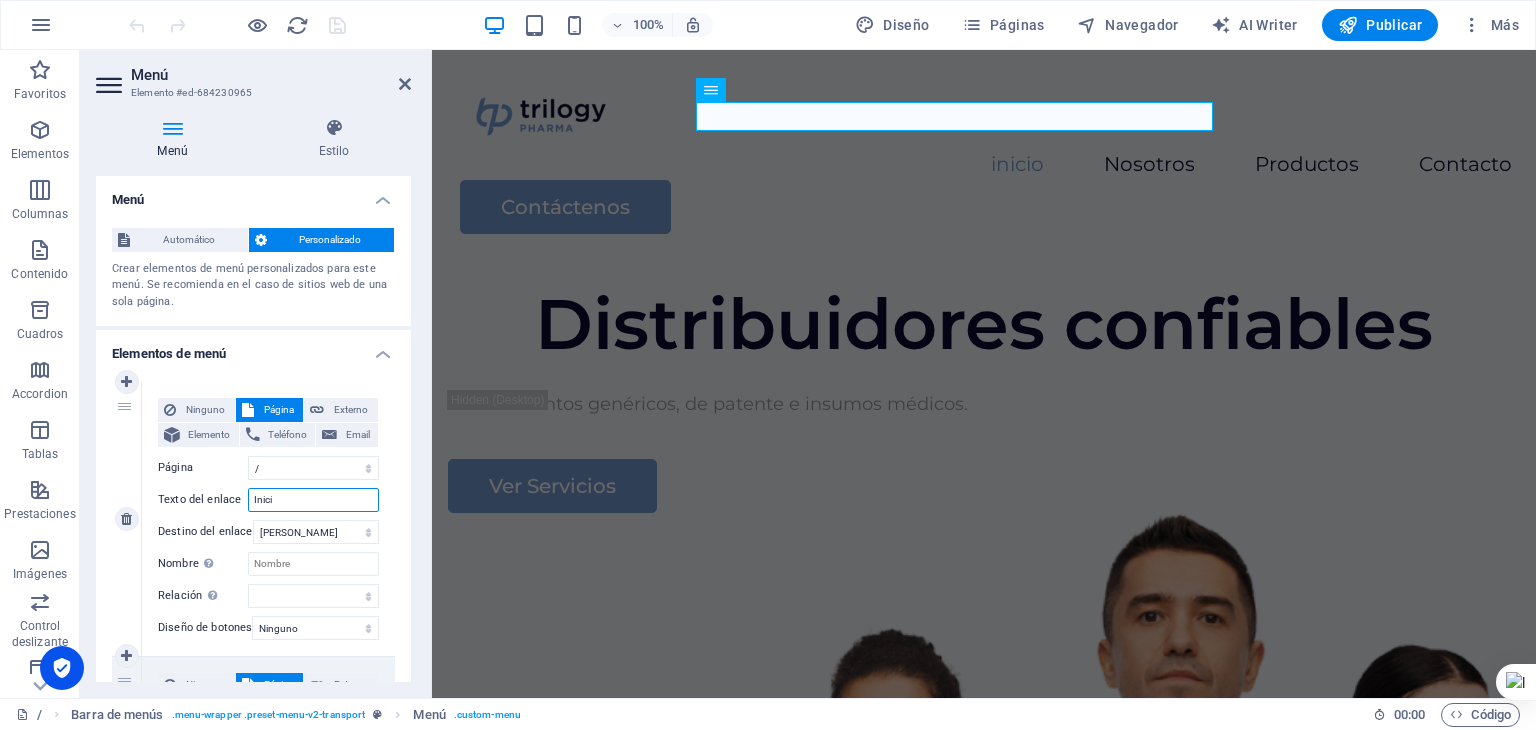 type on "Inicio" 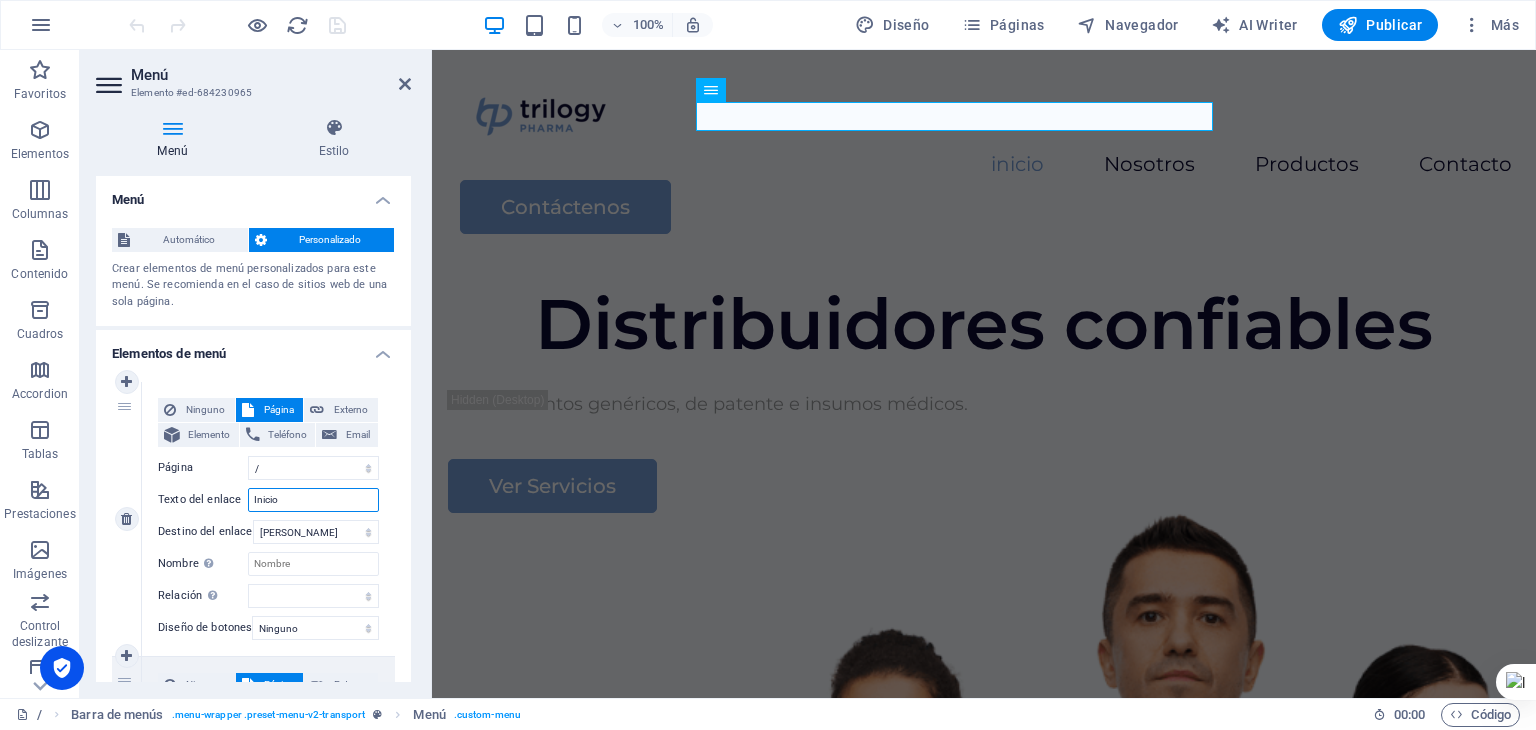 select 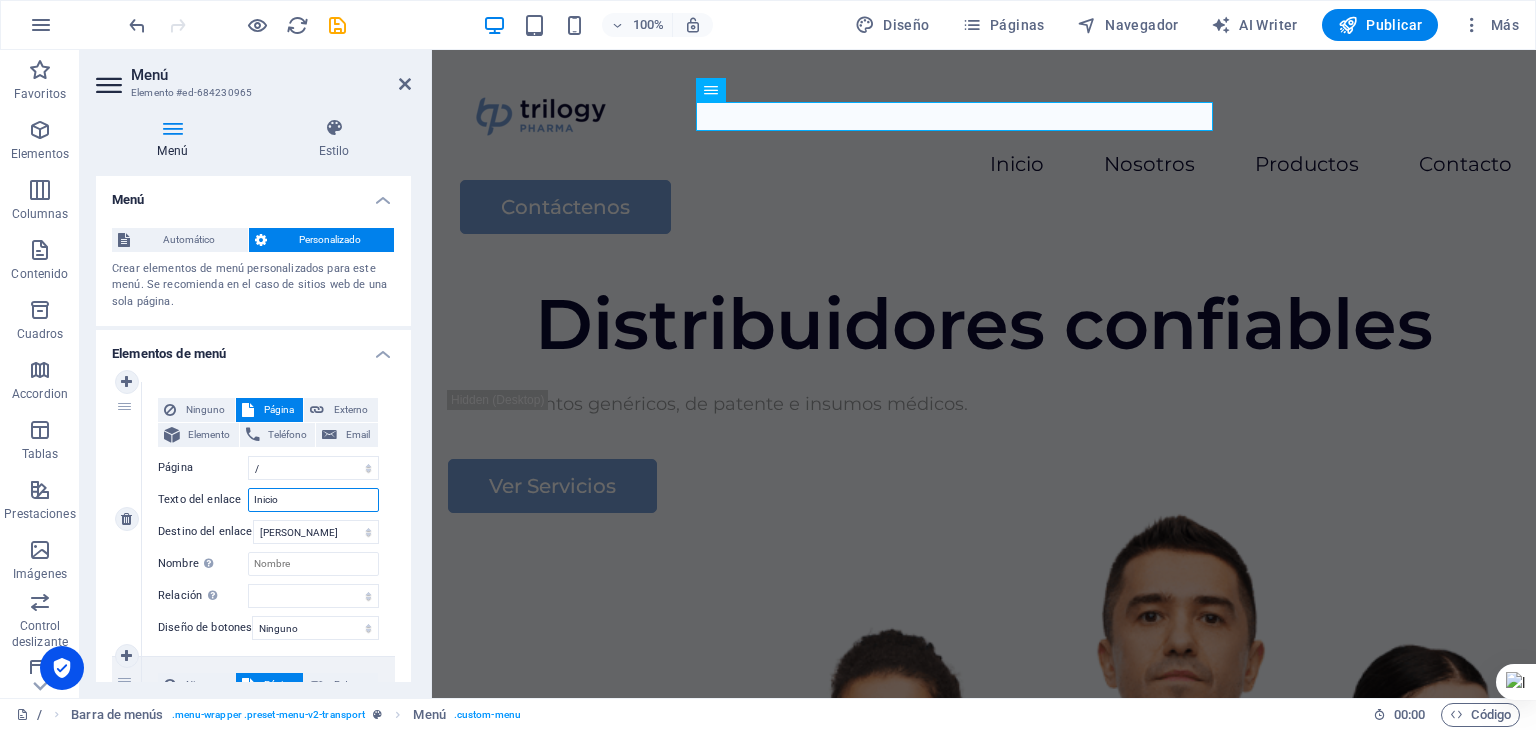 type on "Inicio" 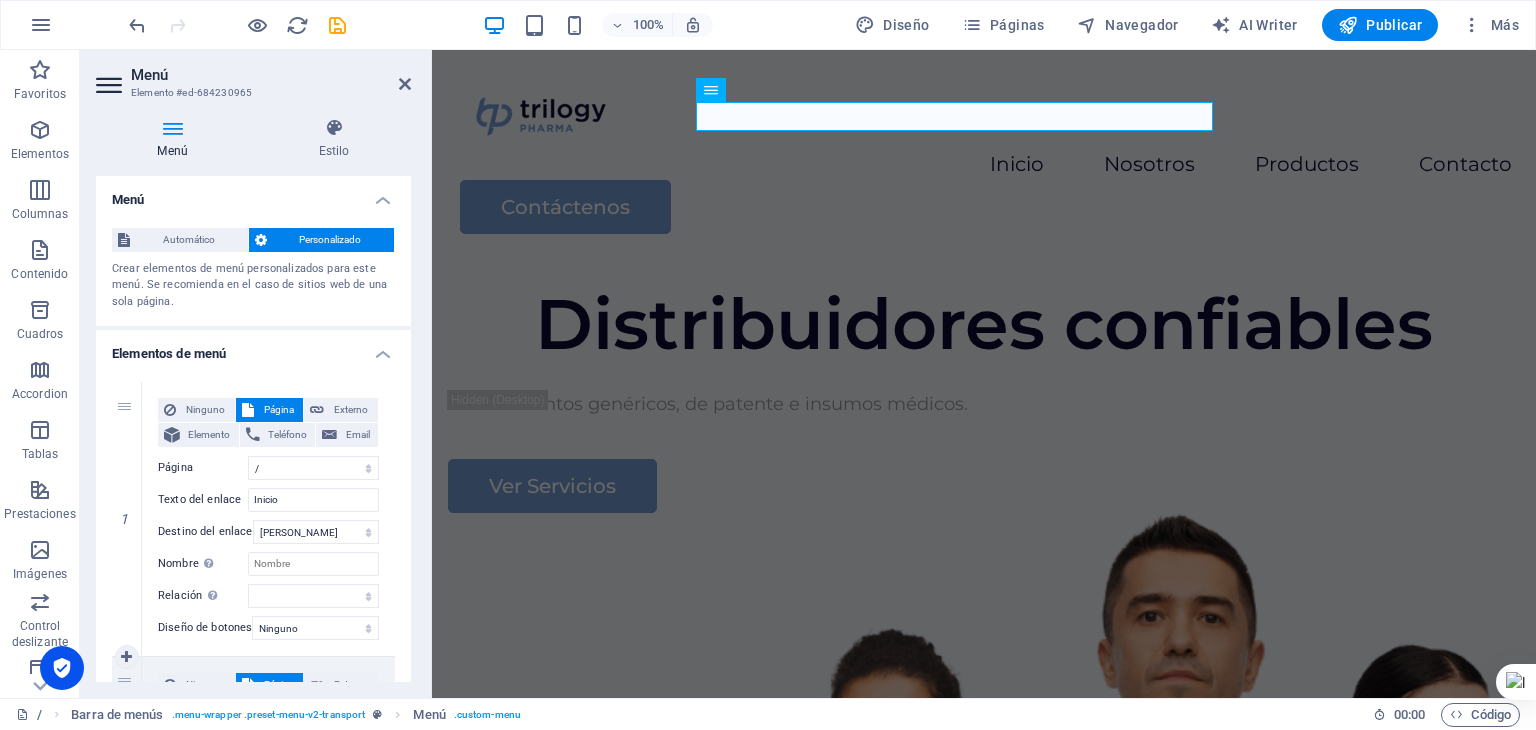 click on "Página" at bounding box center (279, 685) 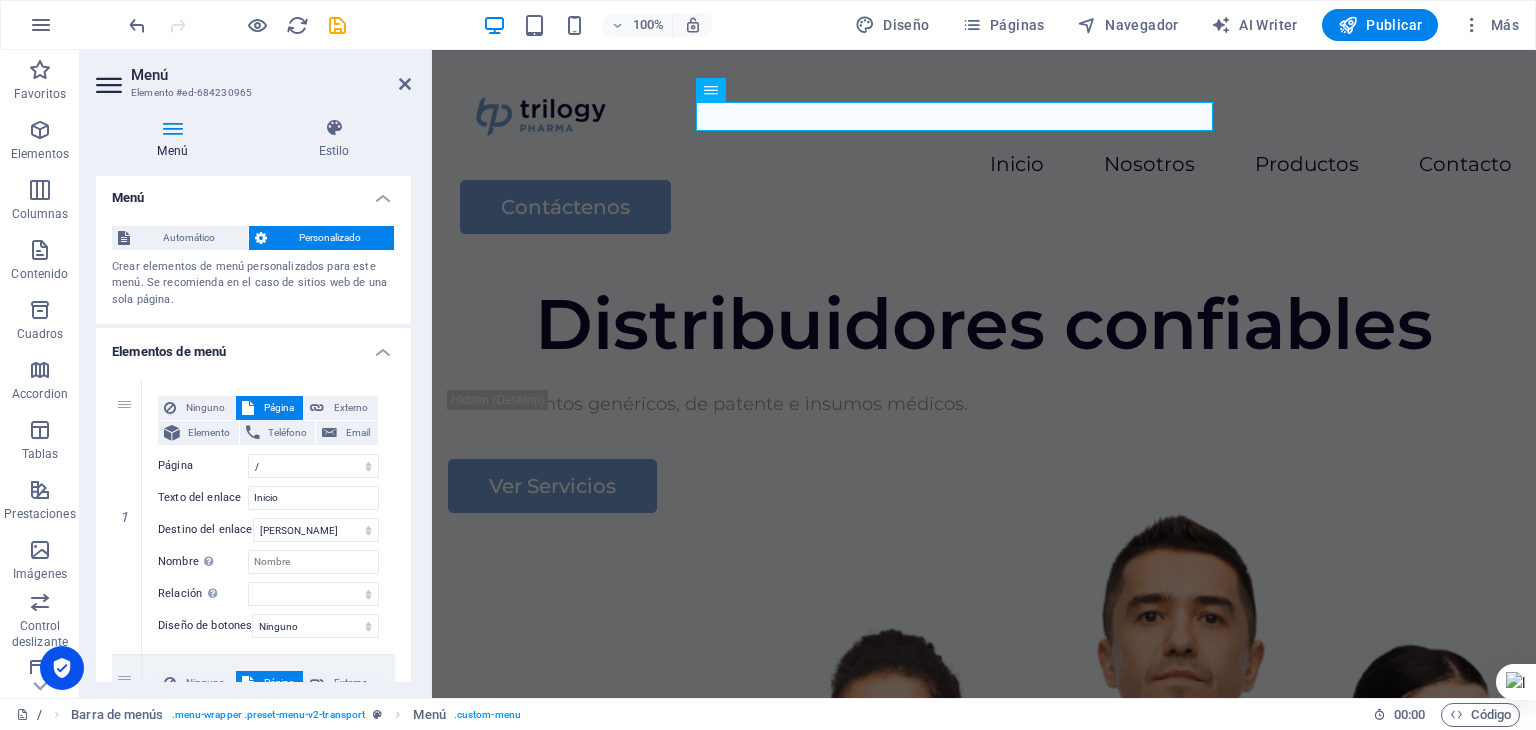 scroll, scrollTop: 0, scrollLeft: 0, axis: both 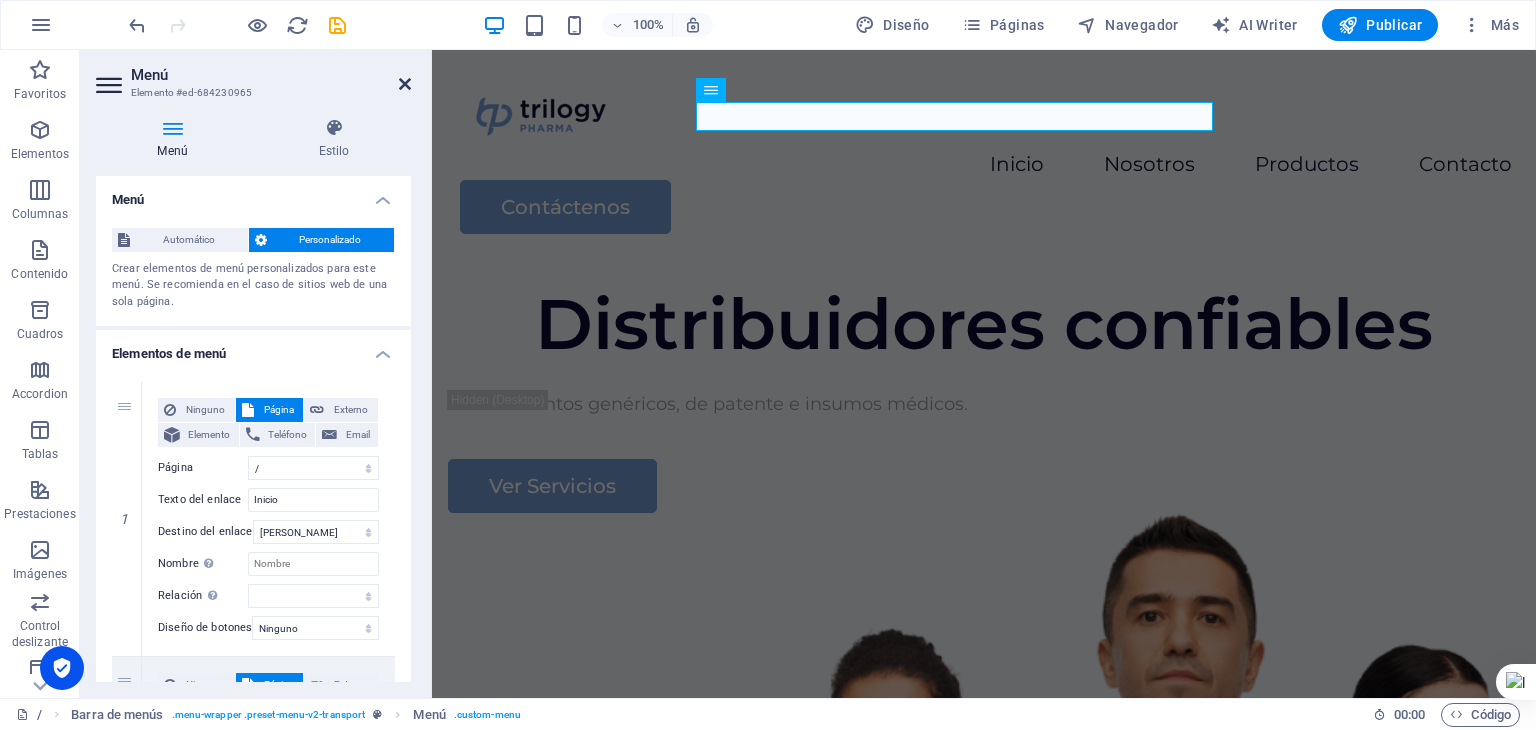 click at bounding box center [405, 84] 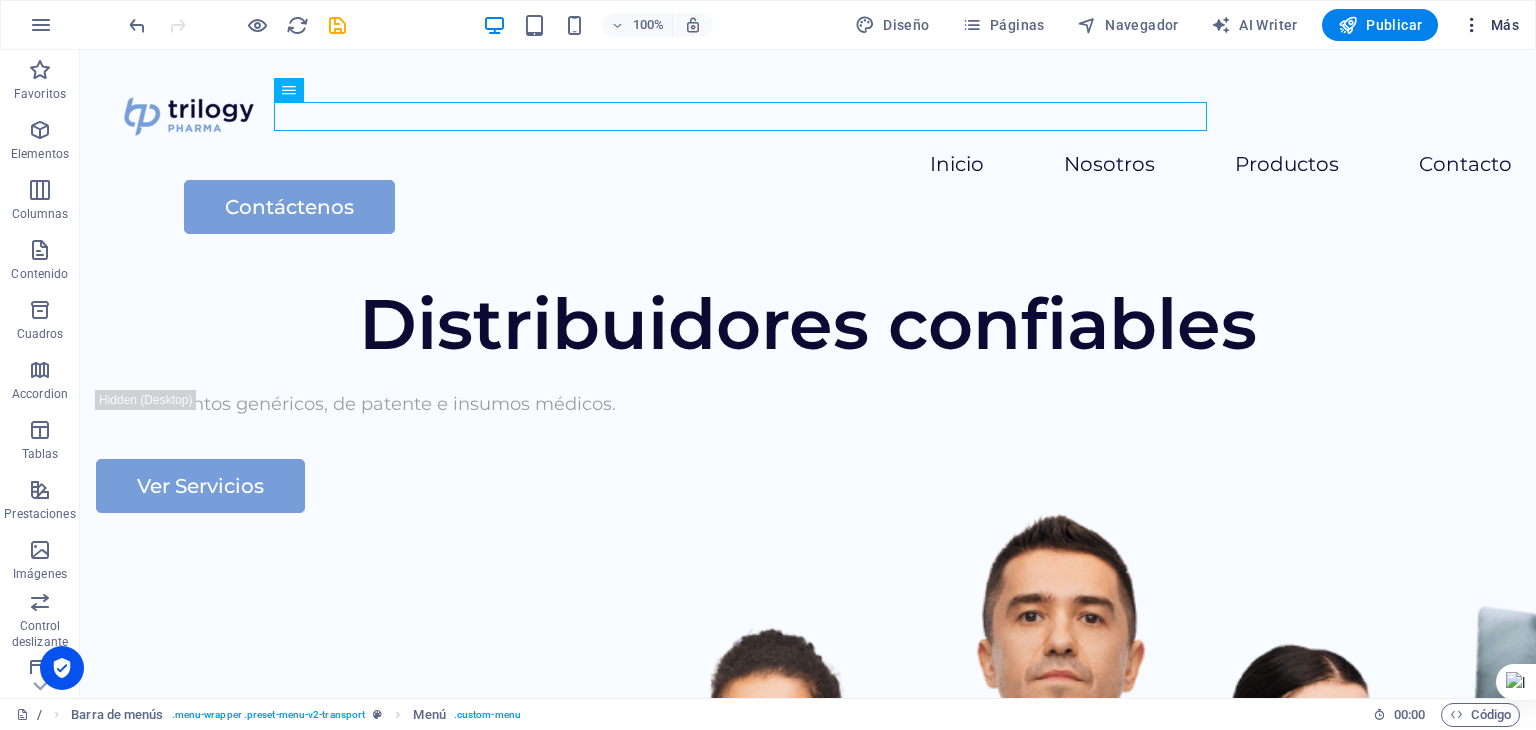 click on "Más" at bounding box center (1490, 25) 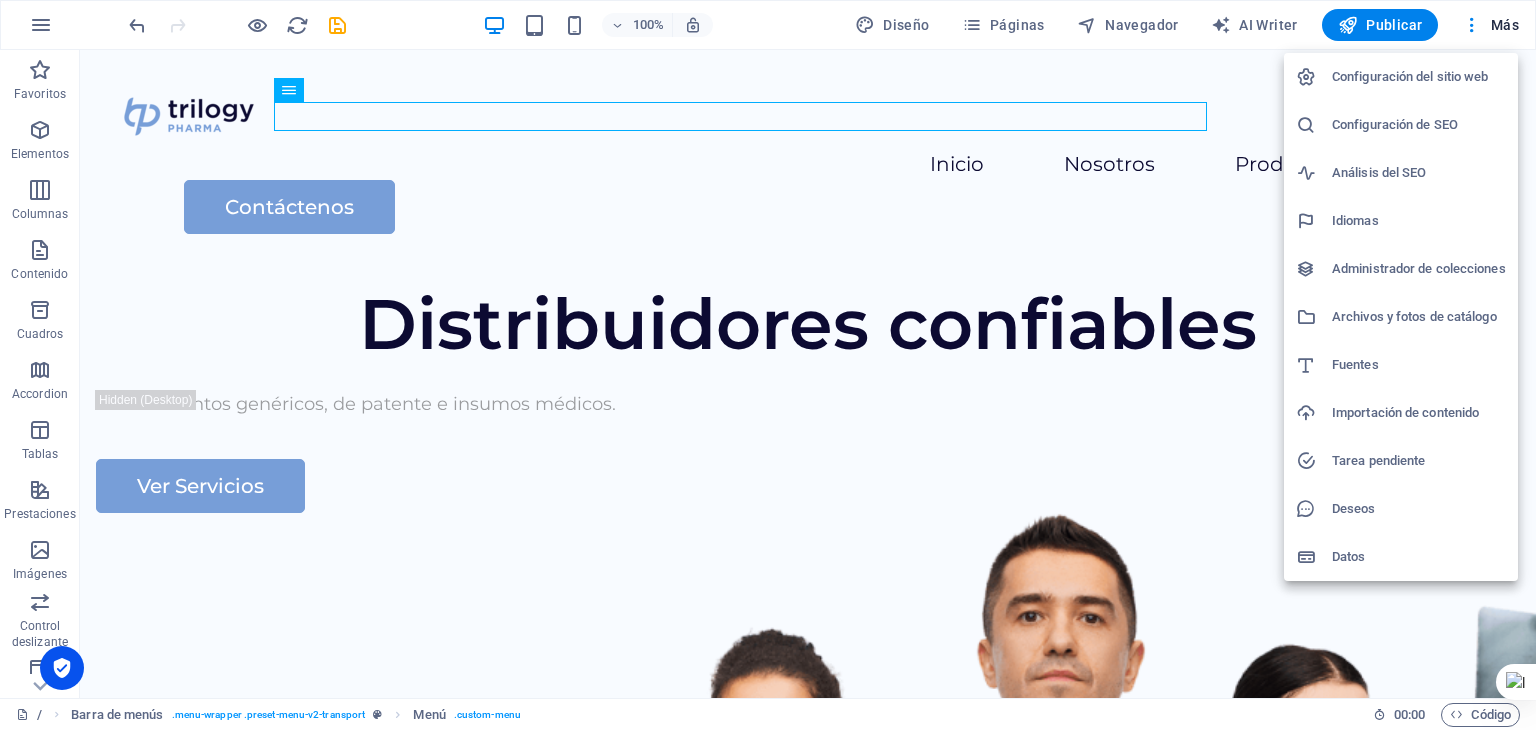 click on "Configuración del sitio web" at bounding box center [1401, 77] 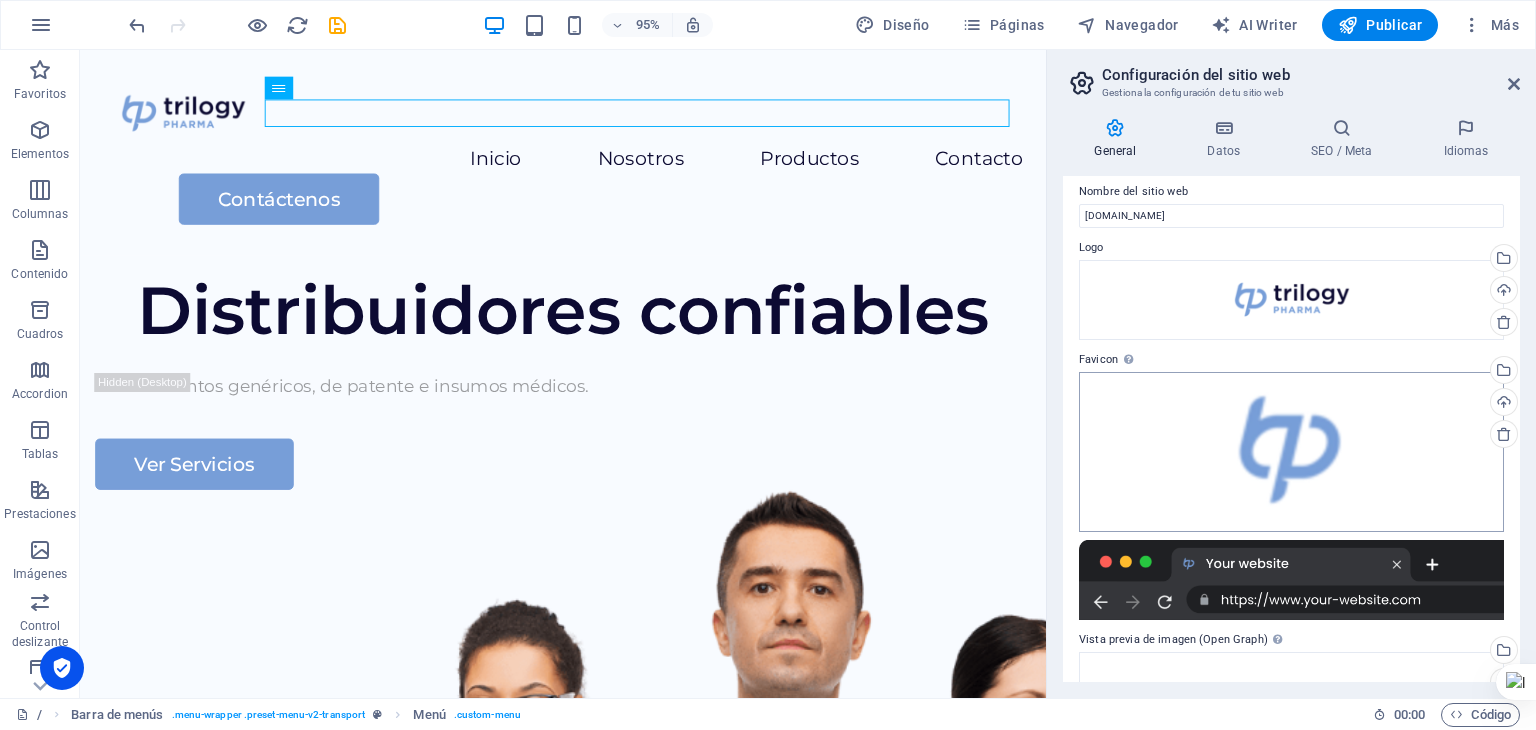scroll, scrollTop: 0, scrollLeft: 0, axis: both 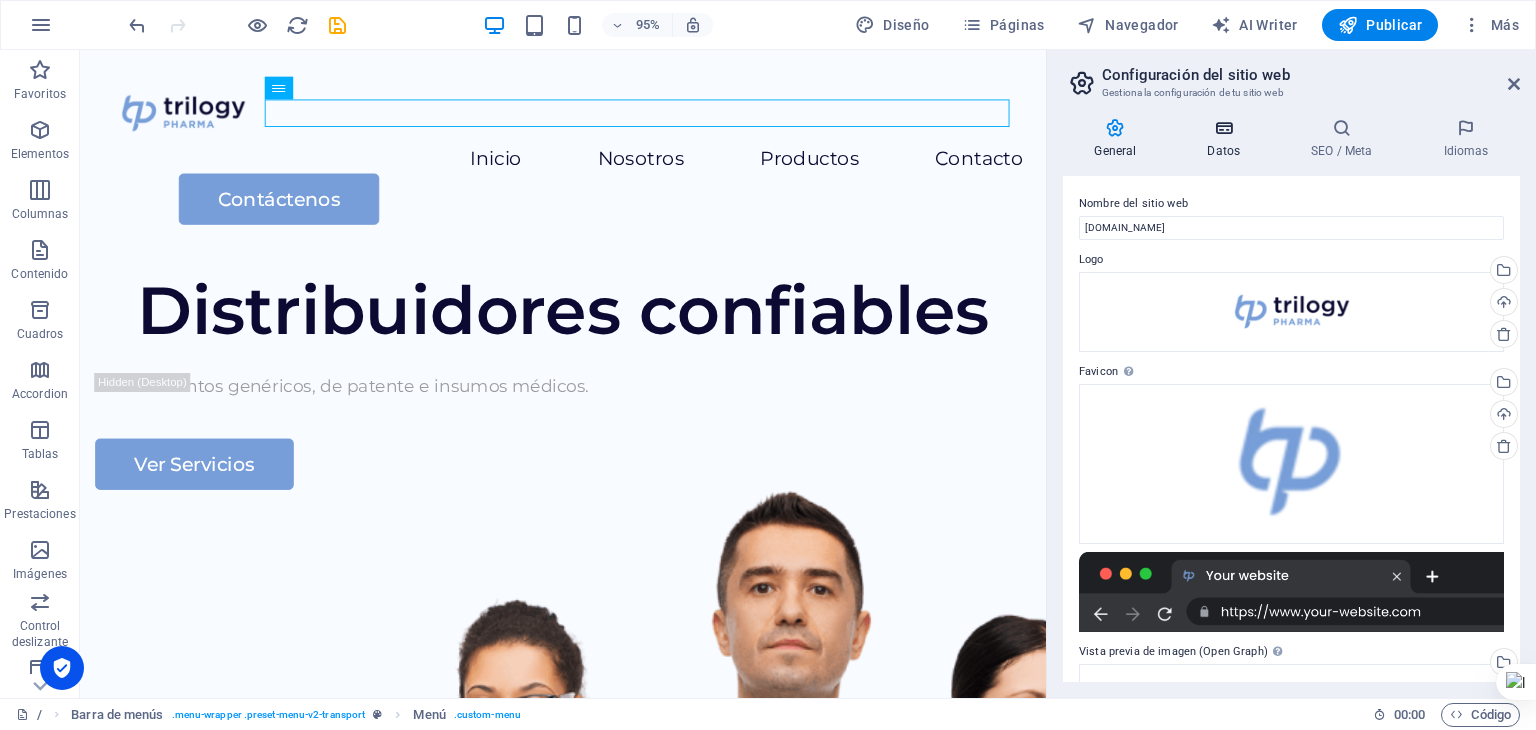click at bounding box center (1224, 128) 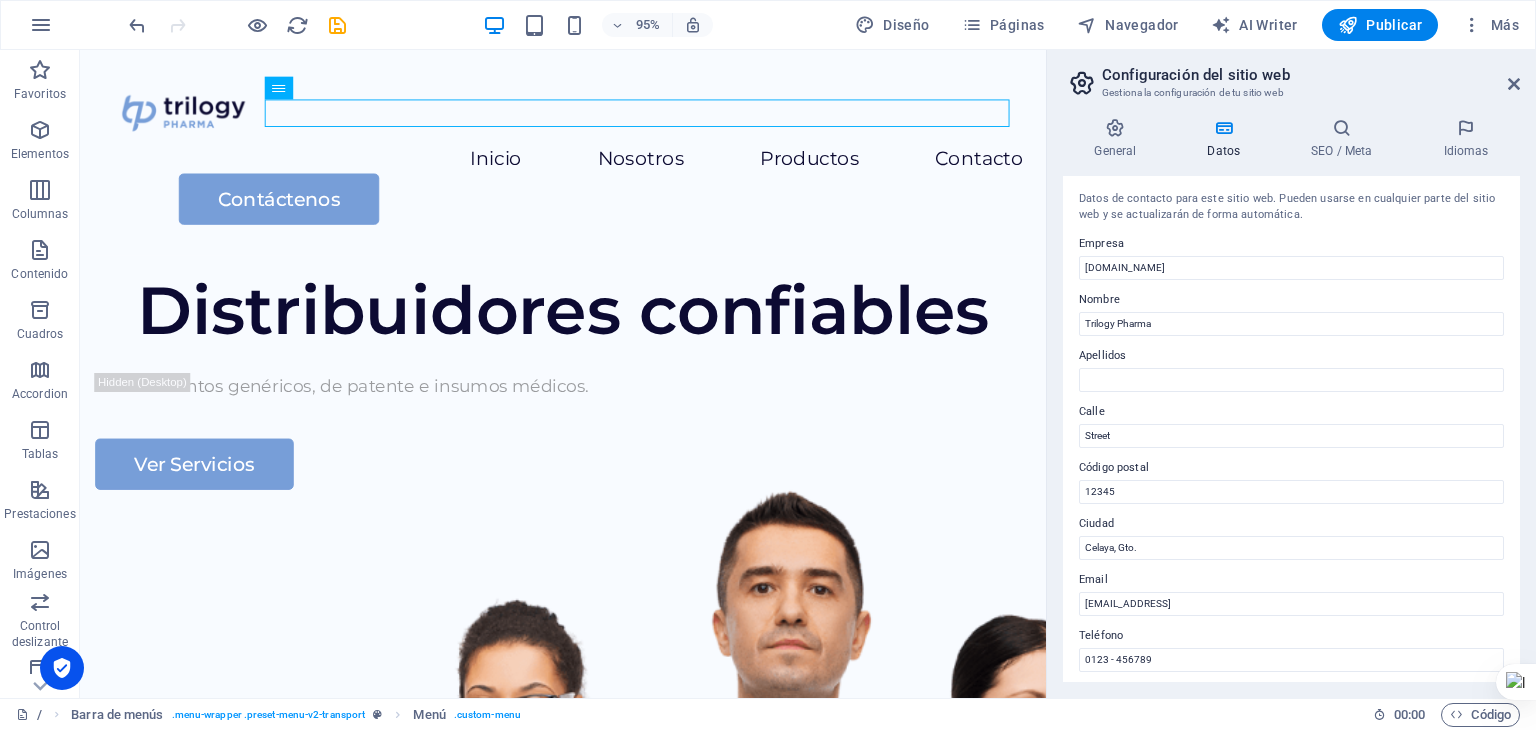 scroll, scrollTop: 0, scrollLeft: 0, axis: both 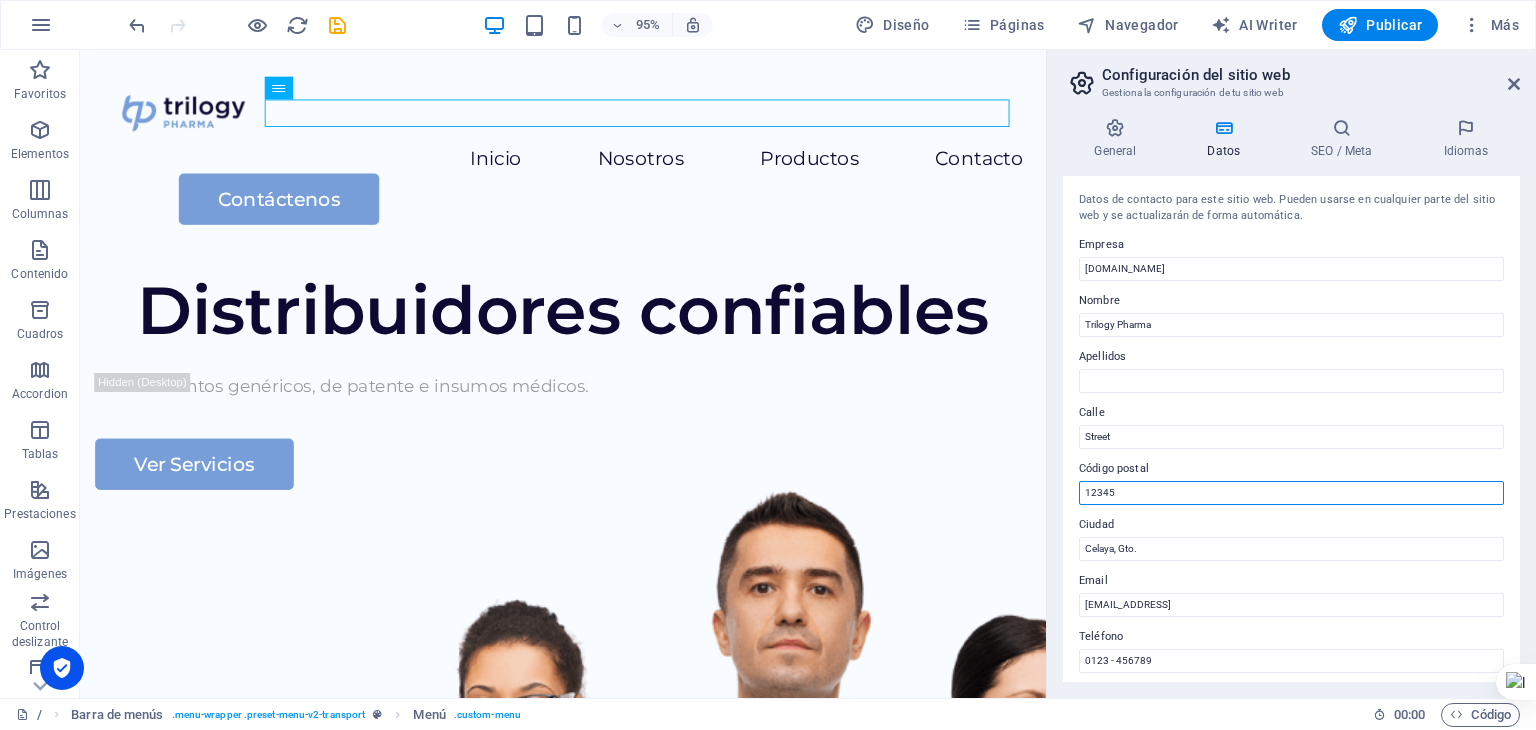 click on "12345" at bounding box center [1291, 493] 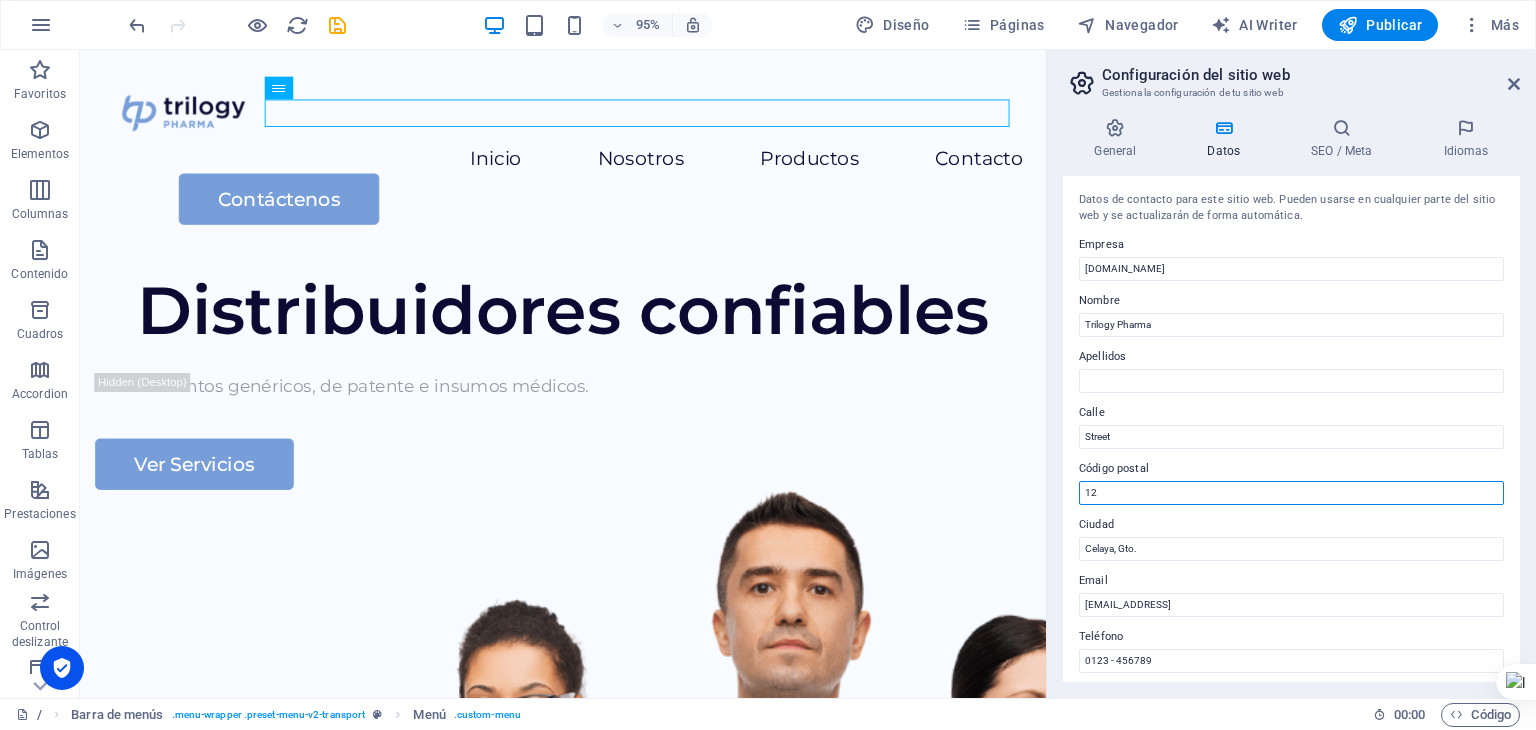 type on "1" 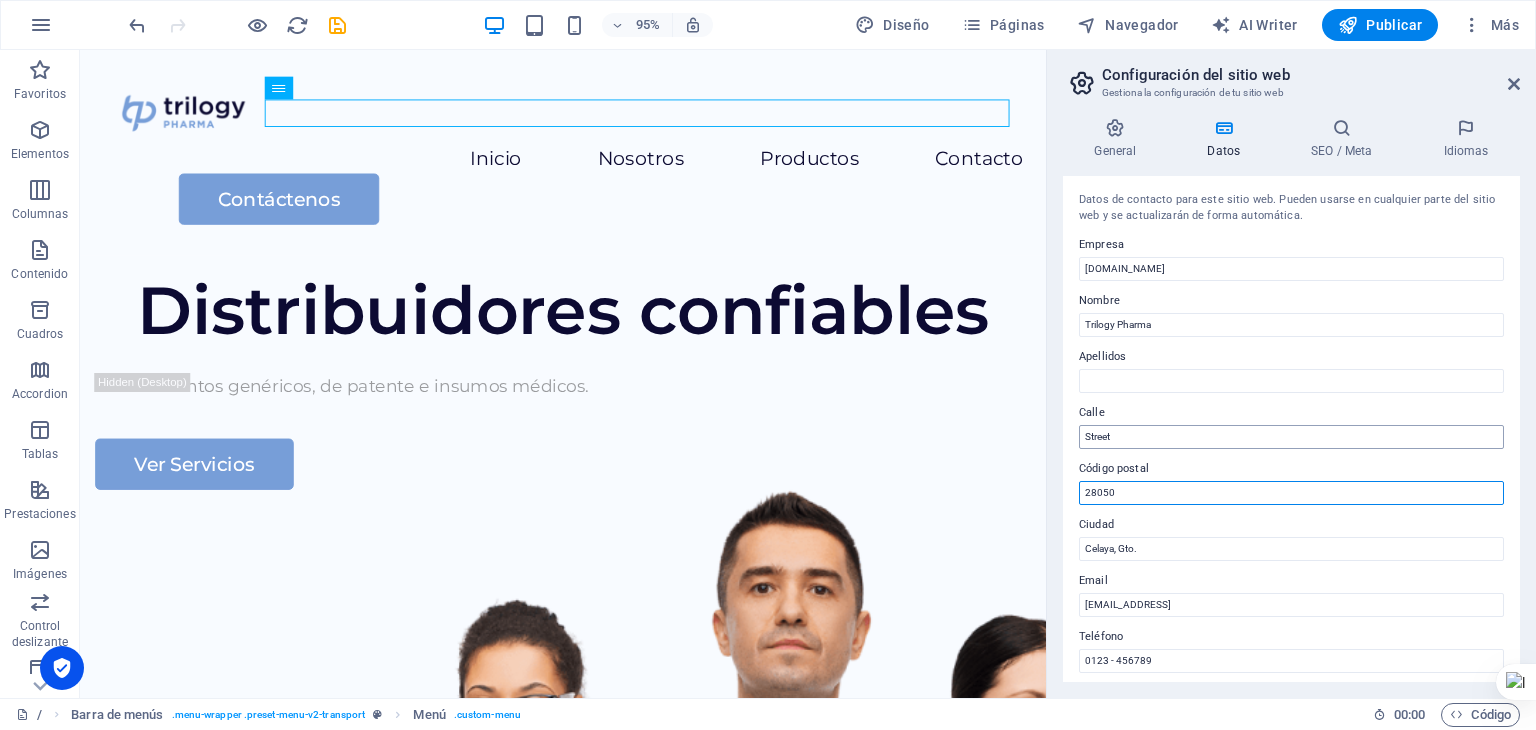 scroll, scrollTop: 0, scrollLeft: 0, axis: both 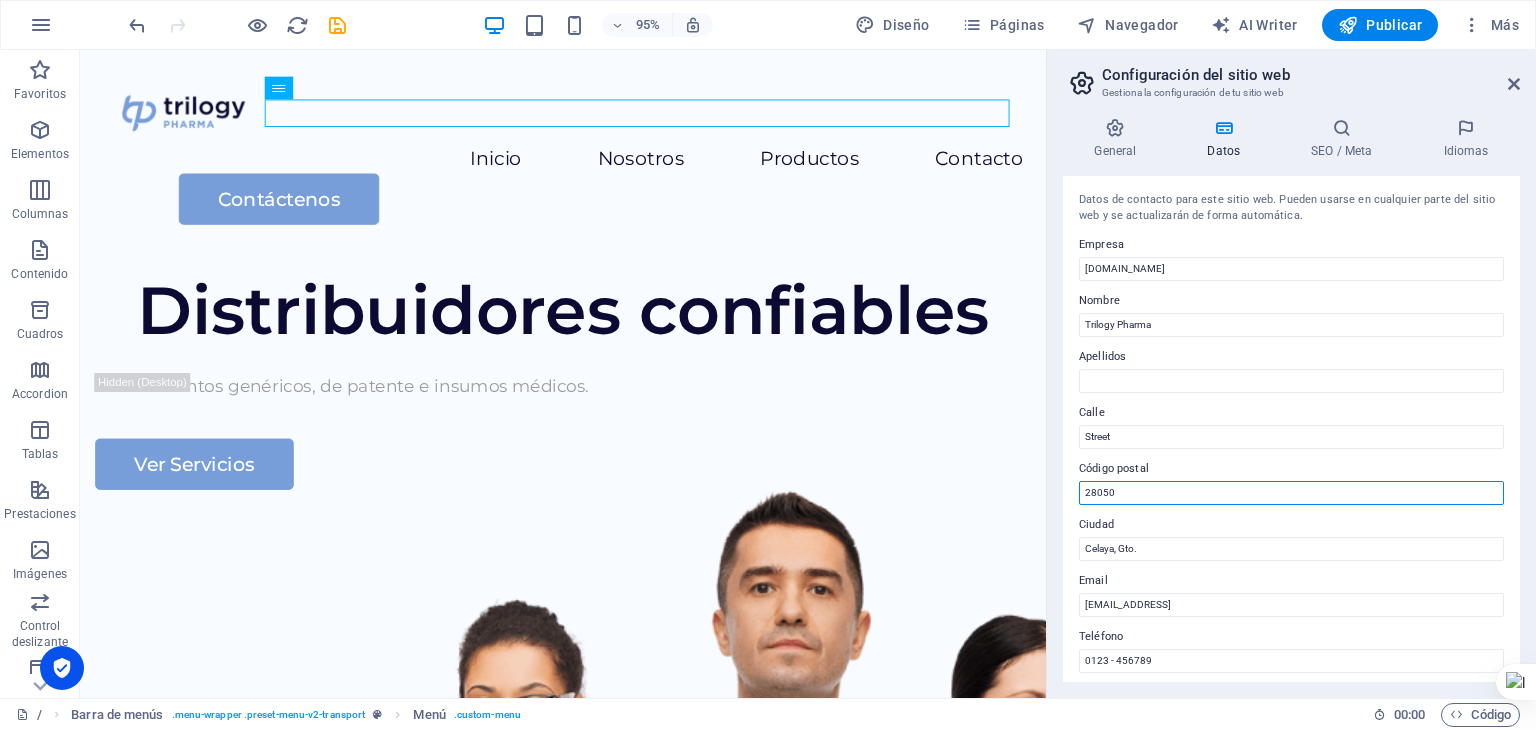type on "28050" 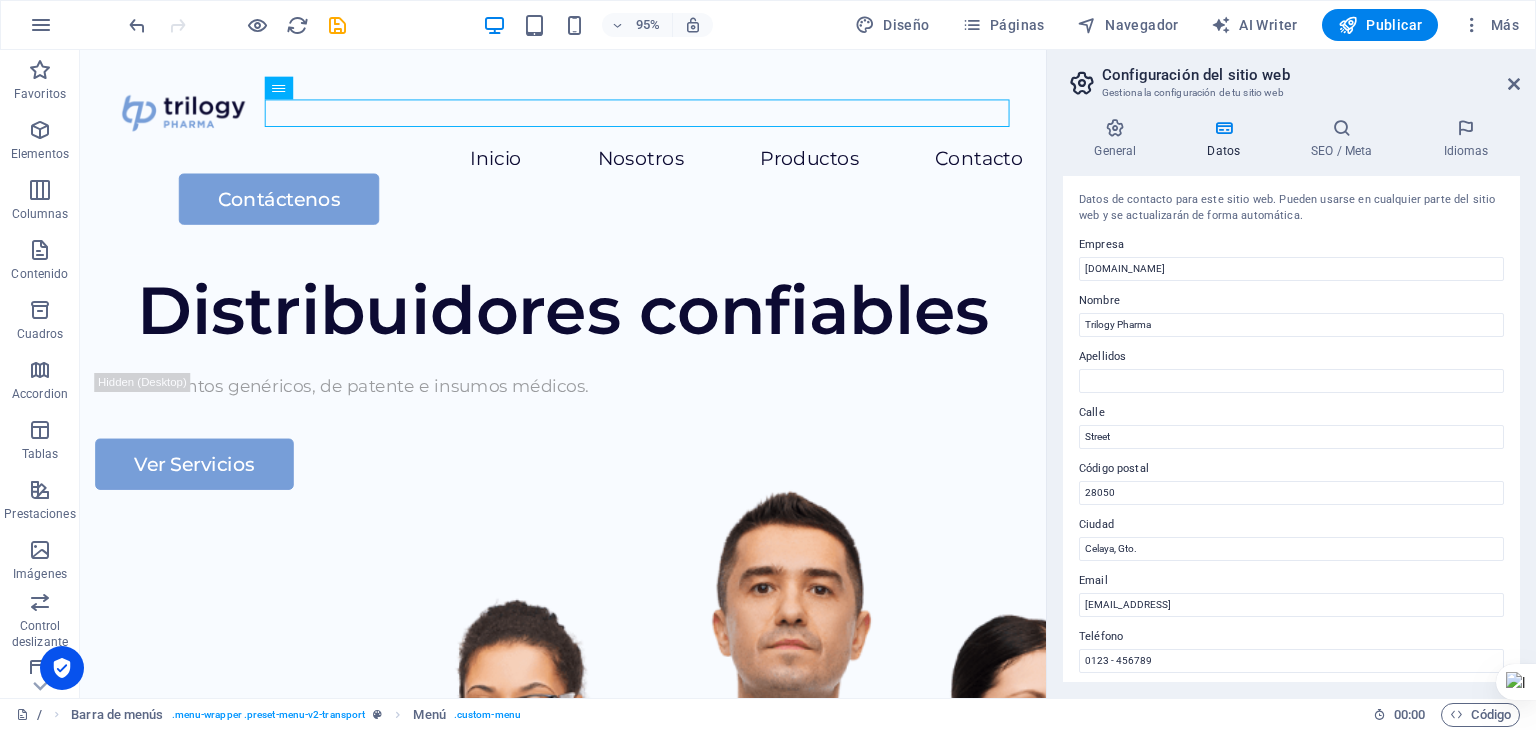 click on "General  Datos  SEO / Meta  Idiomas Nombre del sitio web trilogypharma.mx Logo Arrastra archivos aquí, haz clic para escoger archivos o  selecciona archivos de Archivos o de nuestra galería gratuita de fotos y vídeos Selecciona archivos del administrador de archivos, de la galería de fotos o carga archivo(s) Cargar Favicon Define aquí el favicon de tu sitio web. Un favicon es un pequeño icono que se muestra en la pestaña del navegador al lado del título de tu sitio web. Este ayuda a los visitantes a identificar tu sitio web. Arrastra archivos aquí, haz clic para escoger archivos o  selecciona archivos de Archivos o de nuestra galería gratuita de fotos y vídeos Selecciona archivos del administrador de archivos, de la galería de fotos o carga archivo(s) Cargar Vista previa de imagen (Open Graph) Esta imagen se mostrará cuando el sitio web se comparta en redes sociales Arrastra archivos aquí, haz clic para escoger archivos o  Cargar Empresa trilogypharma.mx Nombre Trilogy Pharma Apellidos Calle AI" at bounding box center [1291, 400] 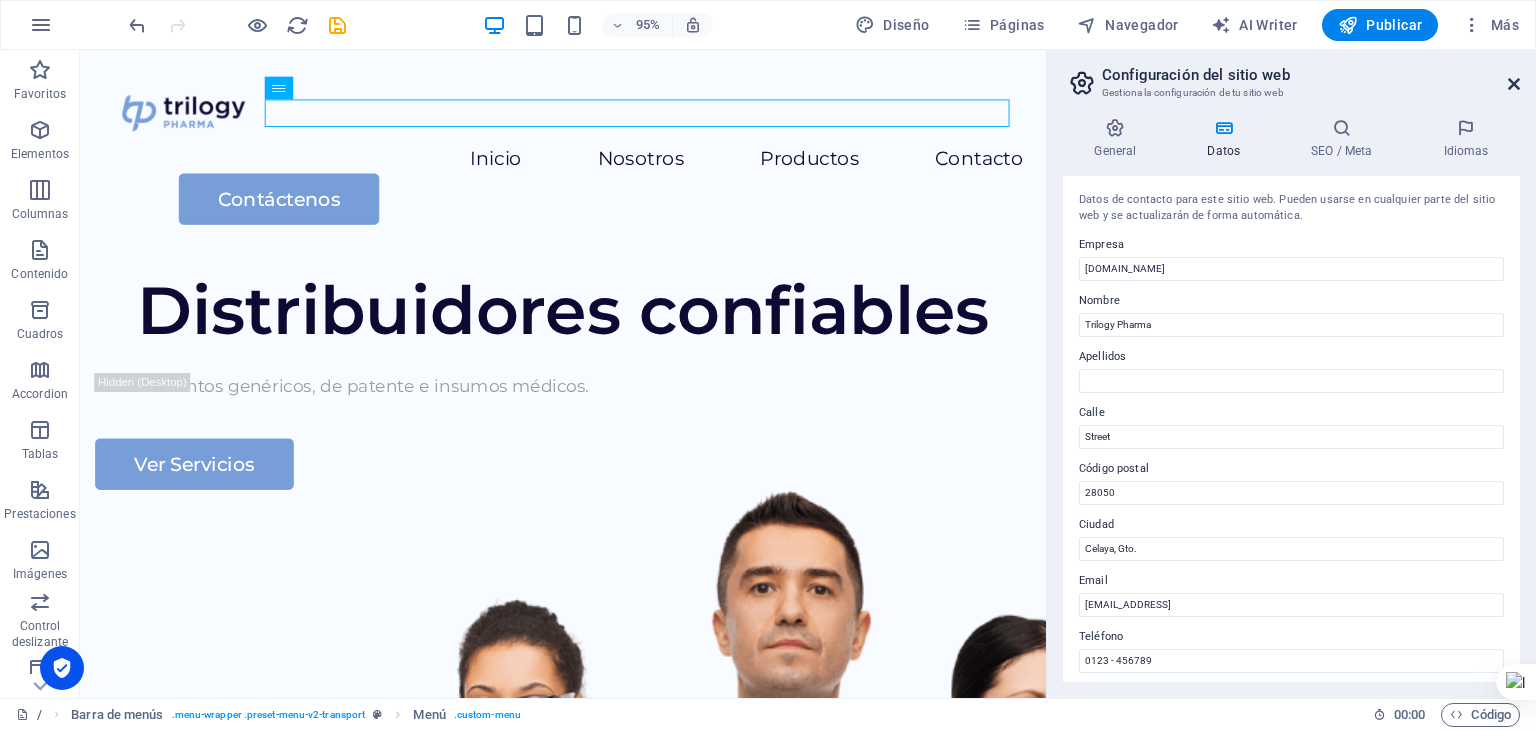 click at bounding box center [1514, 84] 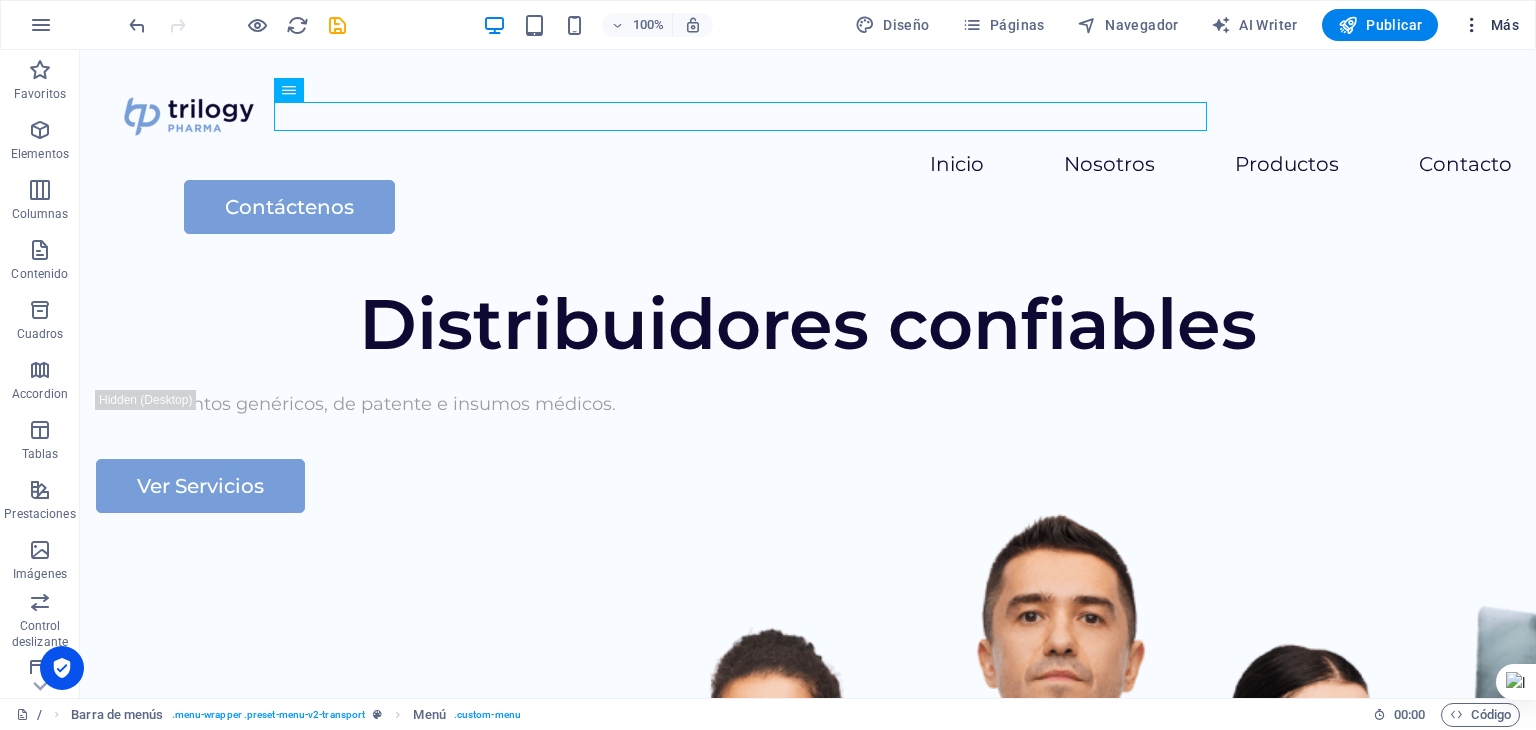 click on "Más" at bounding box center [1490, 25] 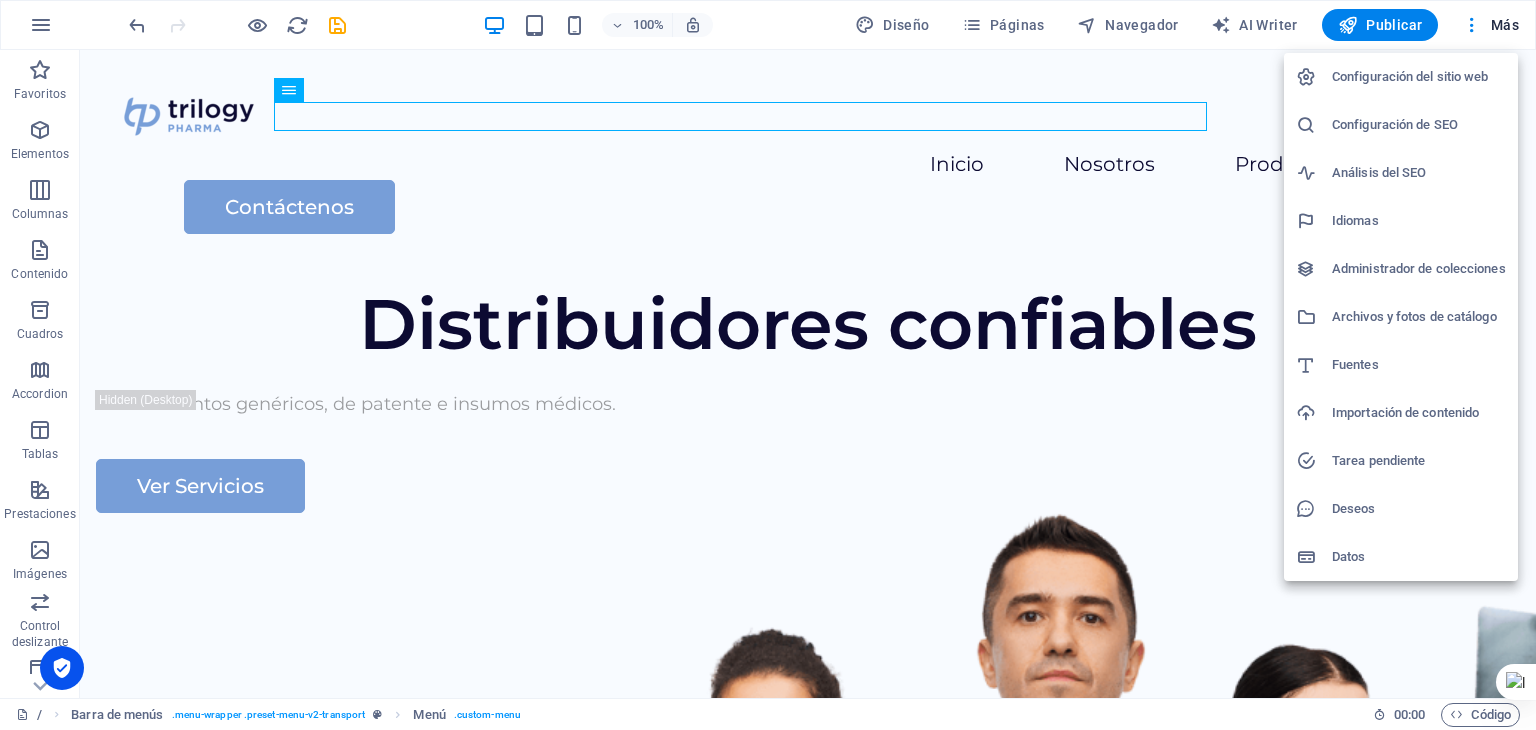 click on "Configuración del sitio web" at bounding box center [1419, 77] 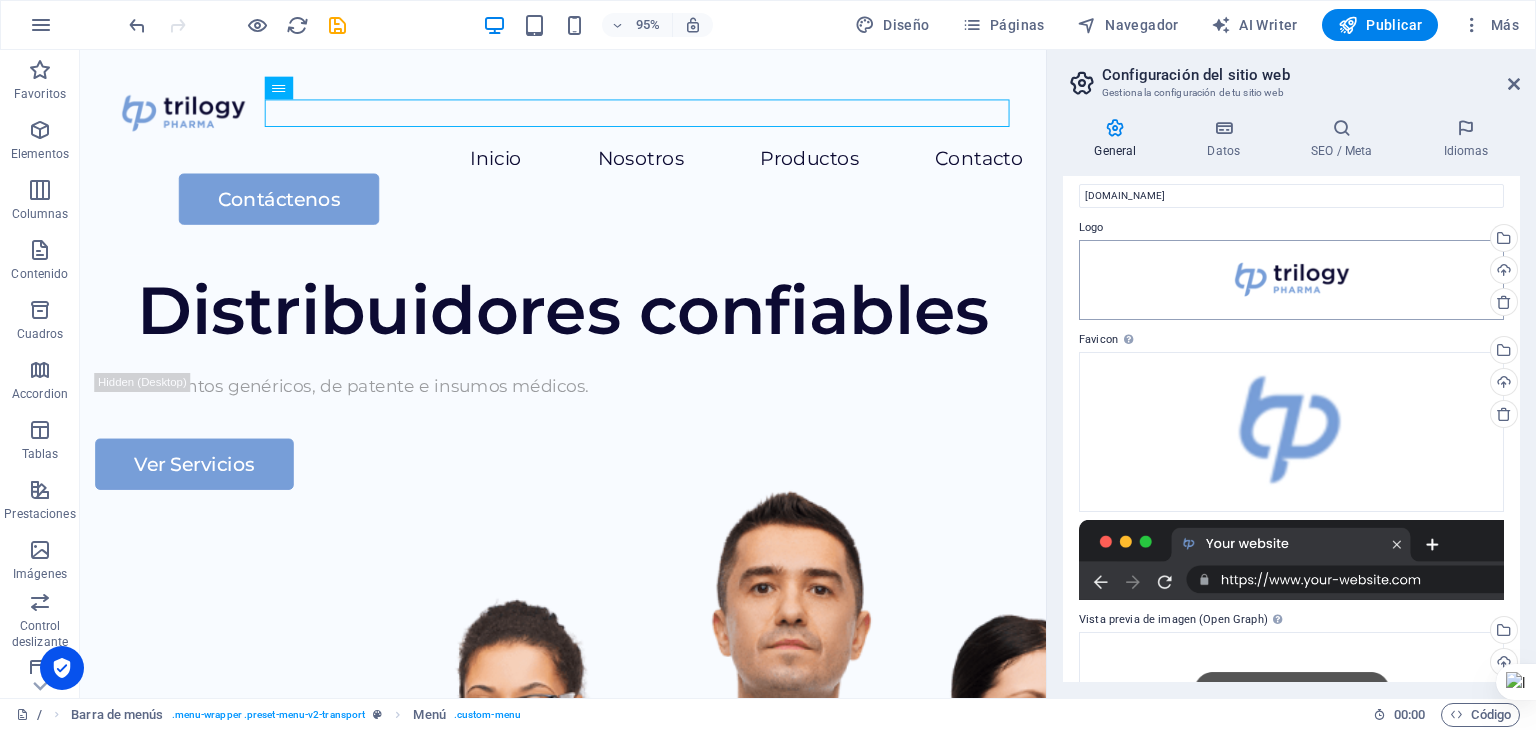 scroll, scrollTop: 0, scrollLeft: 0, axis: both 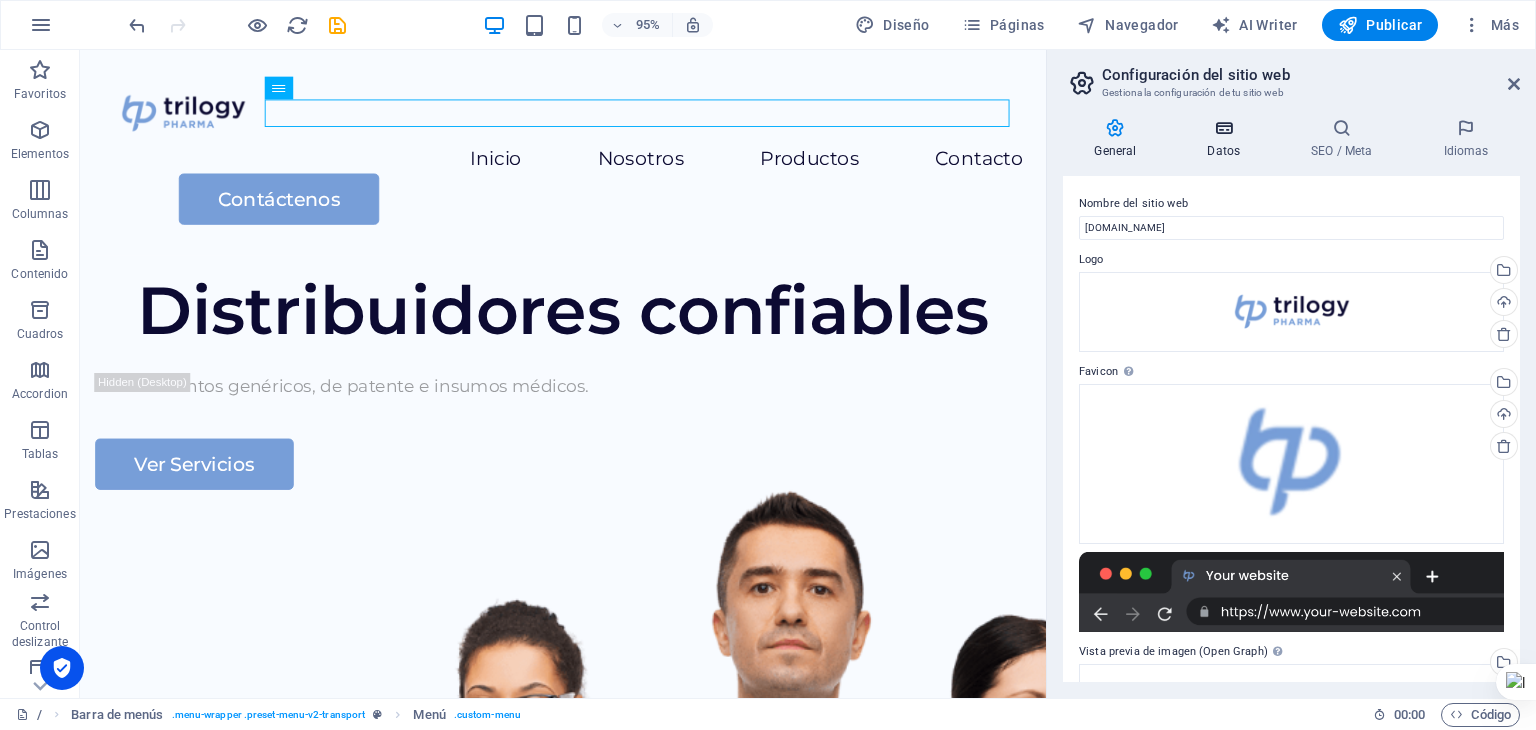 click on "Datos" at bounding box center (1228, 139) 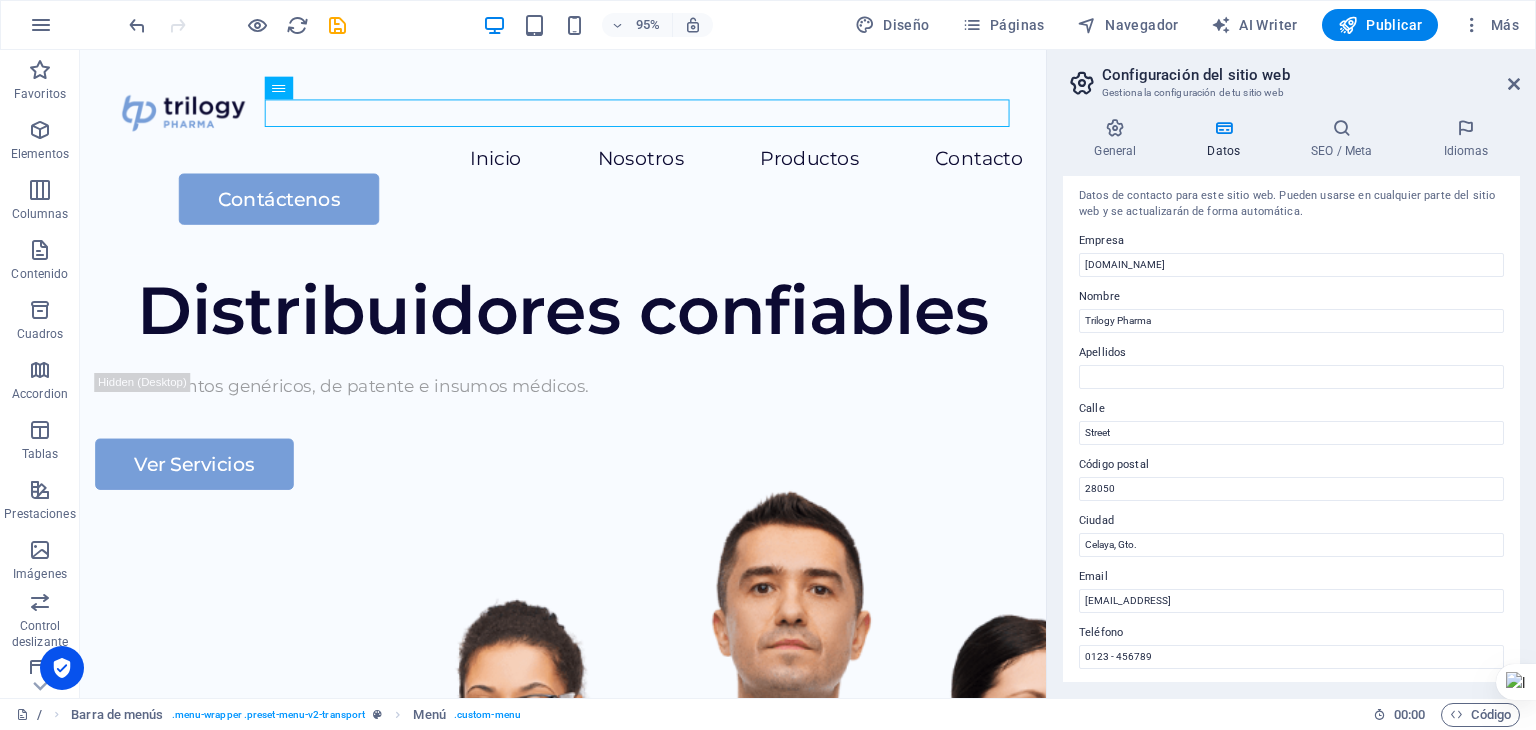 scroll, scrollTop: 0, scrollLeft: 0, axis: both 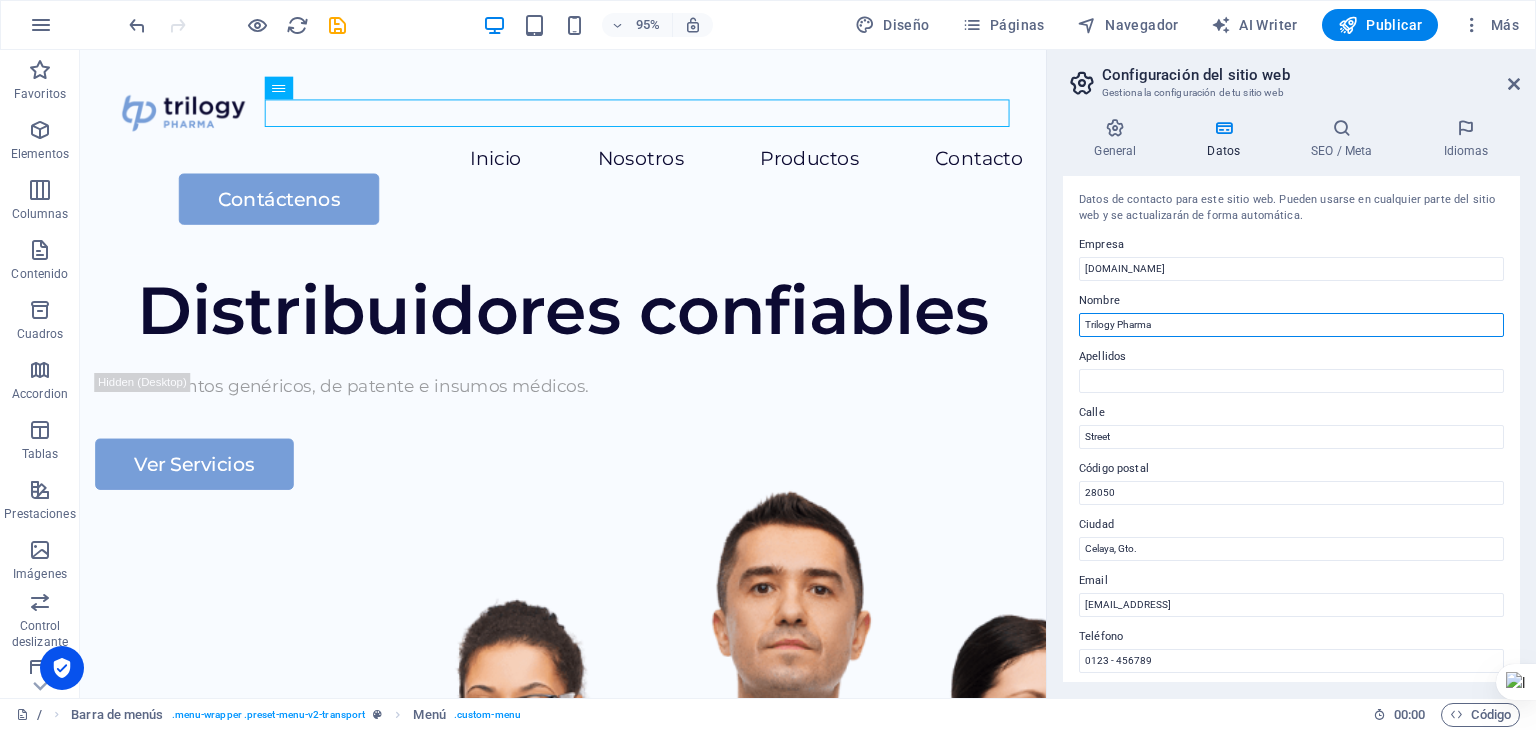 click on "Trilogy Pharma" at bounding box center (1291, 325) 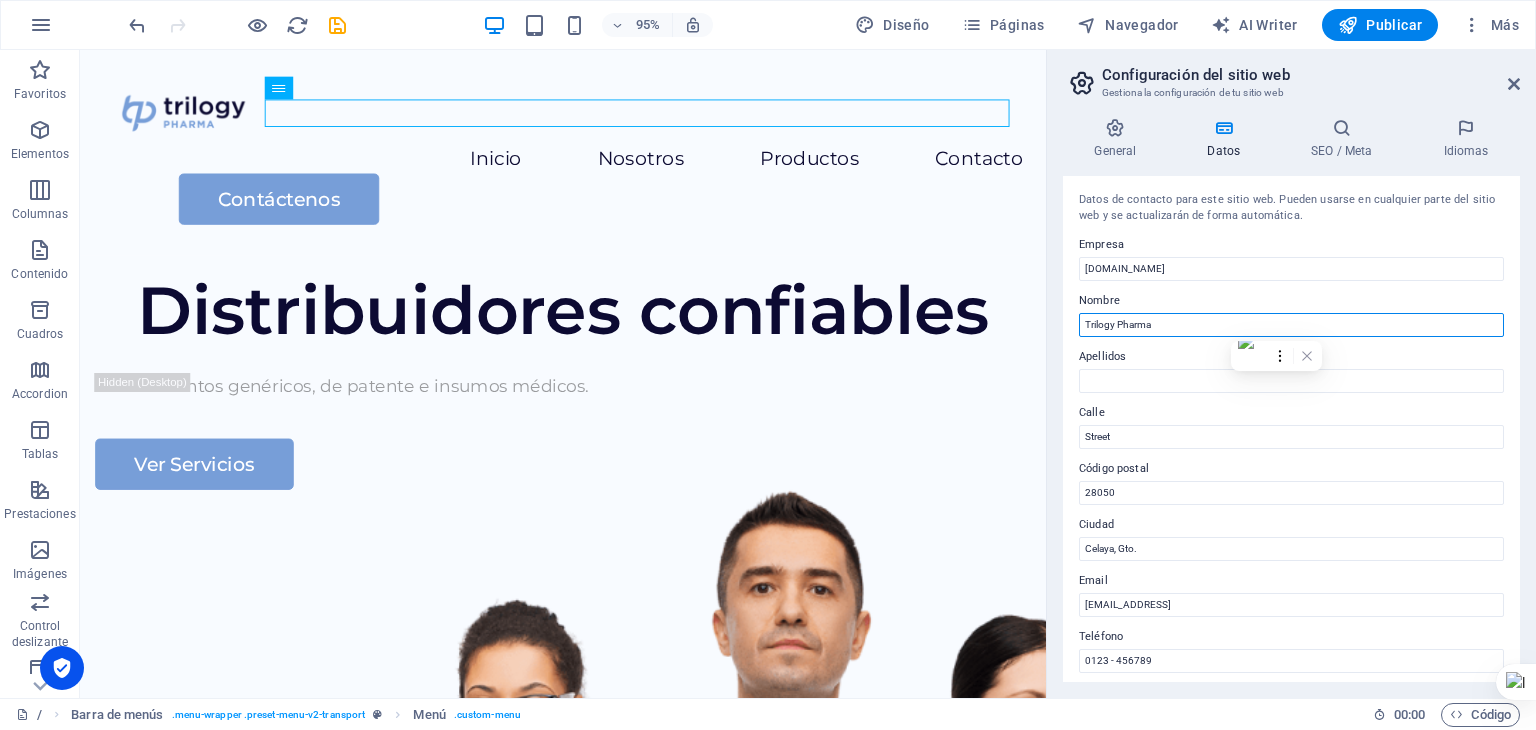 click on "Trilogy Pharma" at bounding box center [1291, 325] 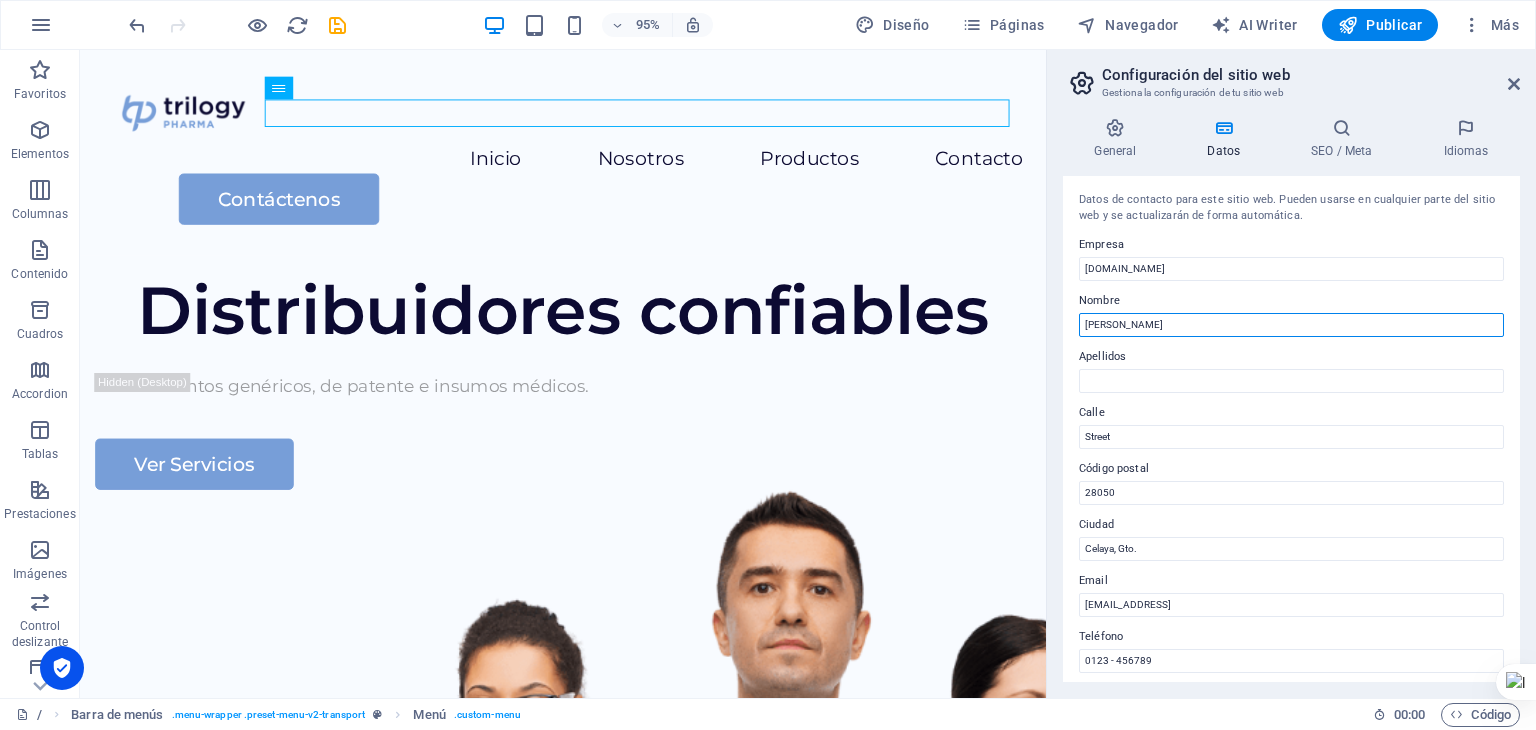 type on "Juan Pablo" 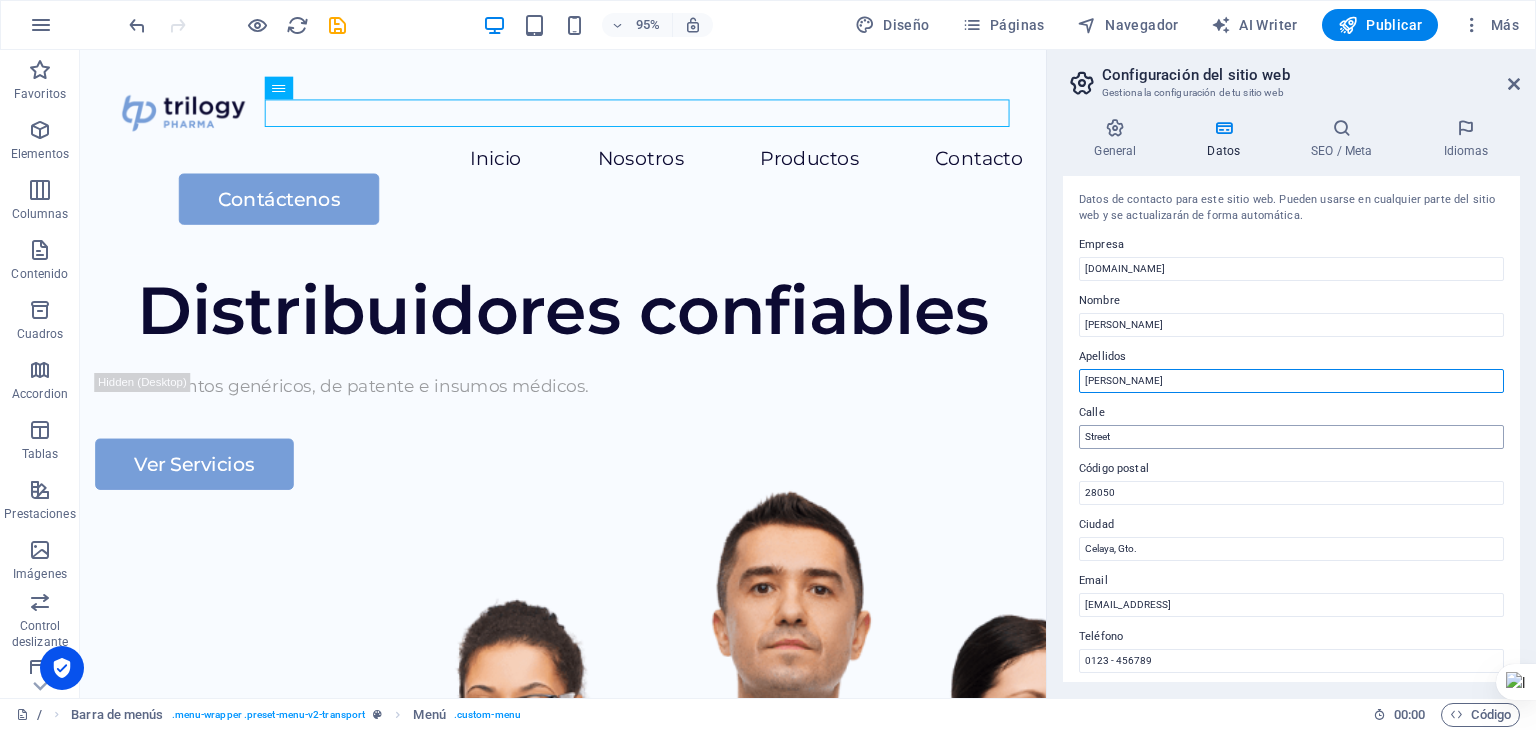 type on "Ortiz Khoury" 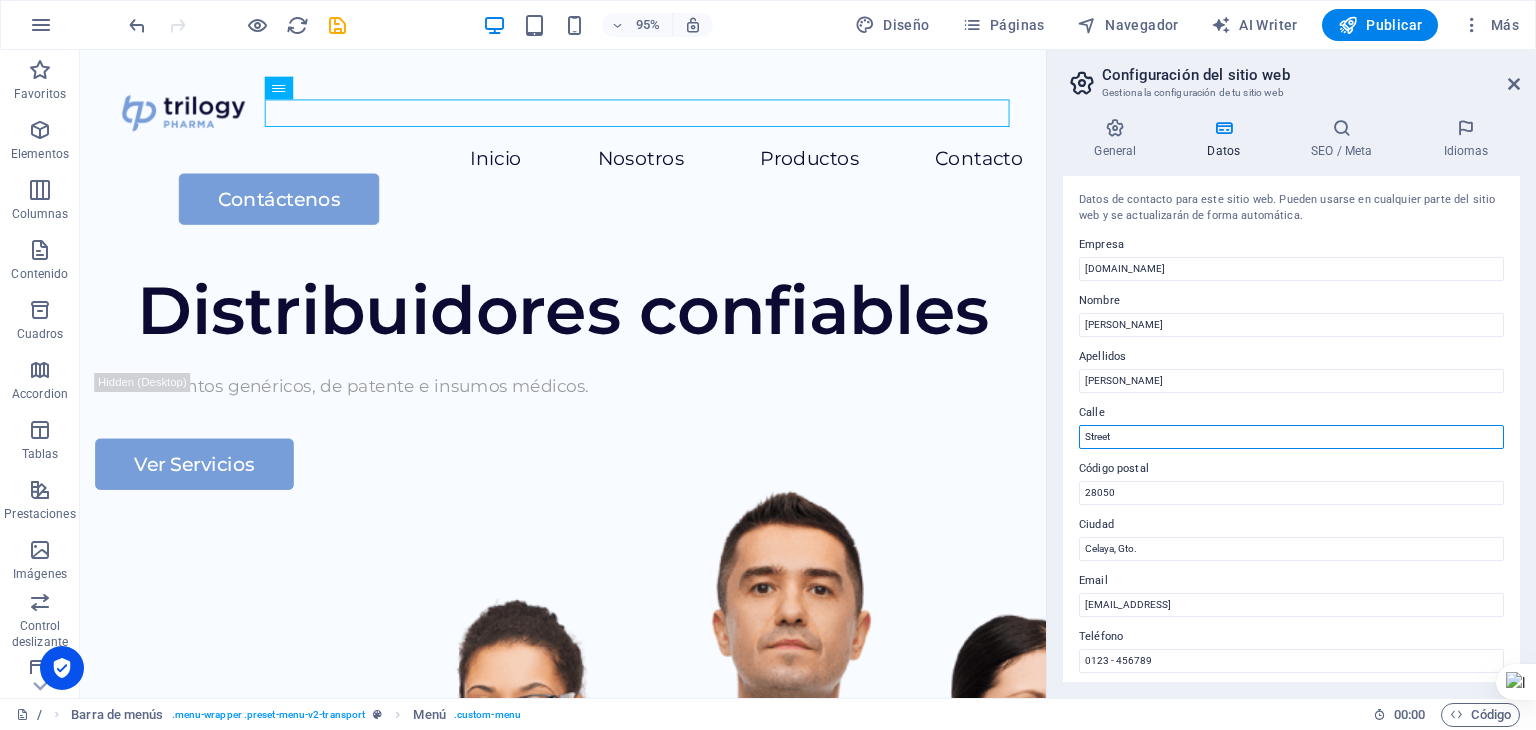 click on "Street" at bounding box center [1291, 437] 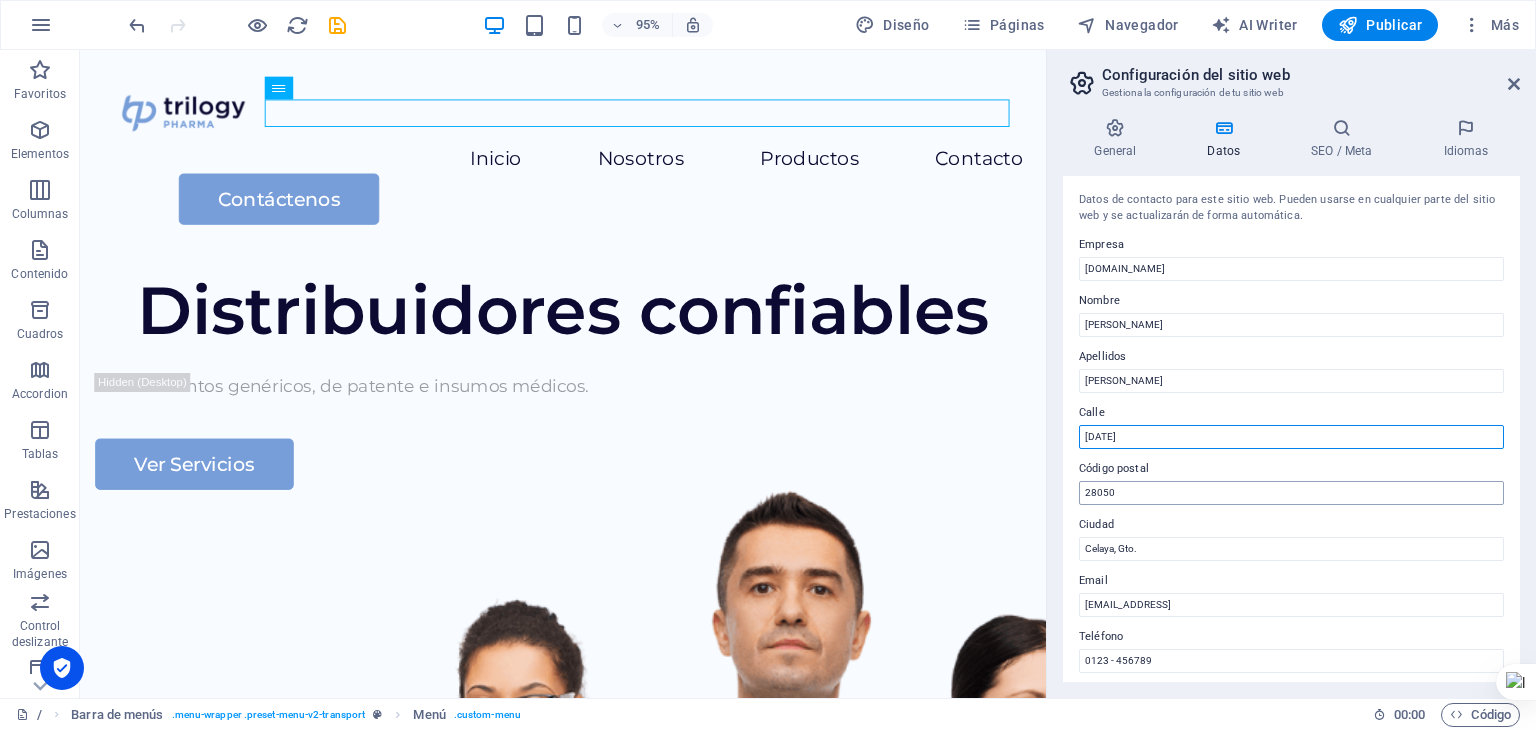 type on "20 de Noviembre" 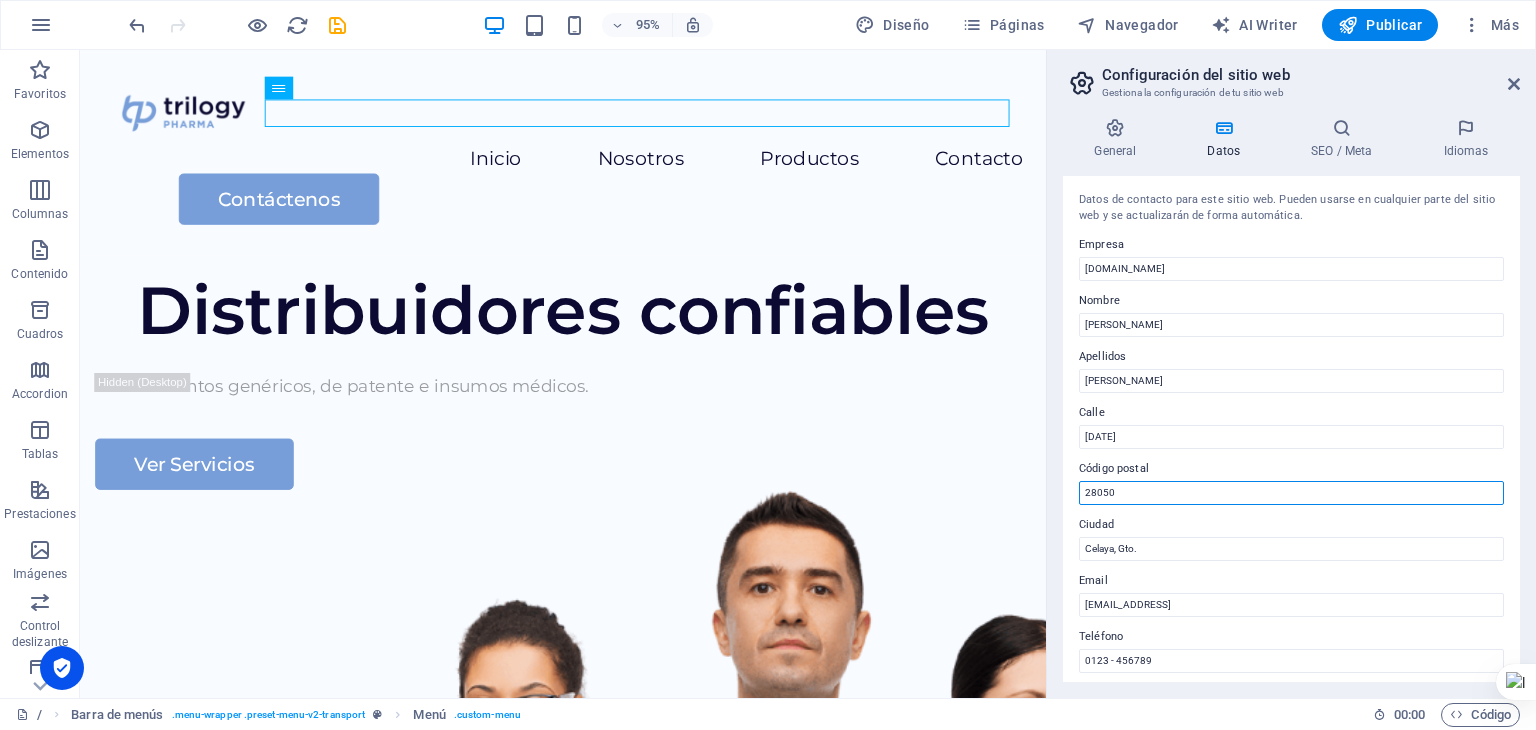 click on "28050" at bounding box center [1291, 493] 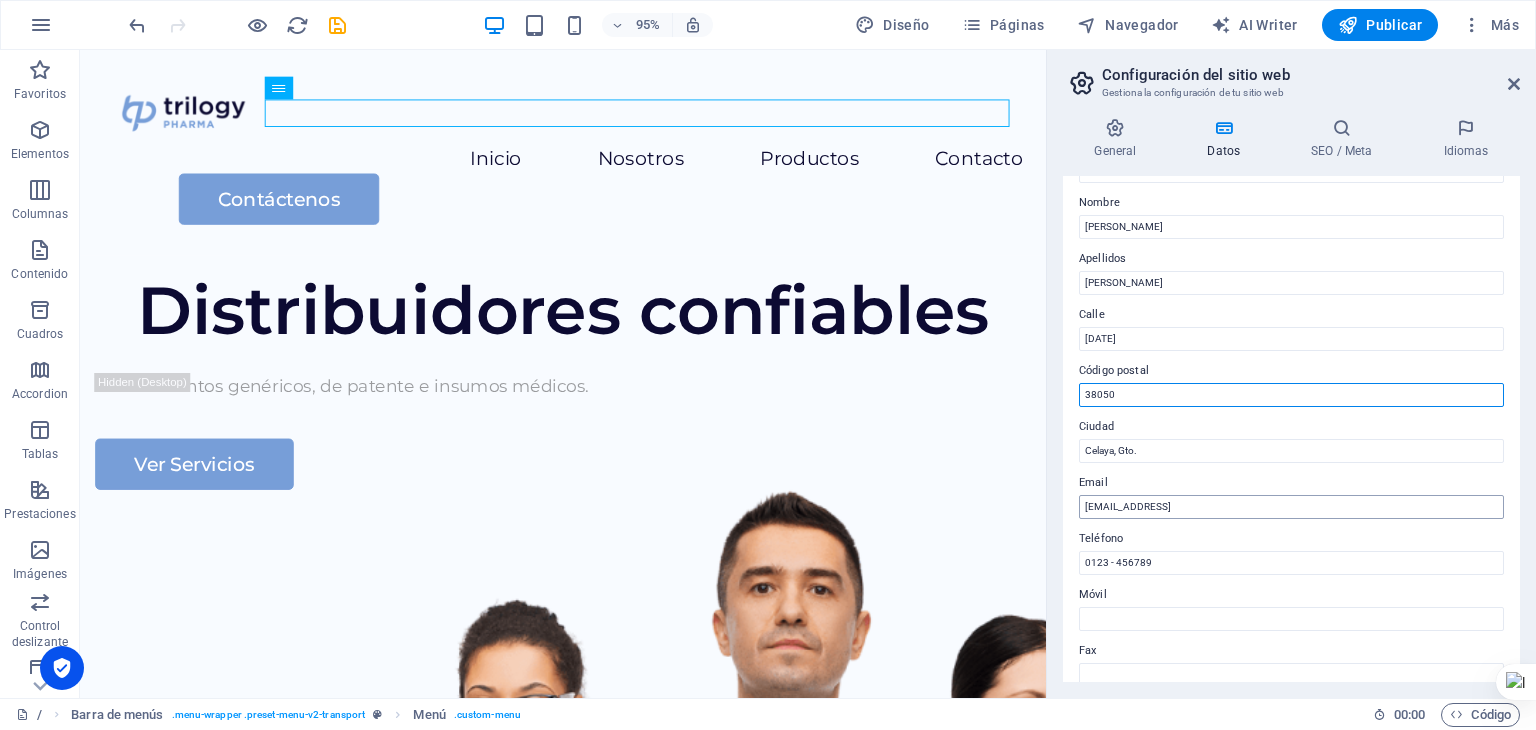 scroll, scrollTop: 100, scrollLeft: 0, axis: vertical 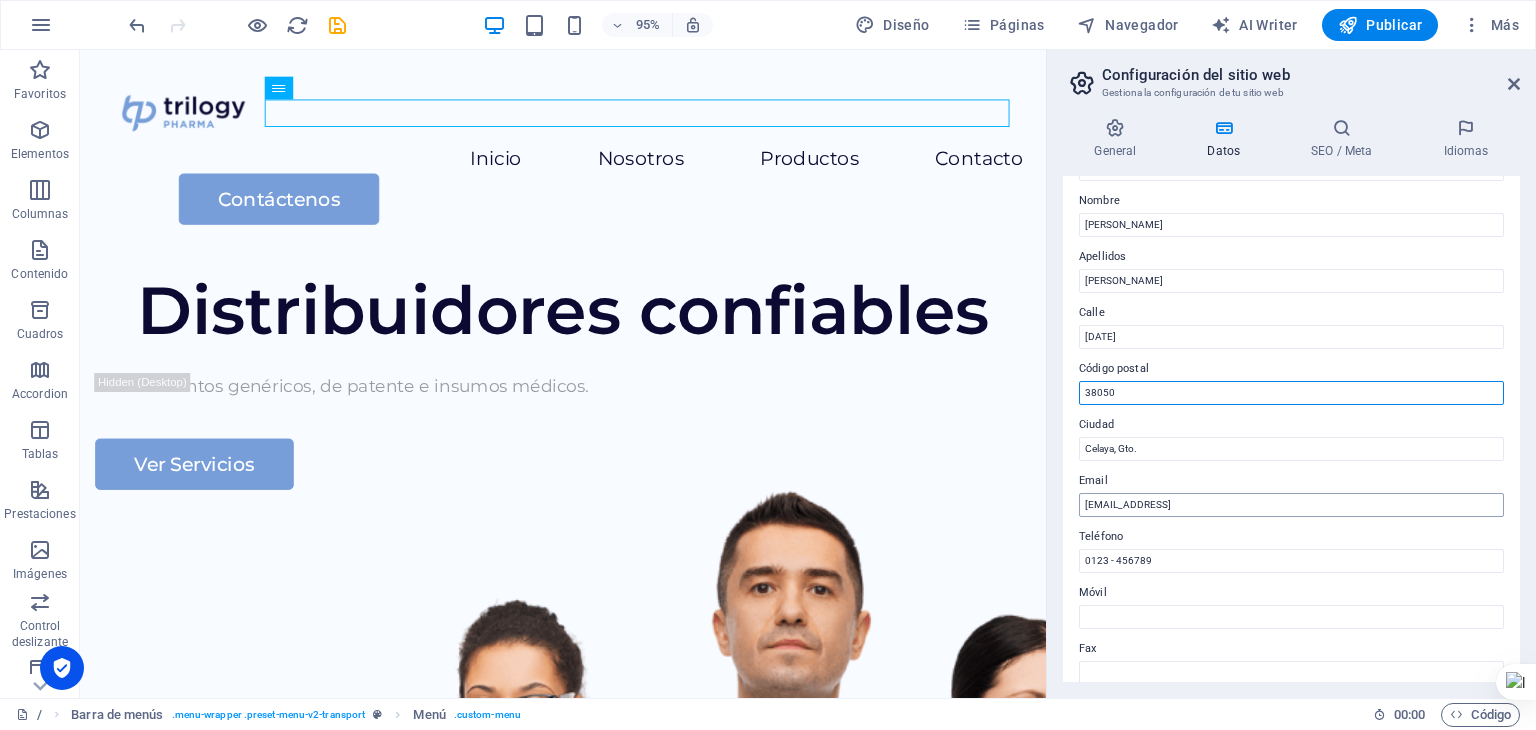 type on "38050" 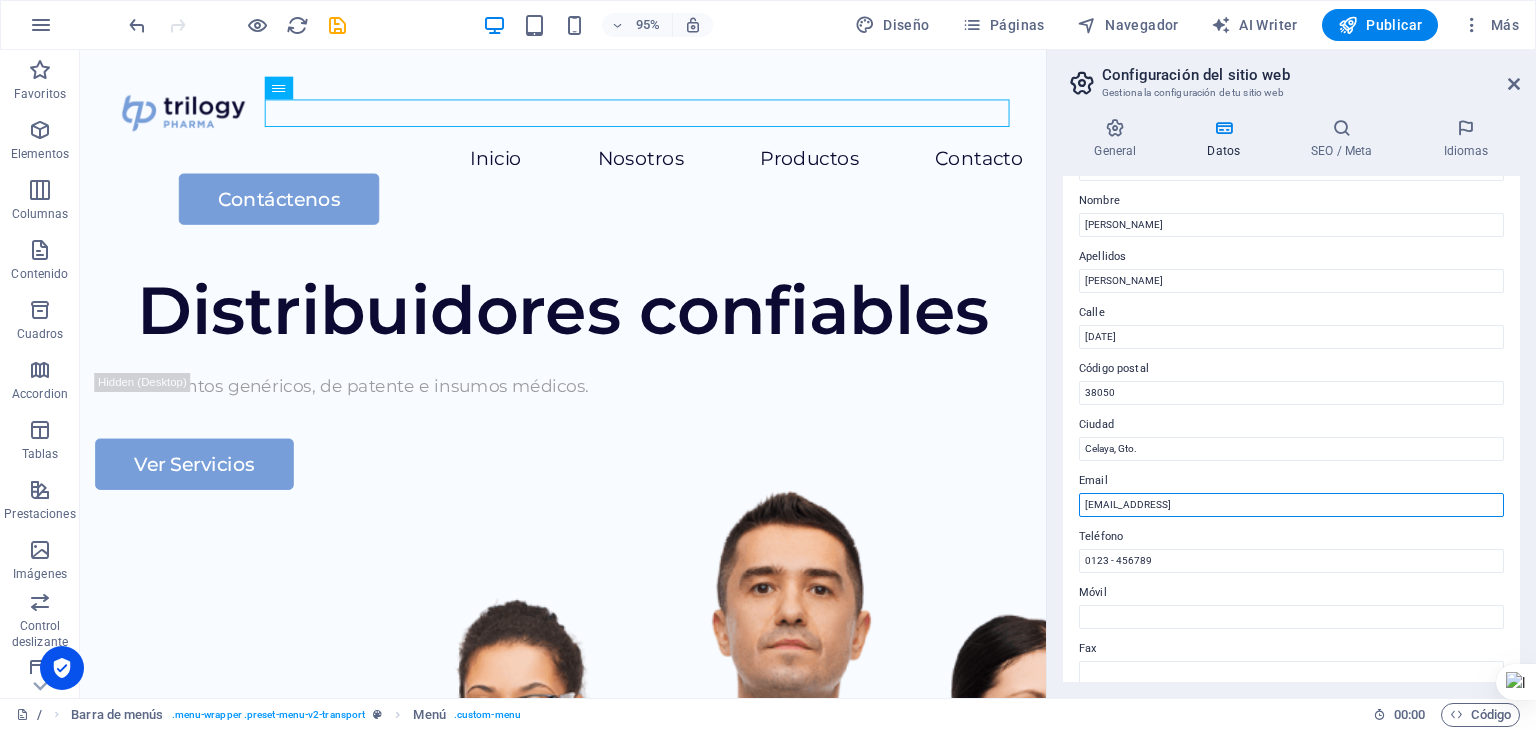 click on "8daa38ea3c2bfce908263c3ae385e4@plesk.local" at bounding box center [1291, 505] 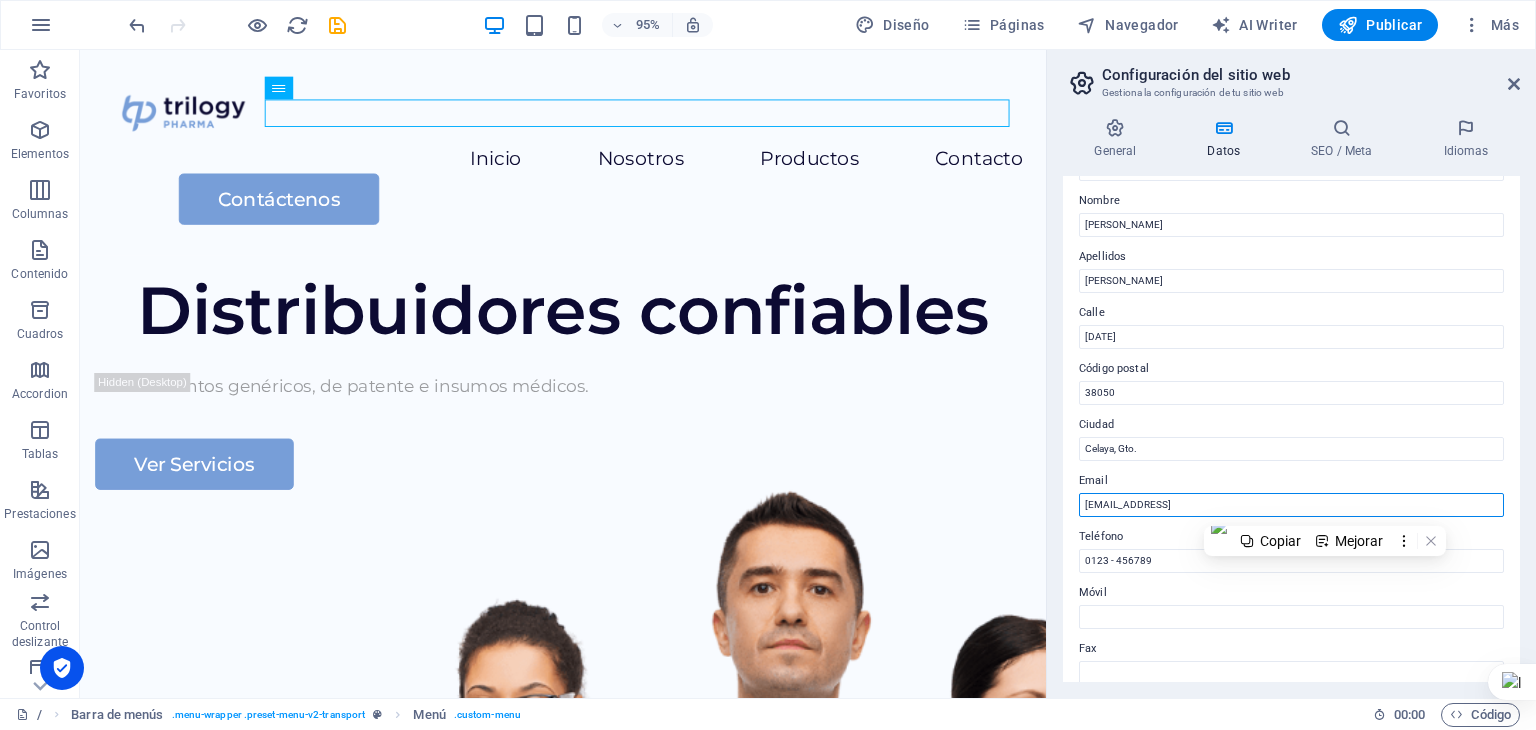 click on "8daa38ea3c2bfce908263c3ae385e4@plesk.local" at bounding box center [1291, 505] 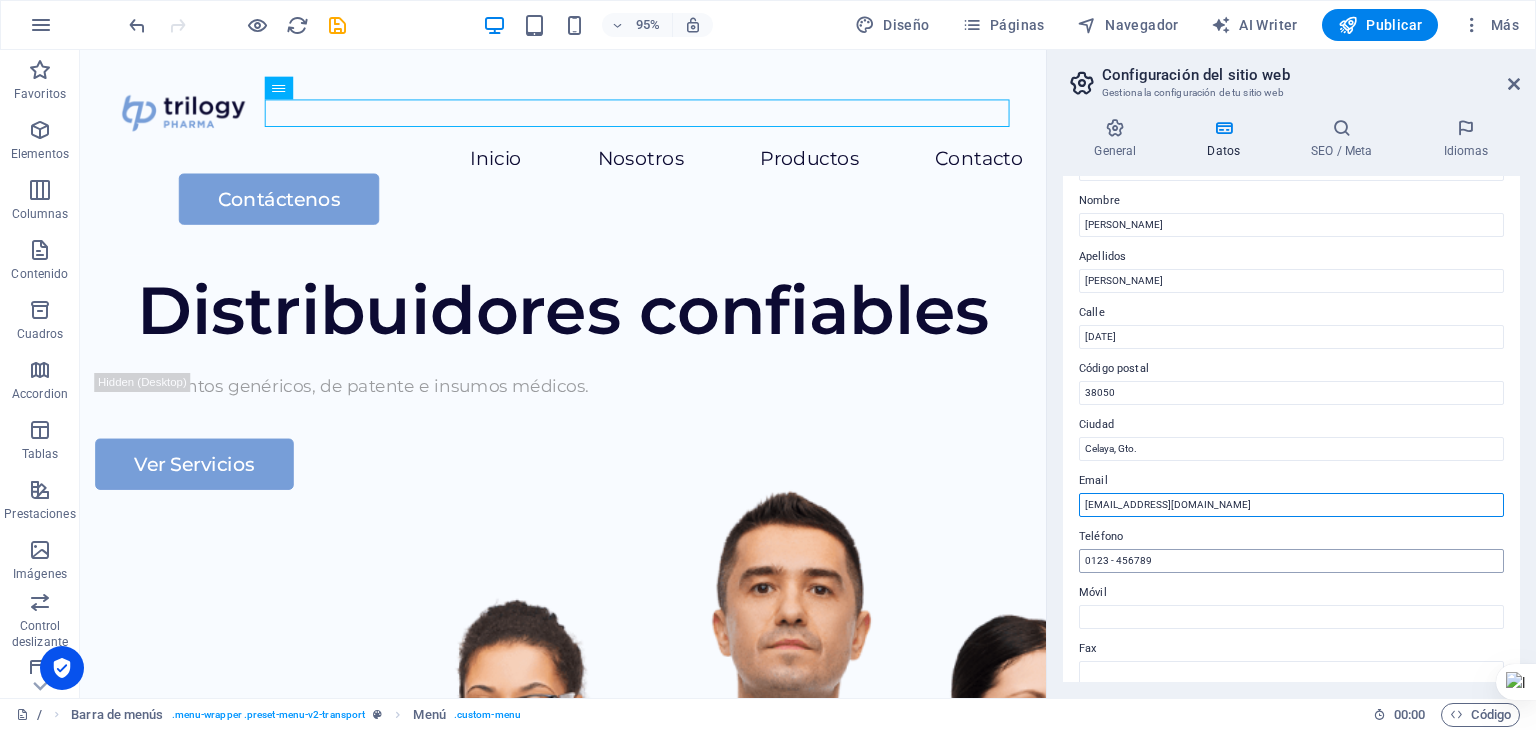 type on "juanpablo@trilogypharma.mx" 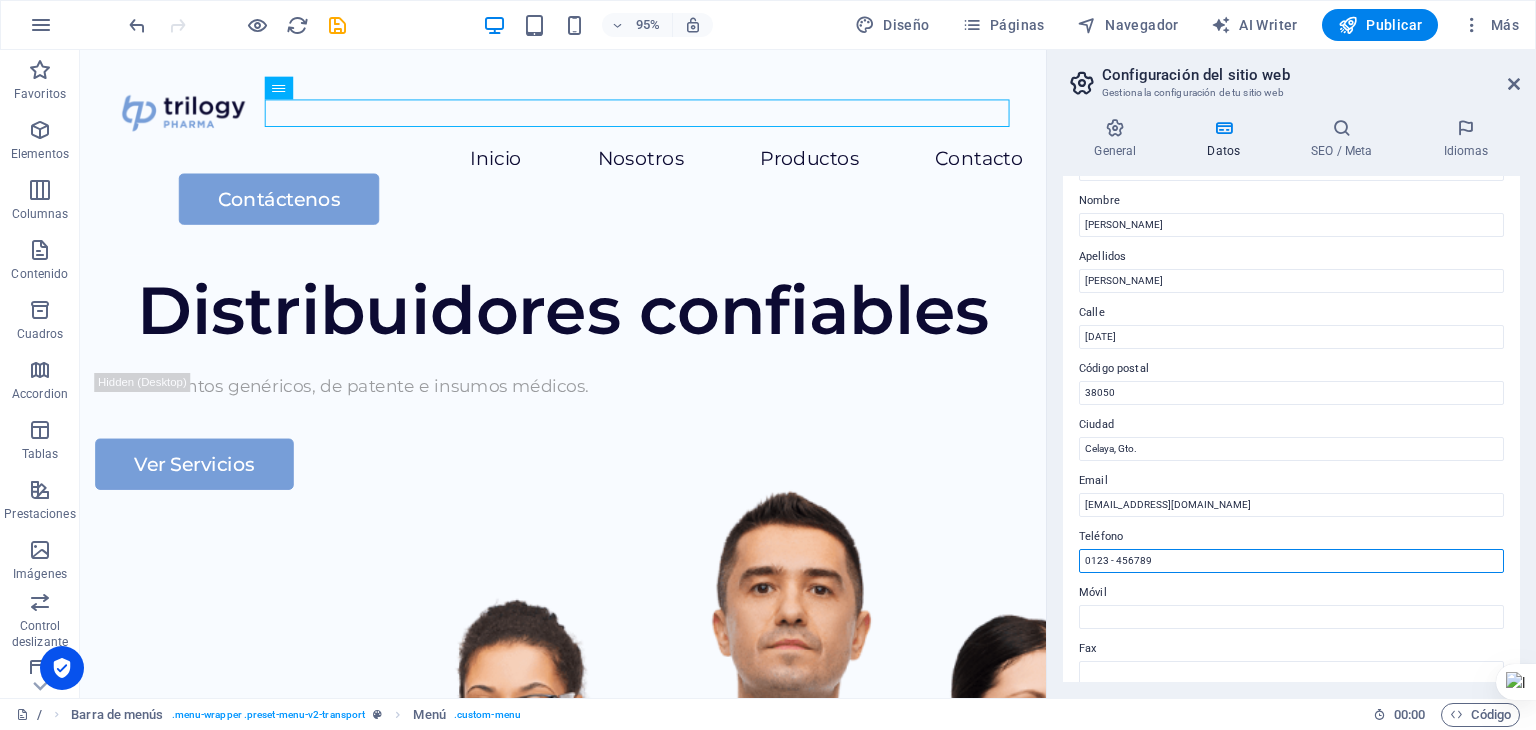 click on "0123 - 456789" at bounding box center [1291, 561] 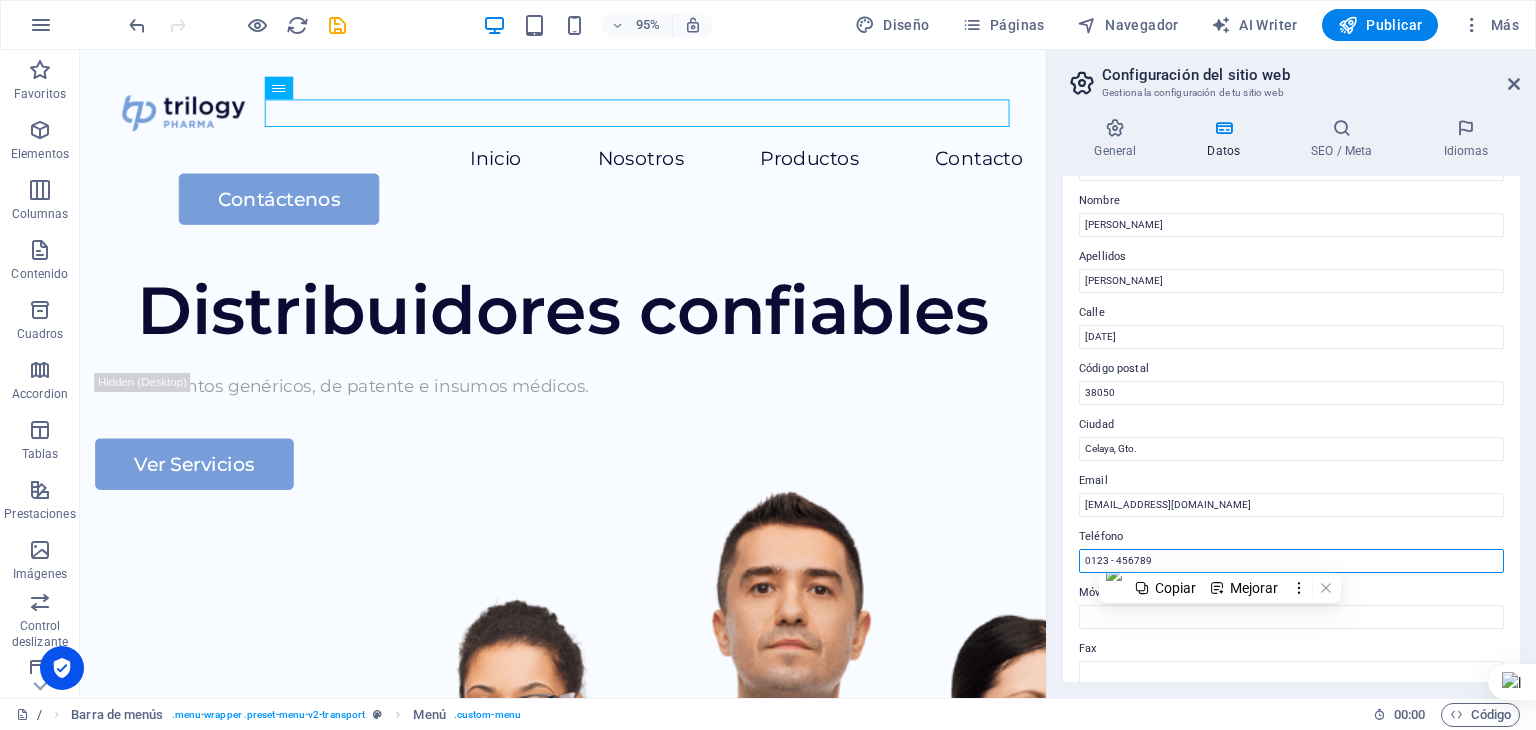 click on "0123 - 456789" at bounding box center (1291, 561) 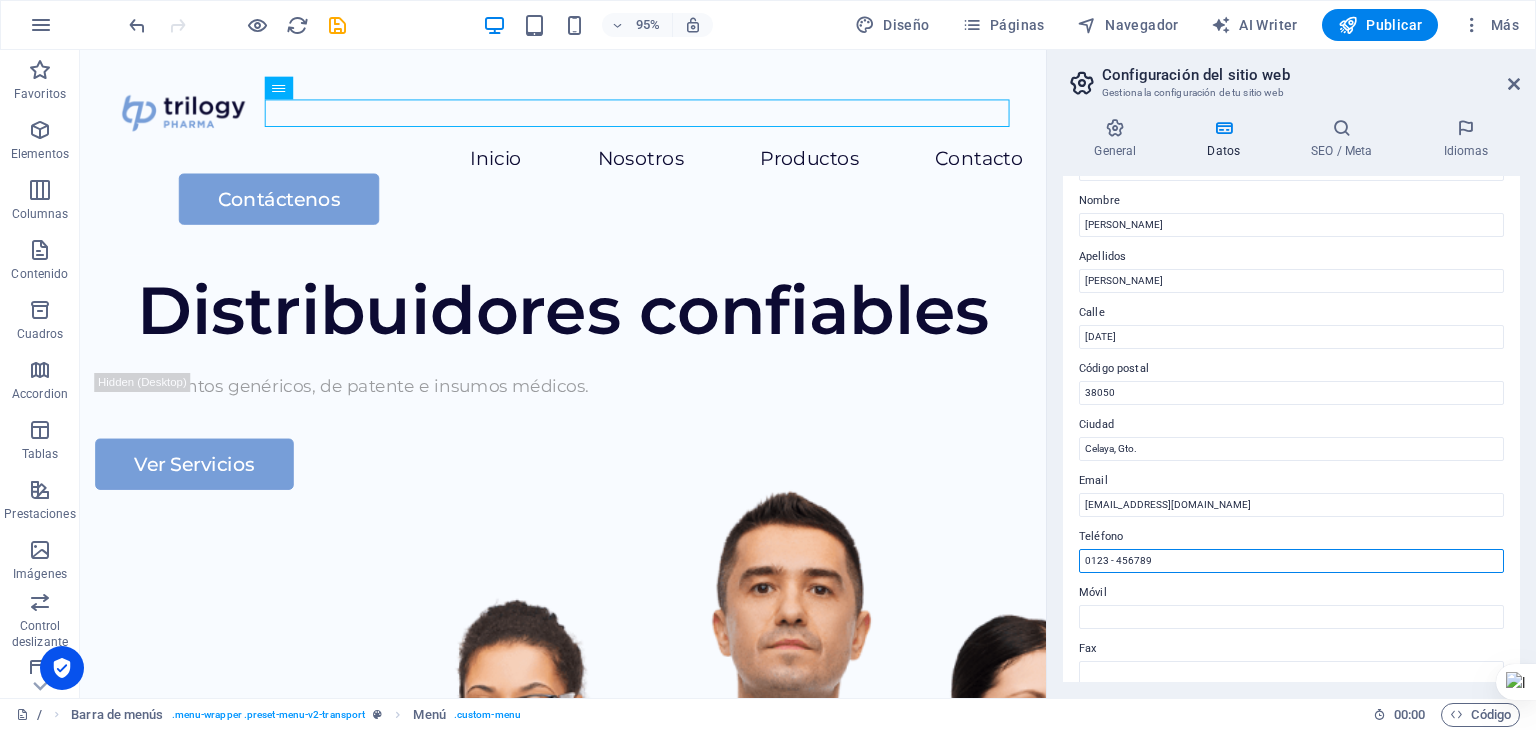 click on "0123 - 456789" at bounding box center [1291, 561] 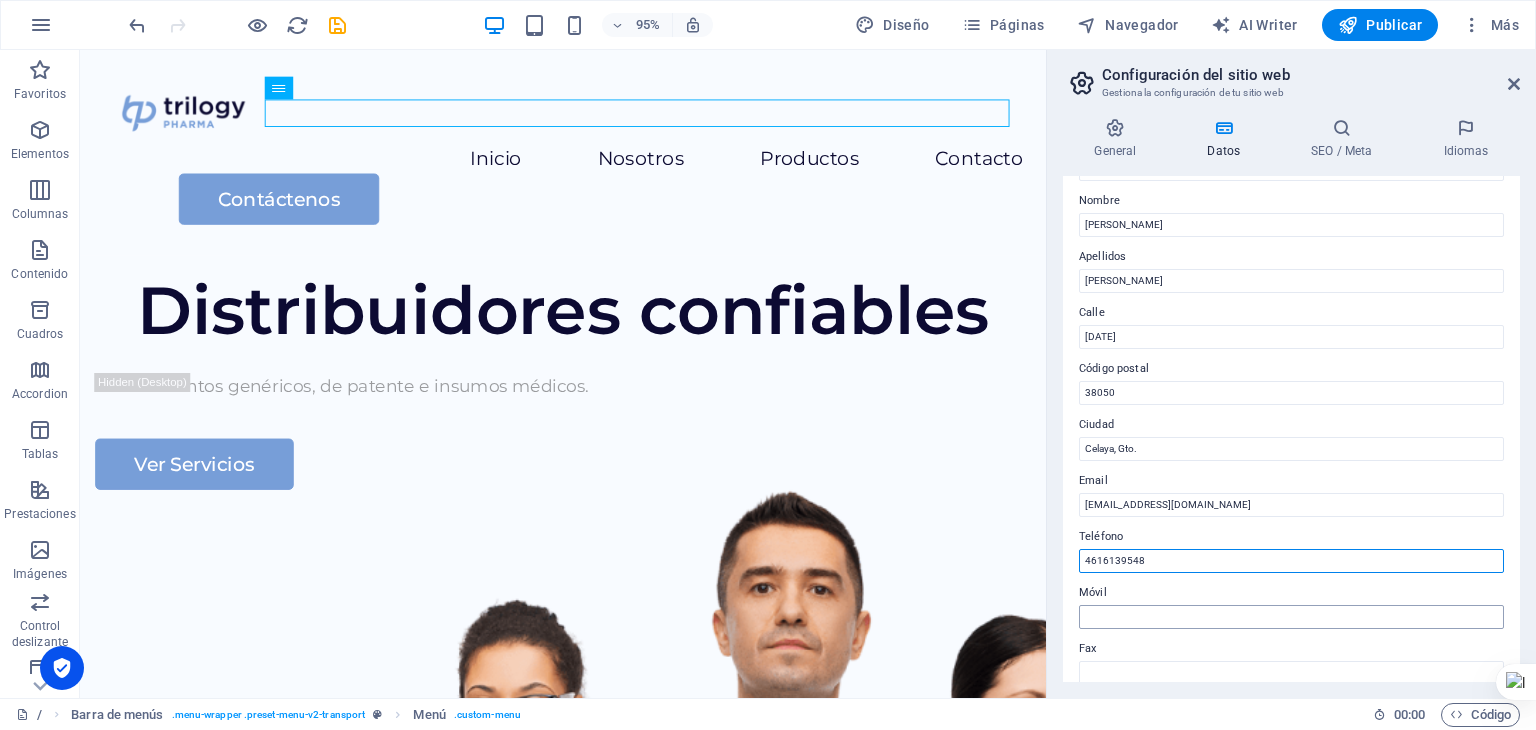 type on "4616139548" 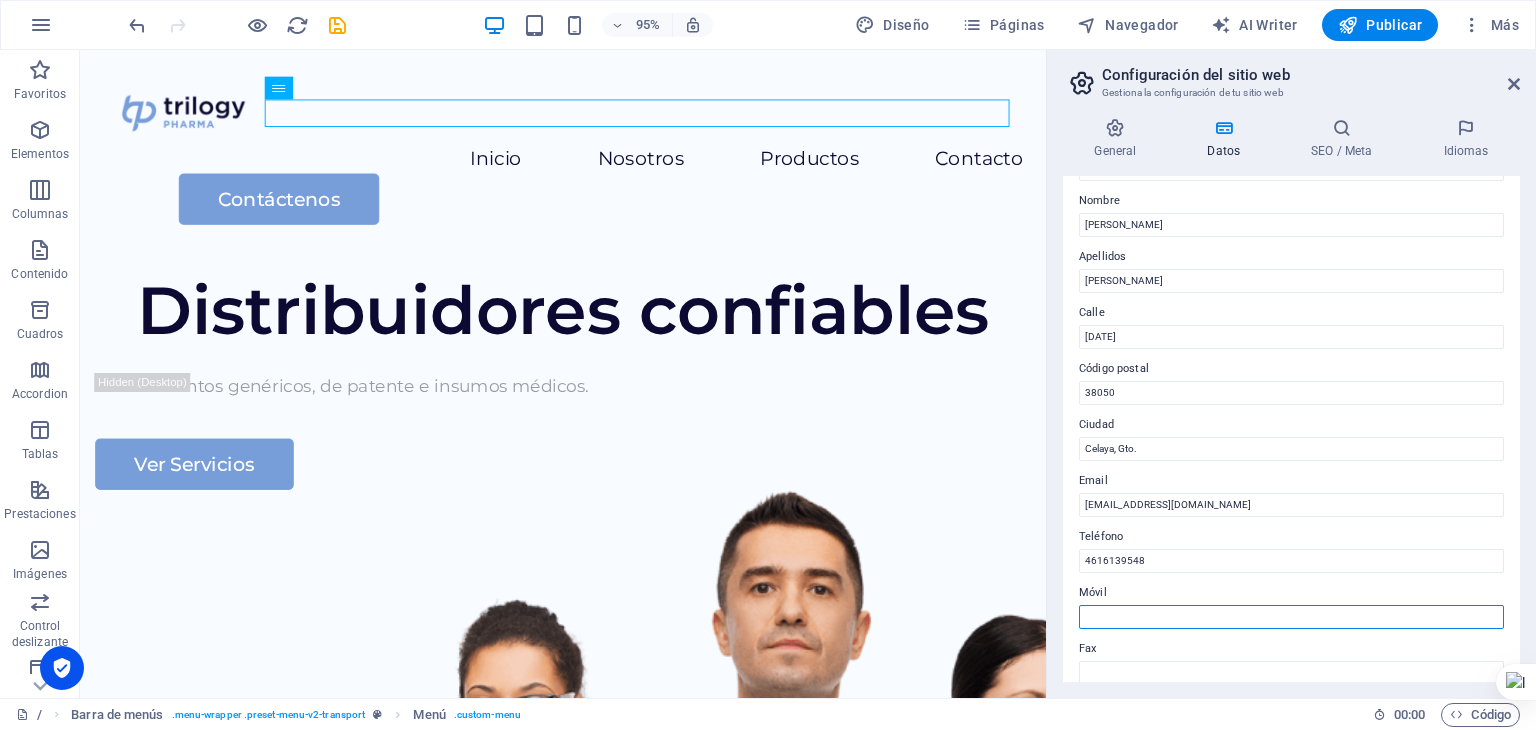 click on "Móvil" at bounding box center (1291, 617) 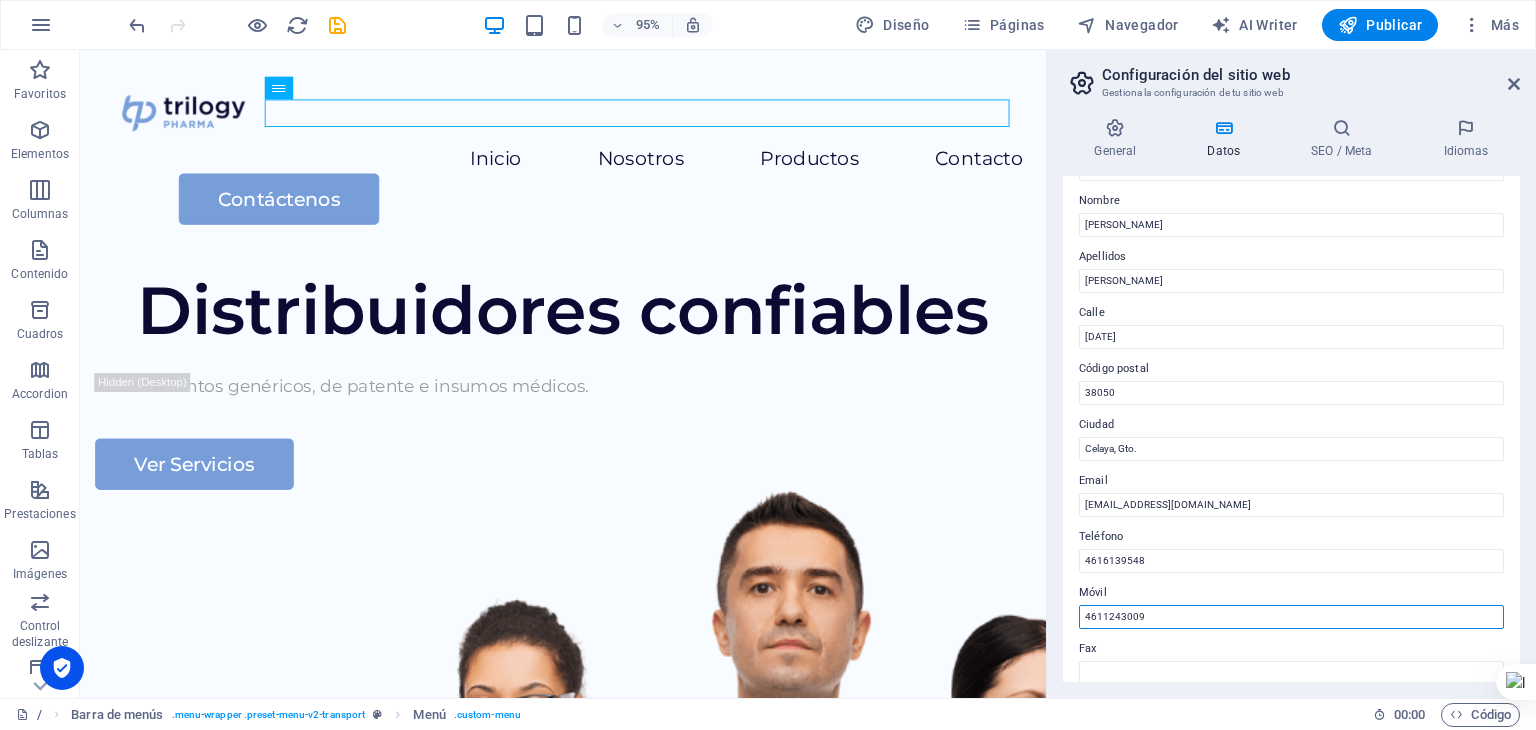 type on "4611243009" 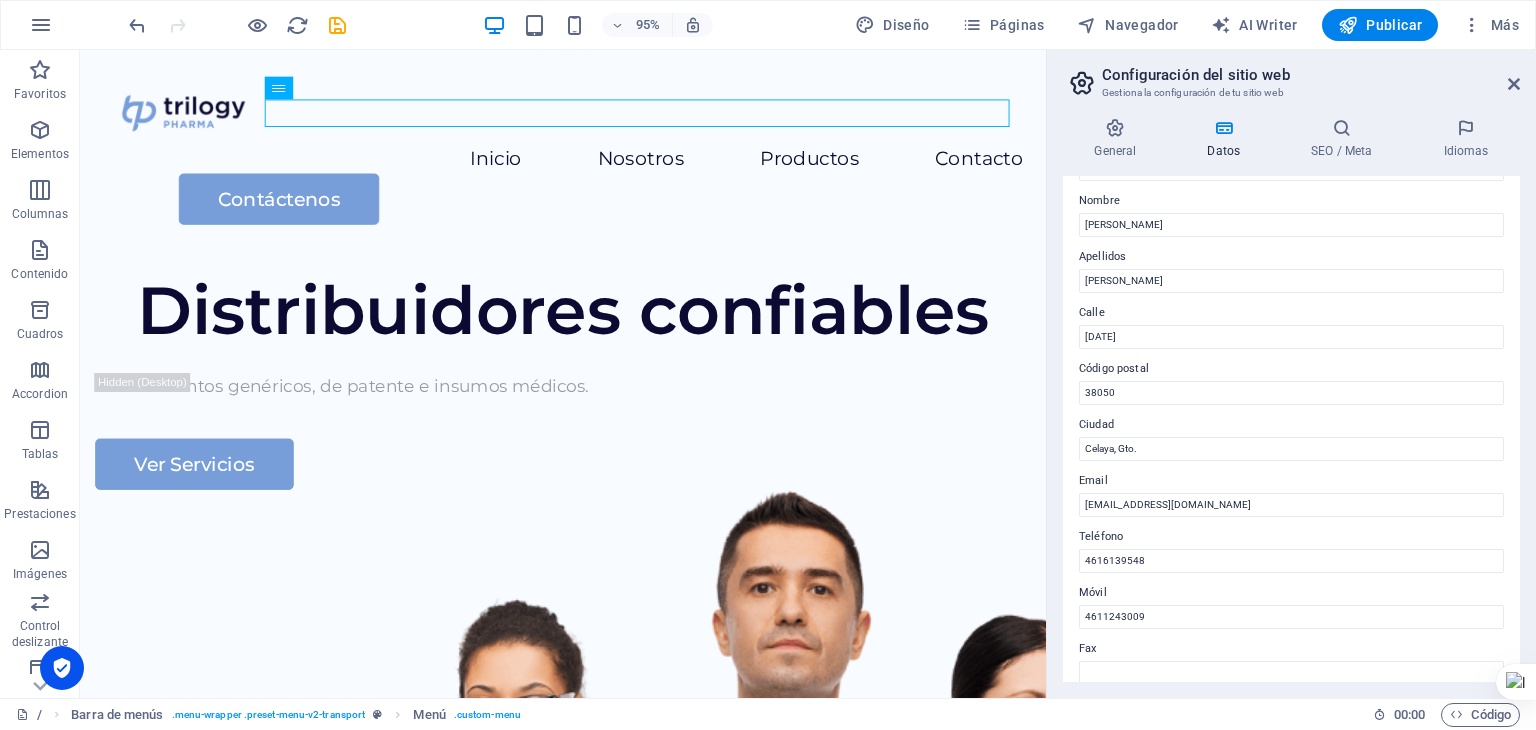 click on "Fax" at bounding box center [1291, 649] 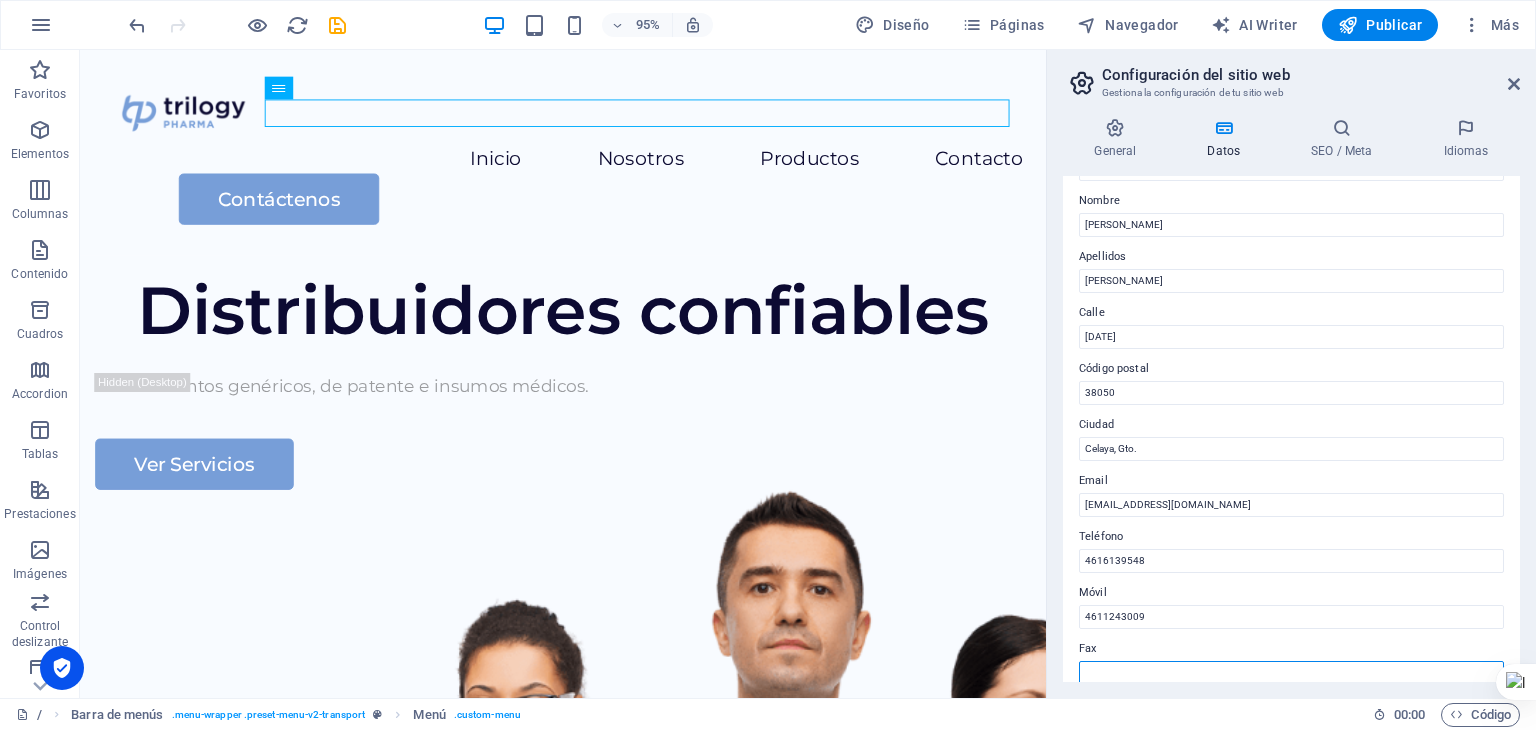 click on "Fax" at bounding box center [1291, 673] 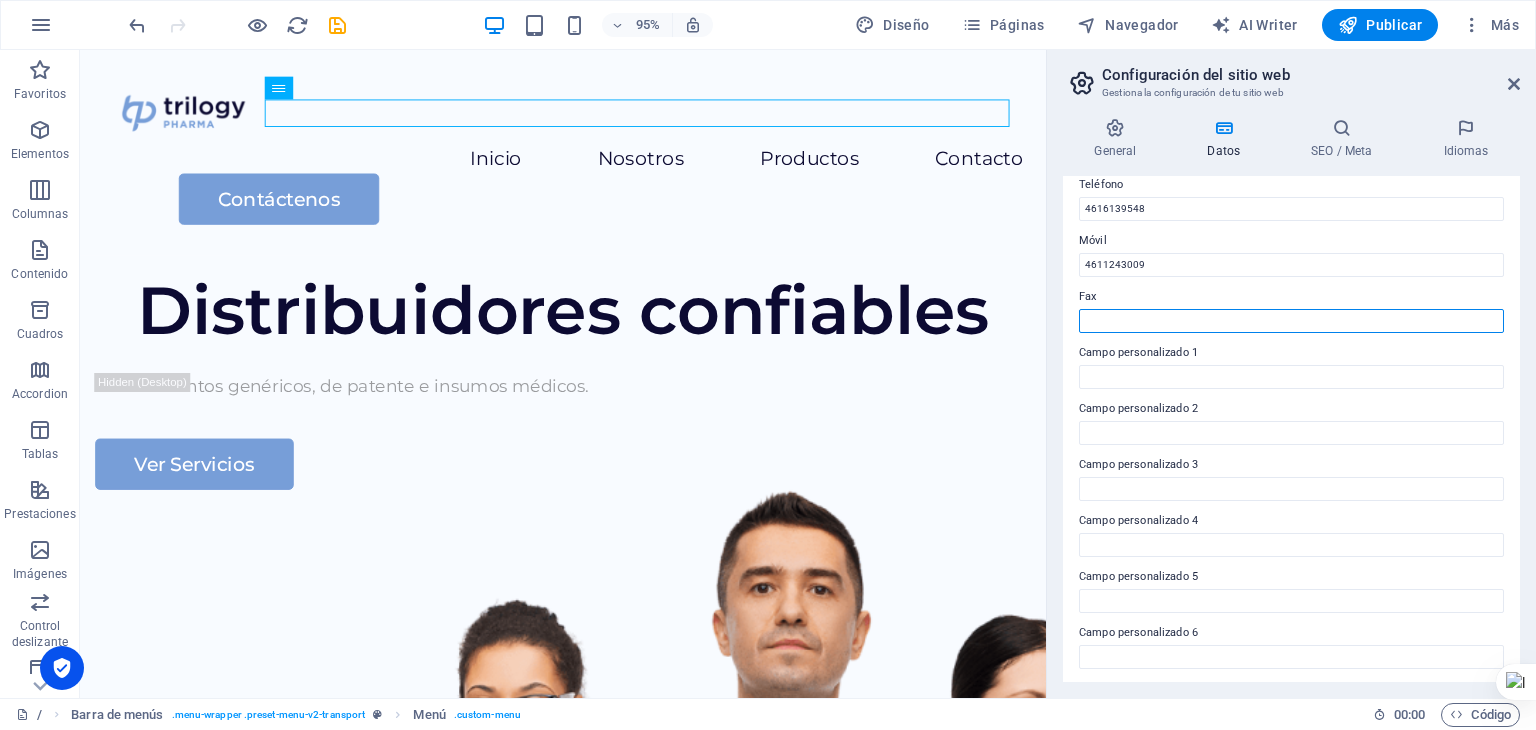 scroll, scrollTop: 454, scrollLeft: 0, axis: vertical 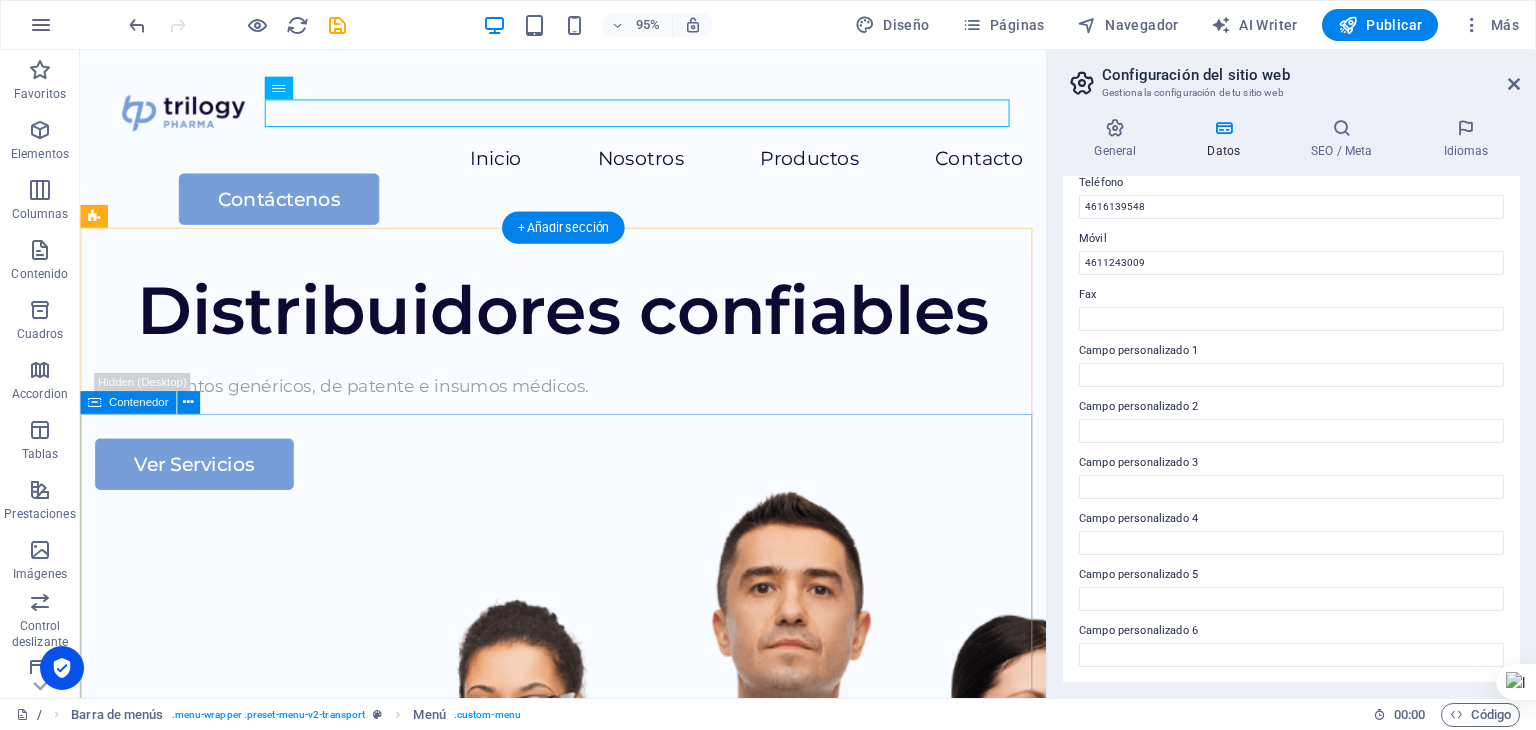 click on "Distribuidores confiables  Medicamentos genéricos, de patente e insumos médicos. Ver Servicios" at bounding box center [588, 397] 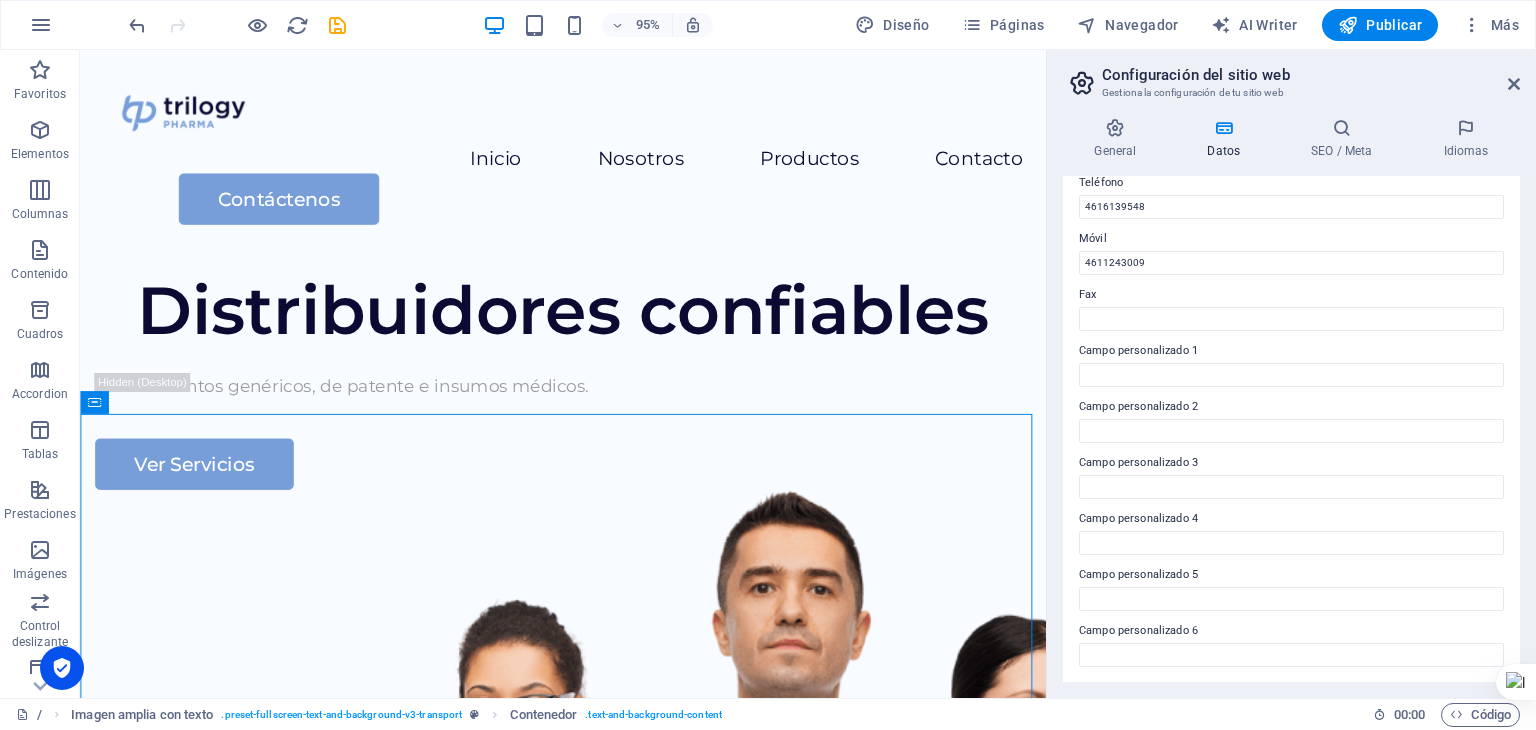 scroll, scrollTop: 596, scrollLeft: 0, axis: vertical 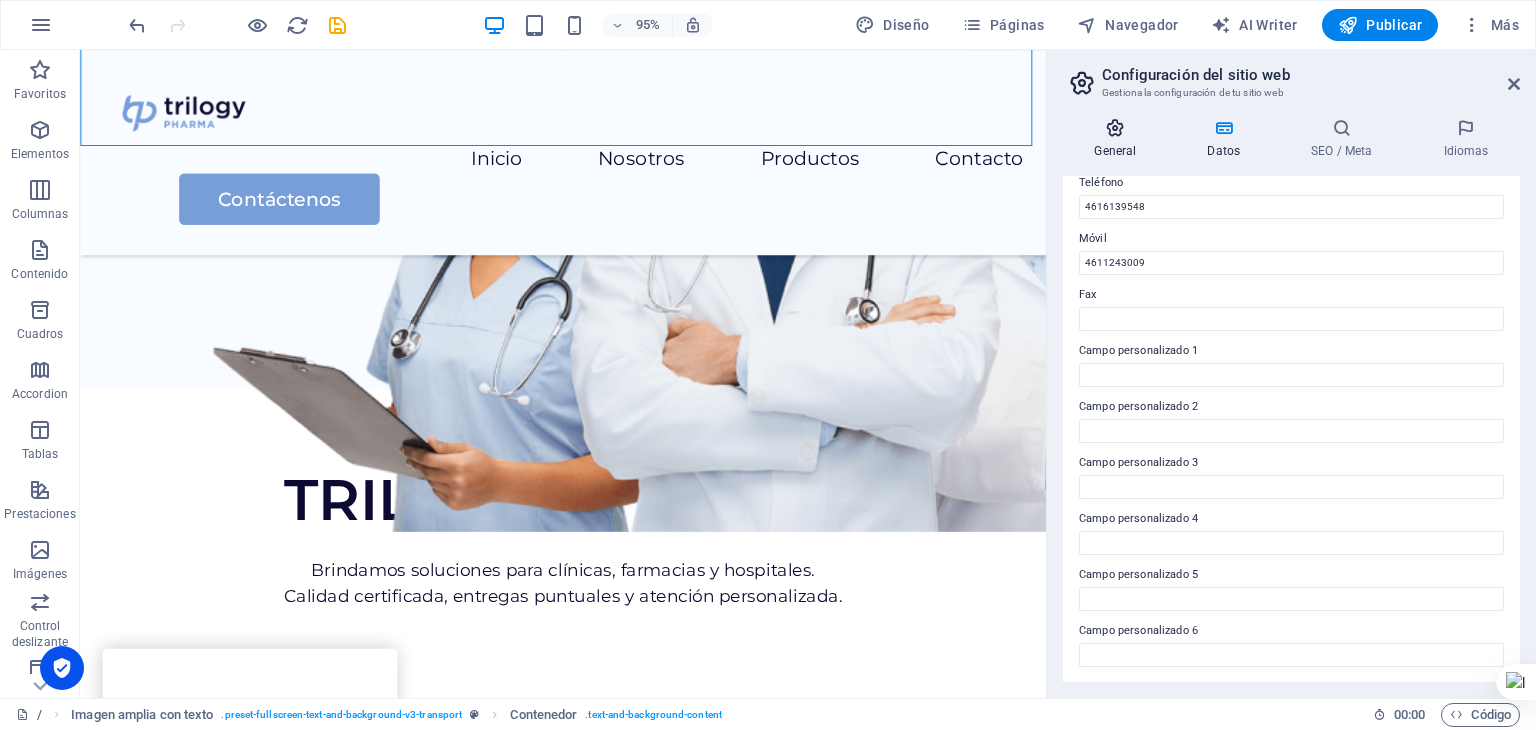 click on "General" at bounding box center [1119, 139] 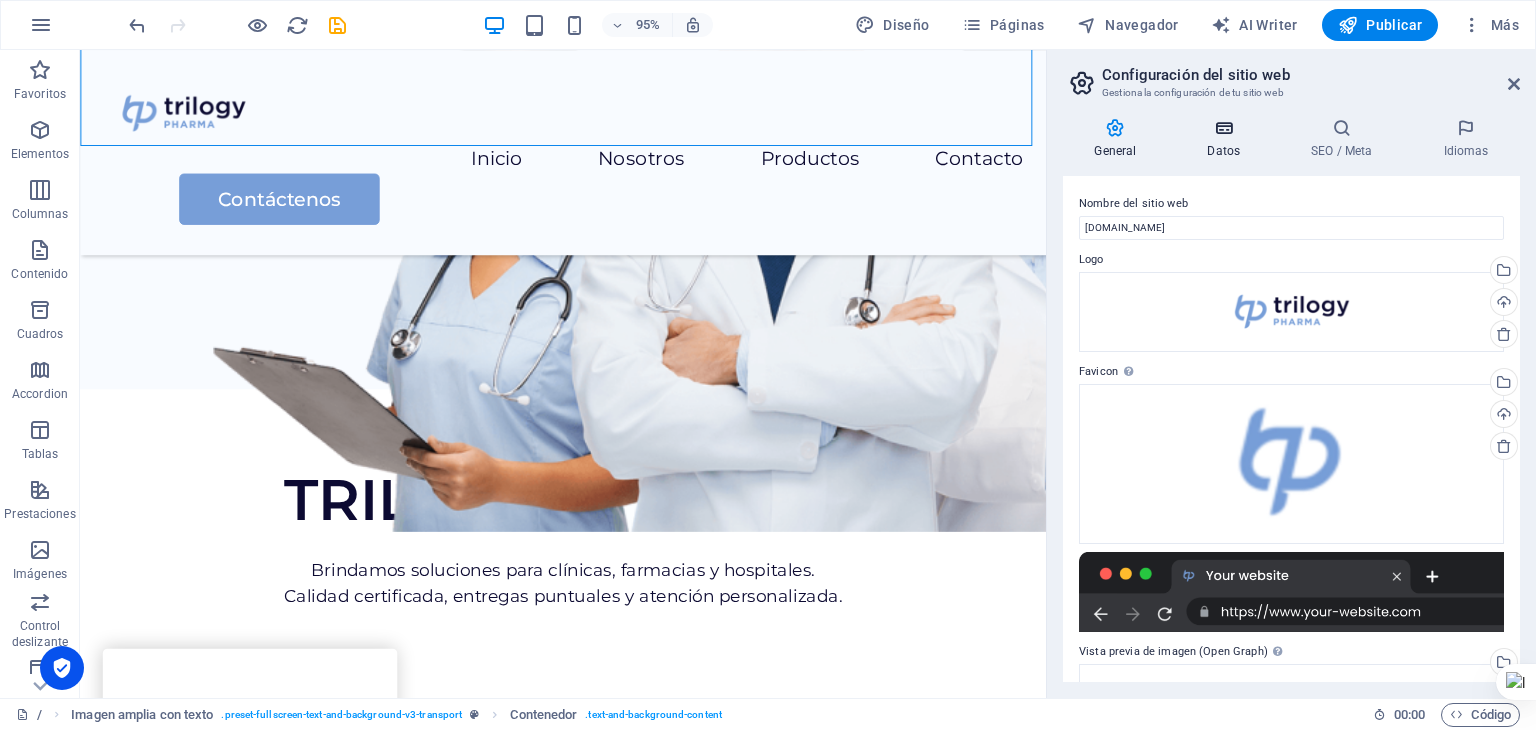 click on "Datos" at bounding box center (1228, 139) 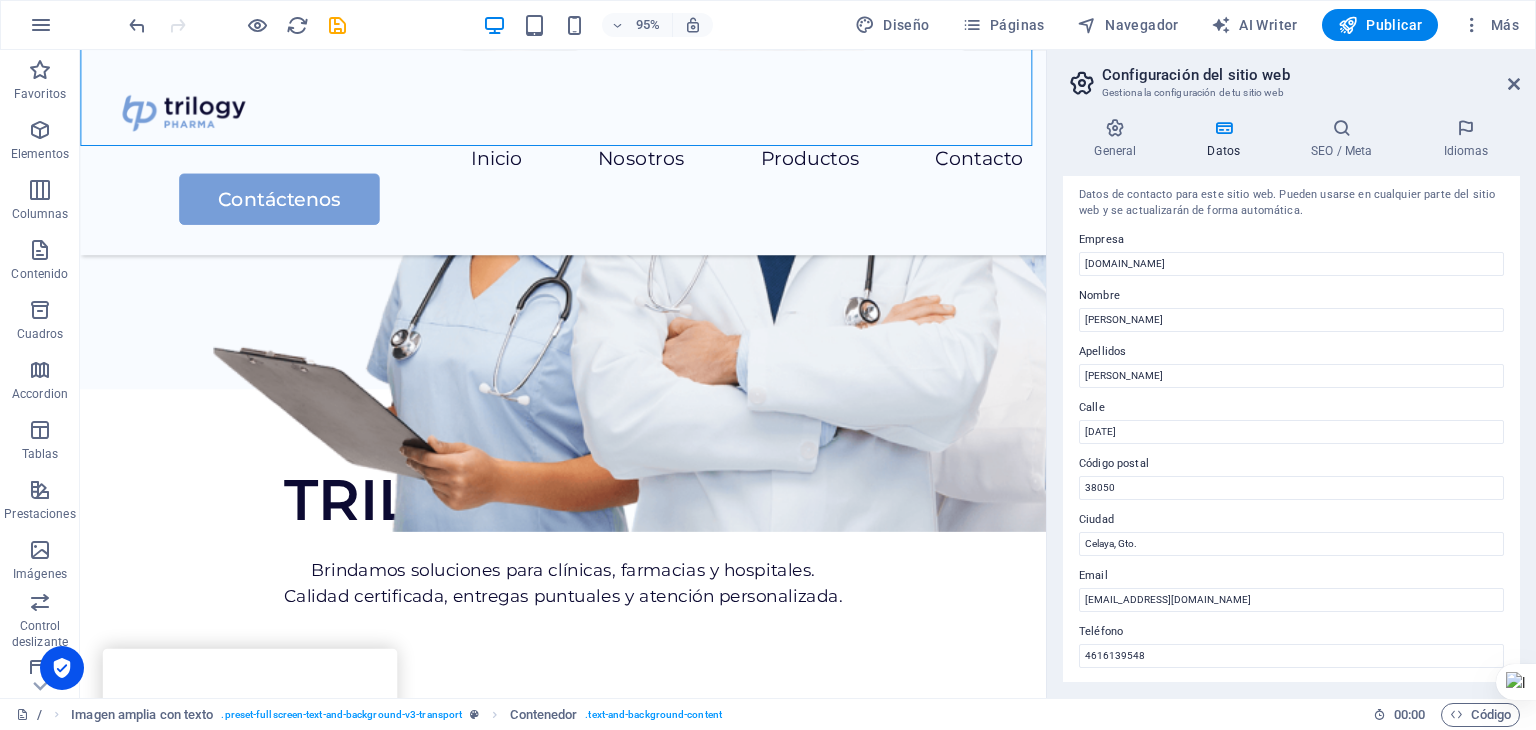 scroll, scrollTop: 0, scrollLeft: 0, axis: both 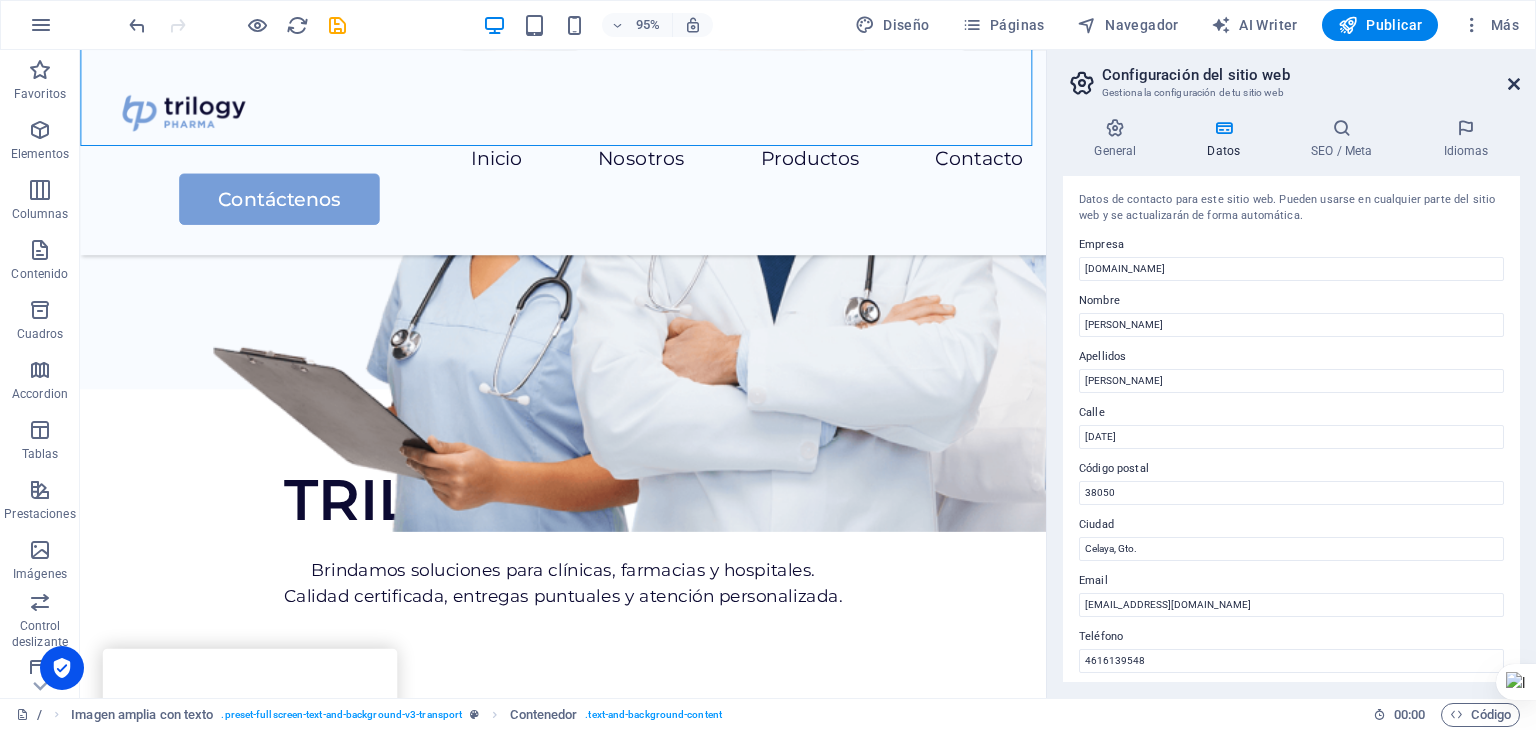 click at bounding box center [1514, 84] 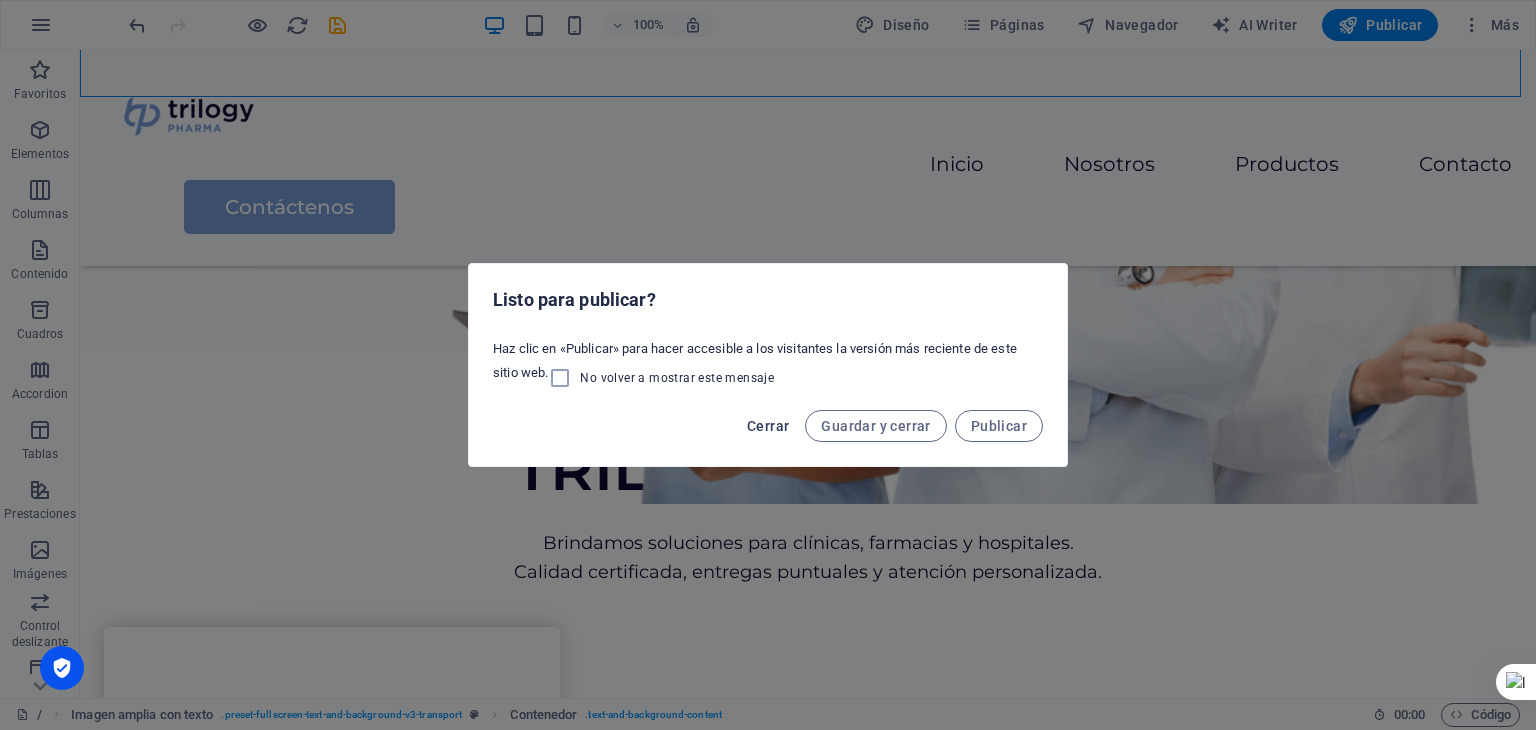 click on "Cerrar" at bounding box center (768, 426) 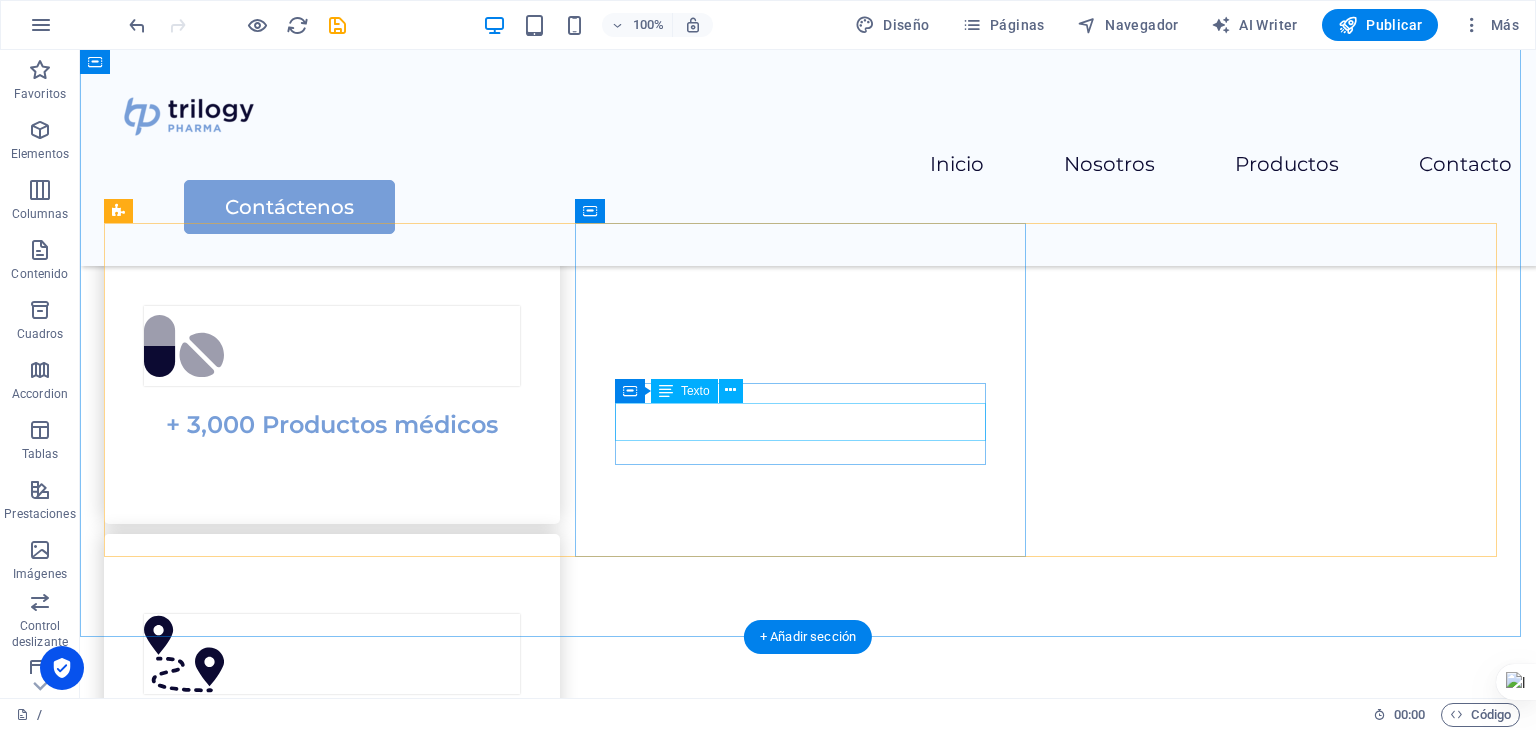 scroll, scrollTop: 1000, scrollLeft: 0, axis: vertical 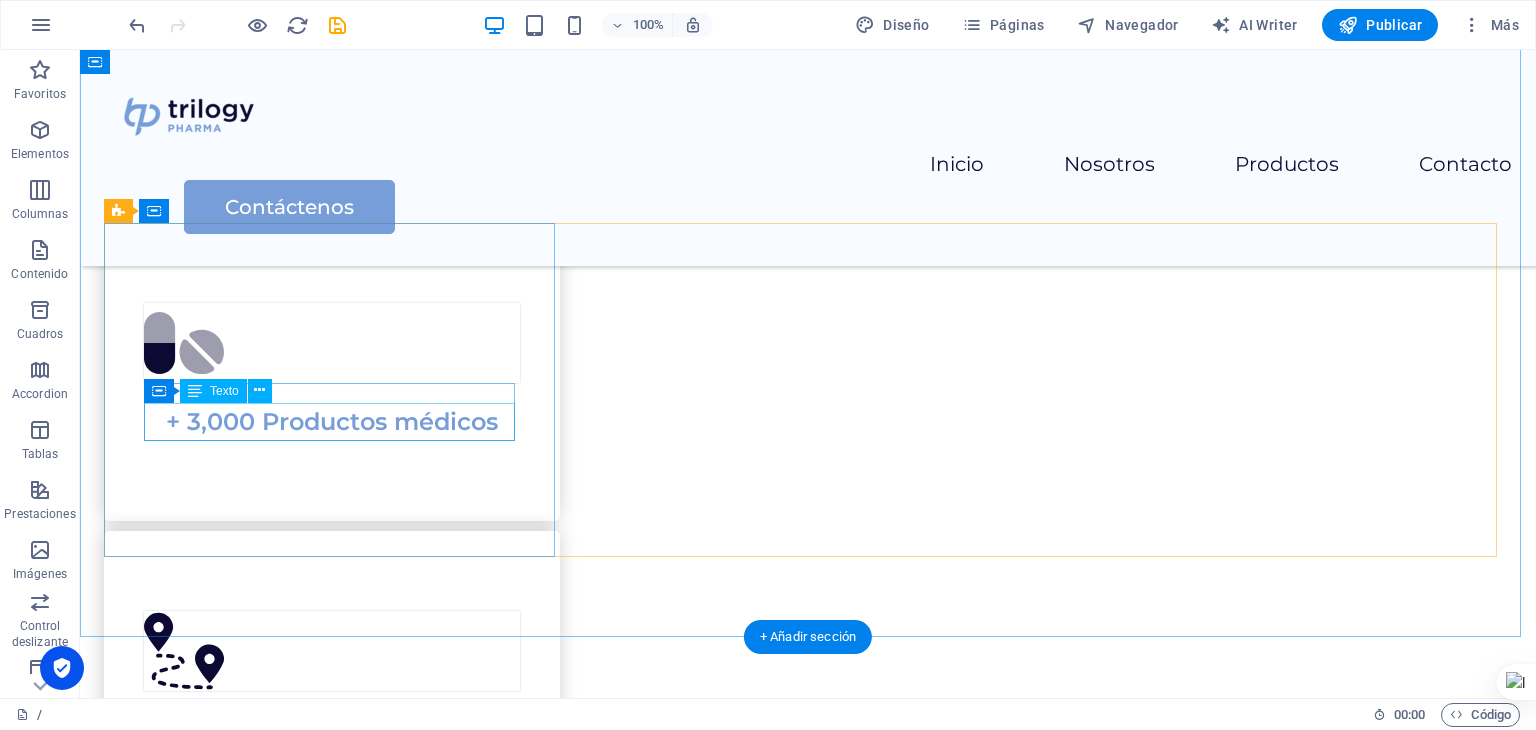 click on "+ 3,000 Productos médicos" at bounding box center (332, 422) 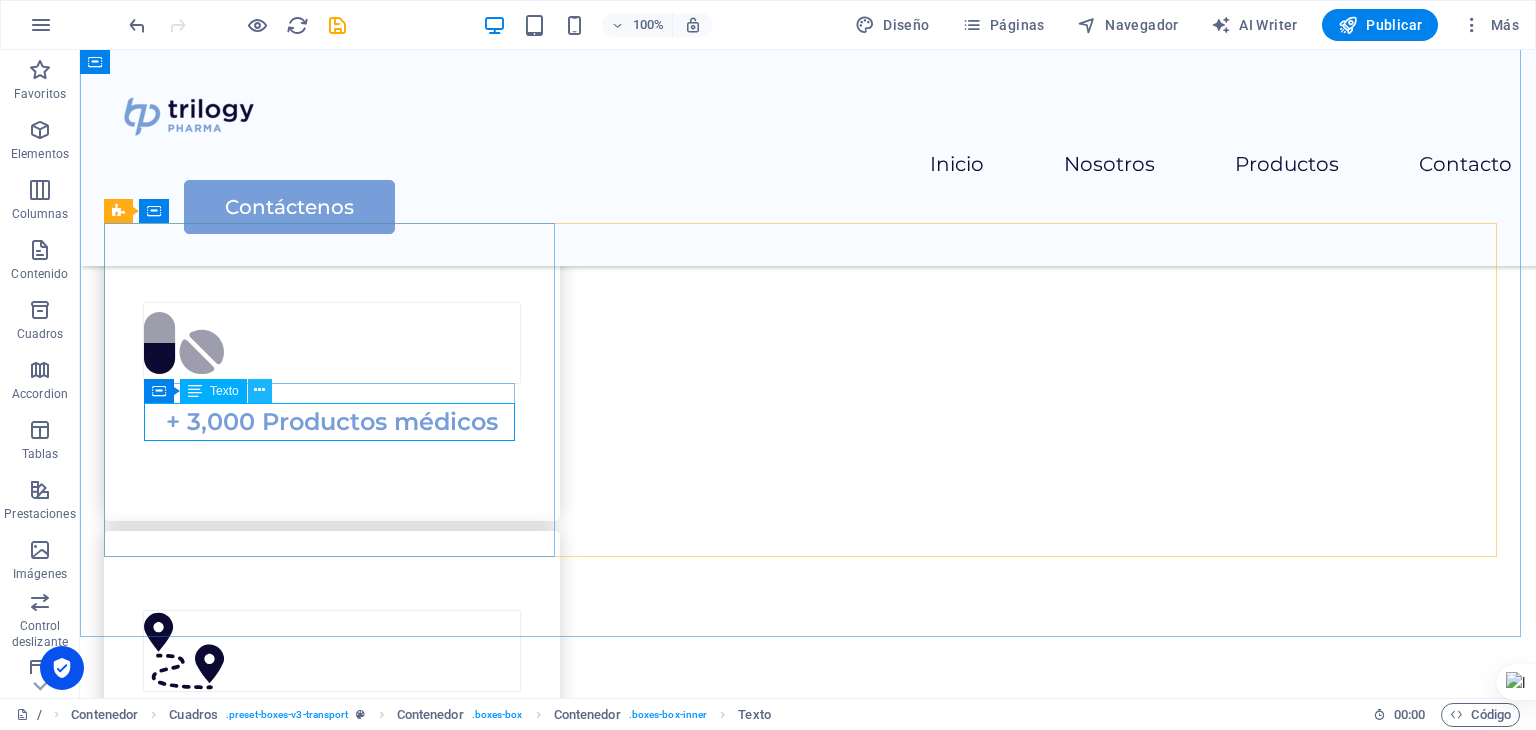 click at bounding box center [259, 390] 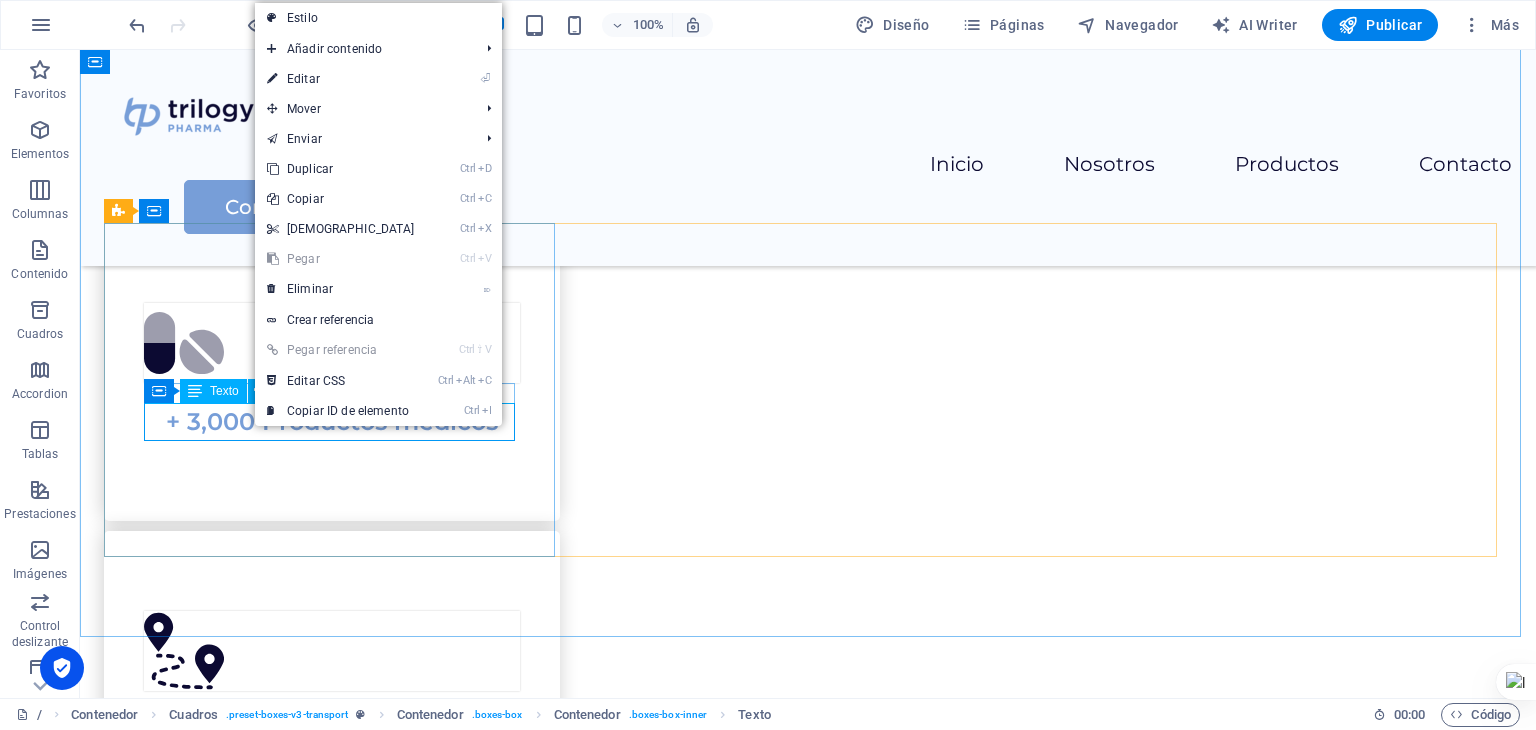 click on "Texto" at bounding box center [224, 391] 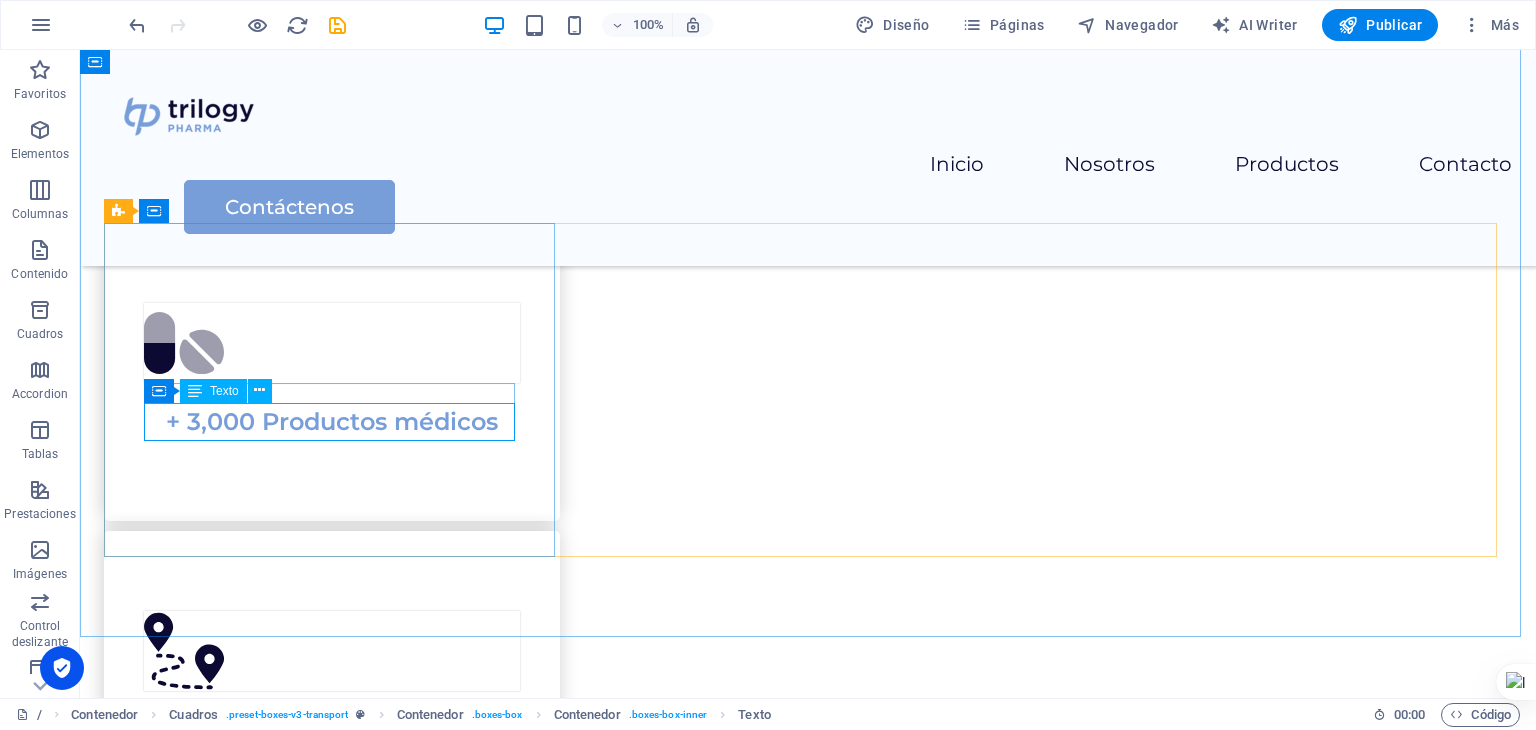 click on "Texto" at bounding box center (224, 391) 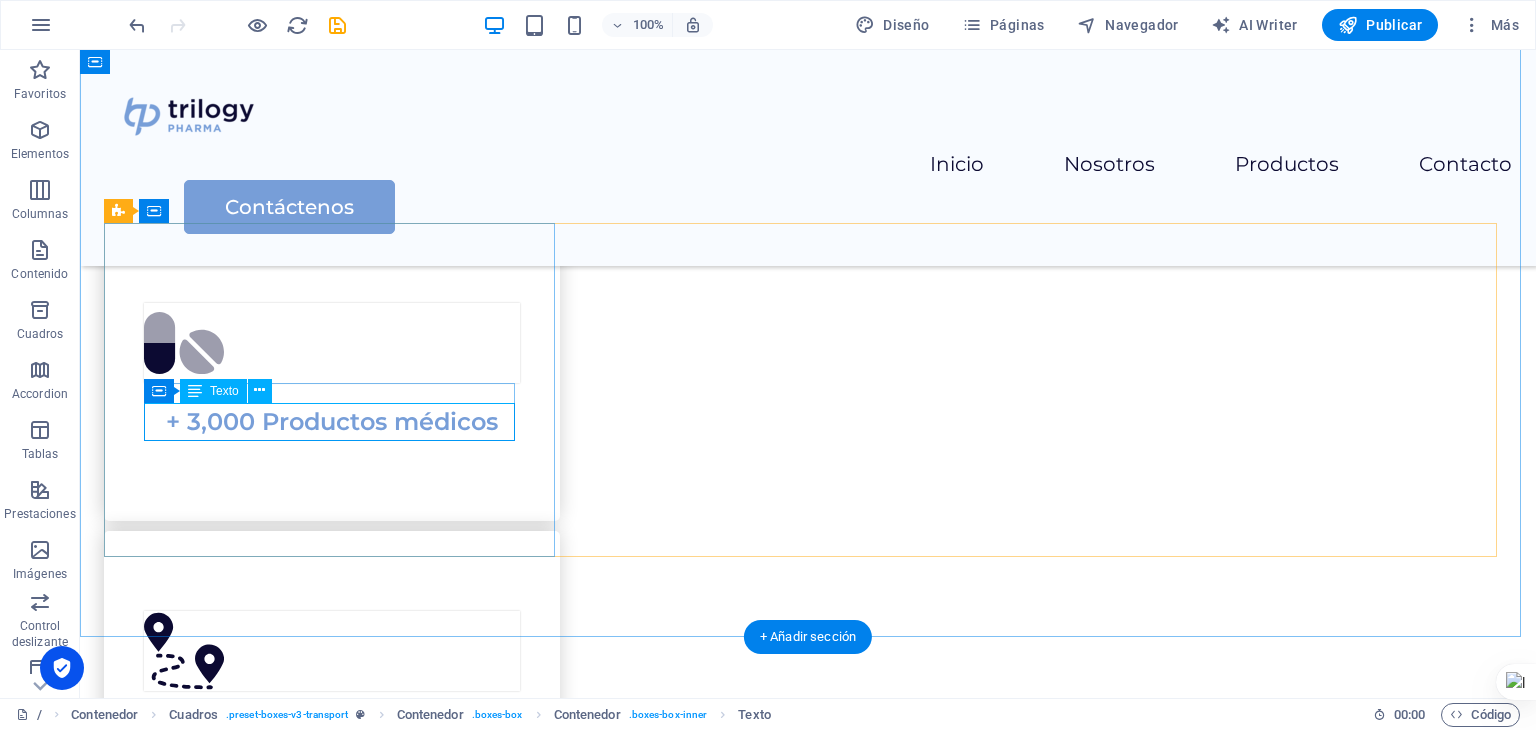 click on "+ 3,000 Productos médicos" at bounding box center [332, 422] 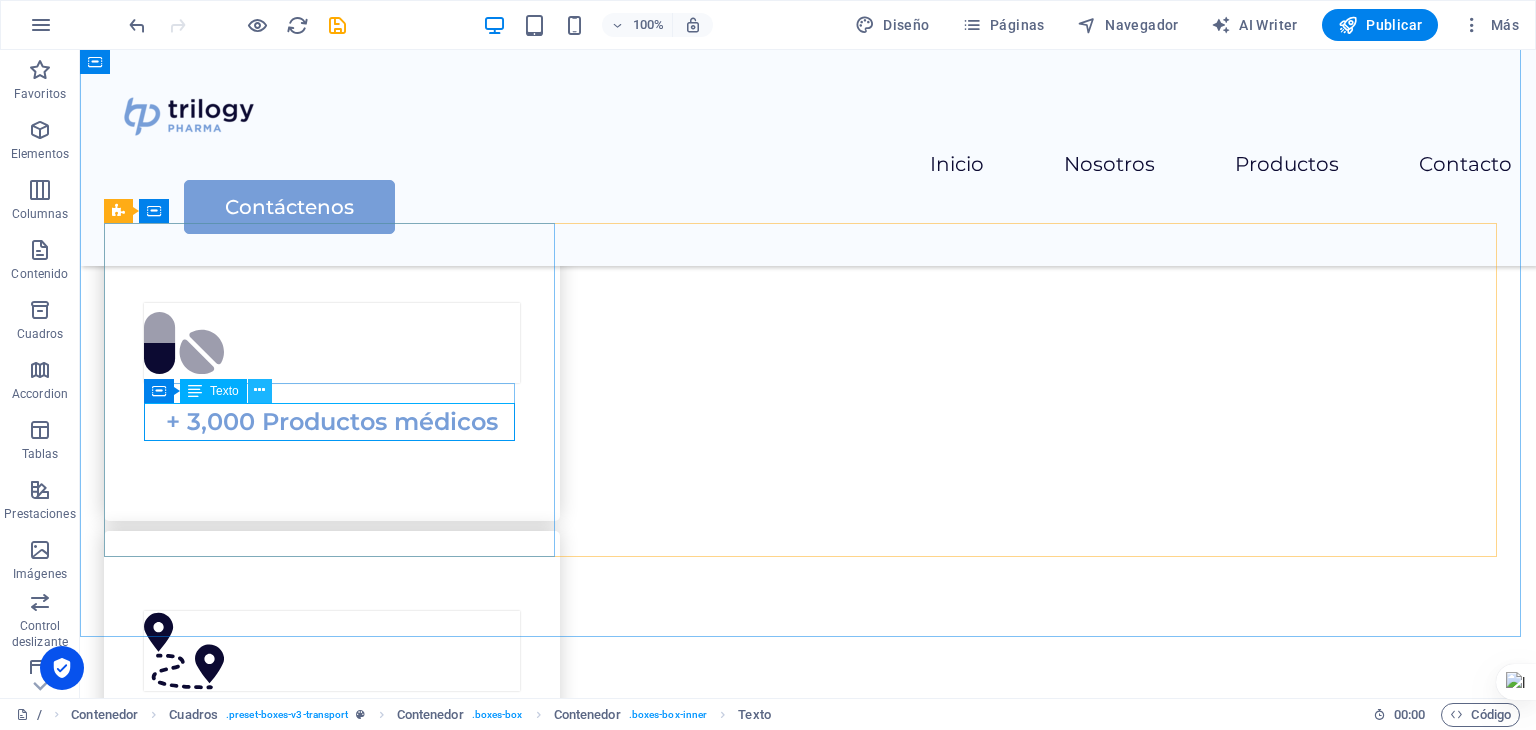 click at bounding box center (259, 390) 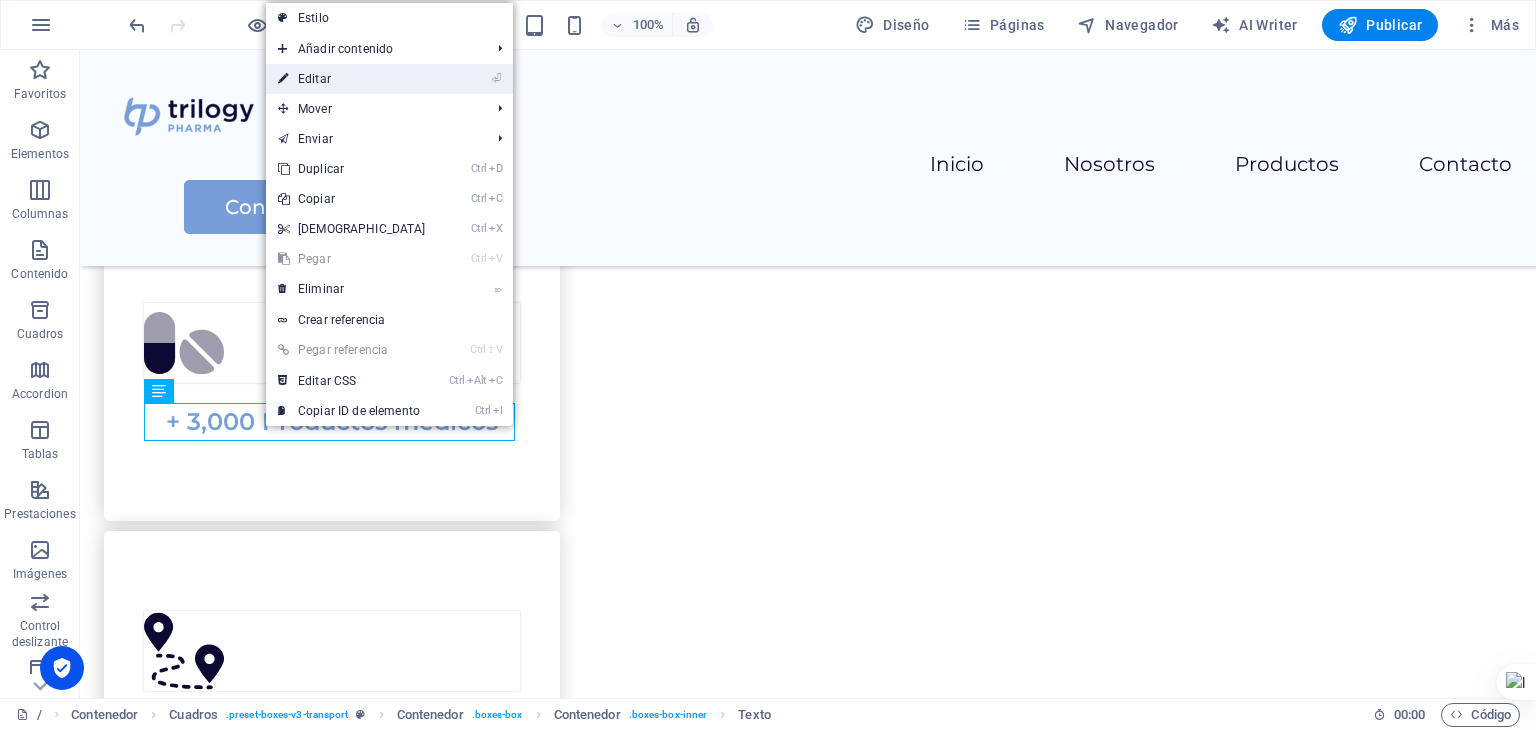click on "⏎  Editar" at bounding box center [352, 79] 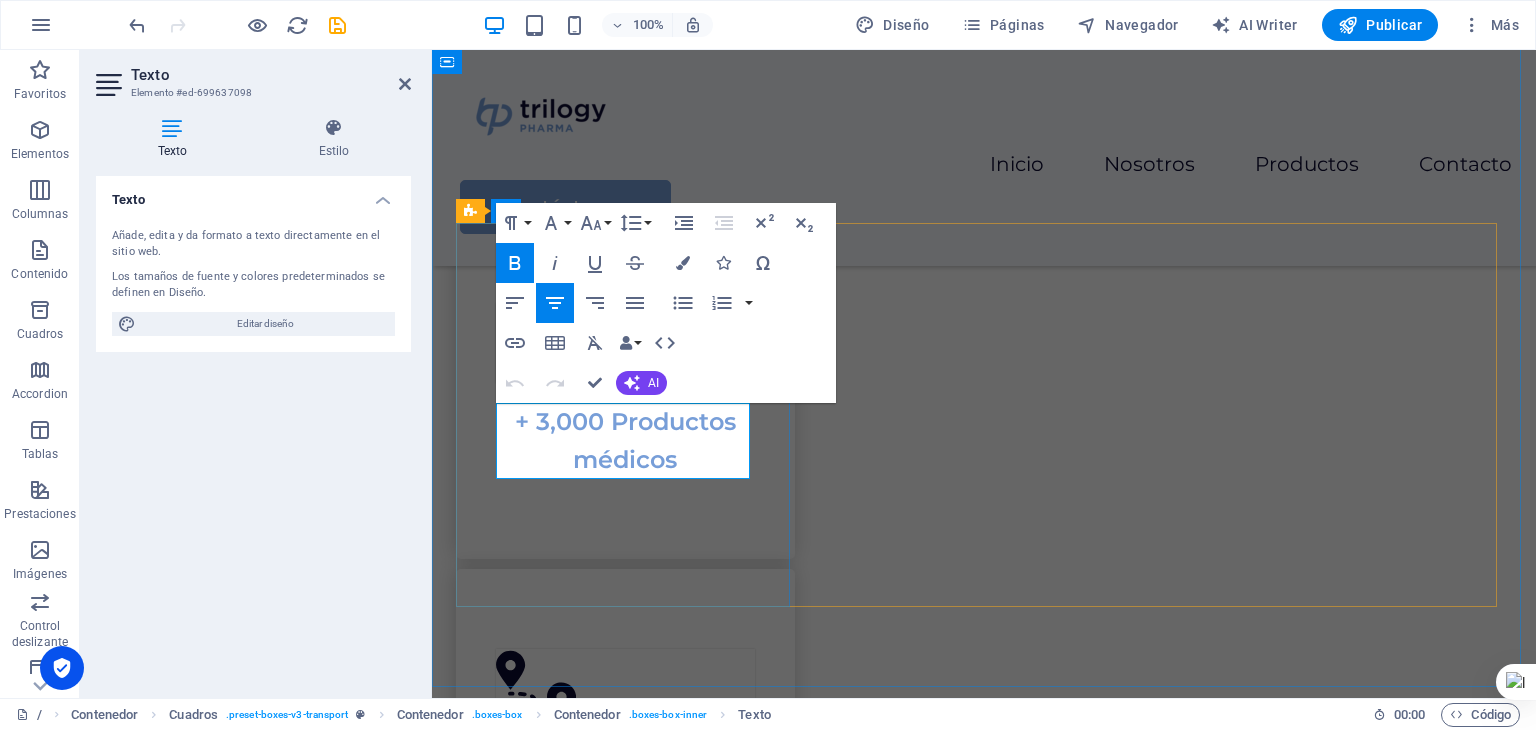click on "+ 3,000 Productos médicos" at bounding box center (625, 440) 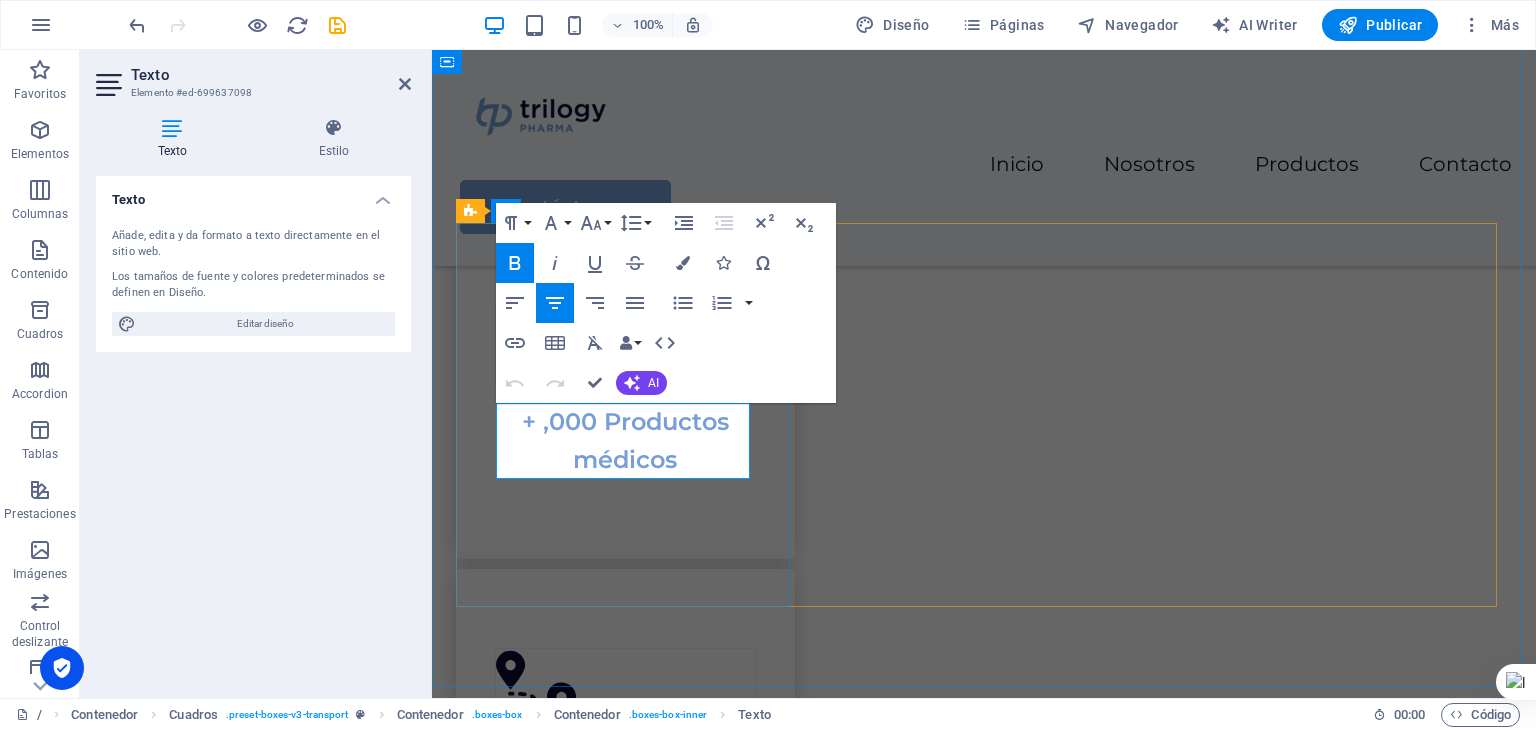 type 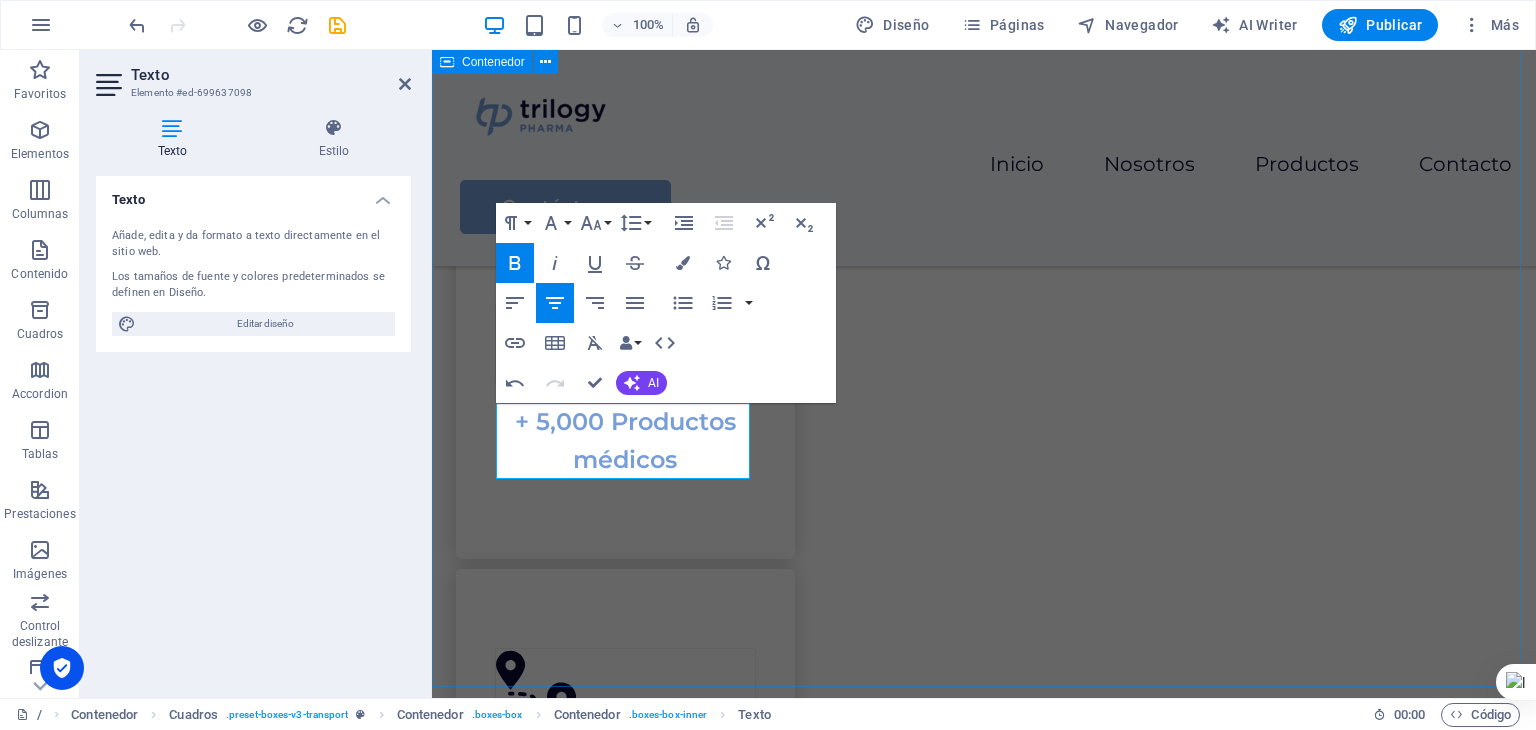 drag, startPoint x: 824, startPoint y: 613, endPoint x: 1172, endPoint y: 610, distance: 348.01294 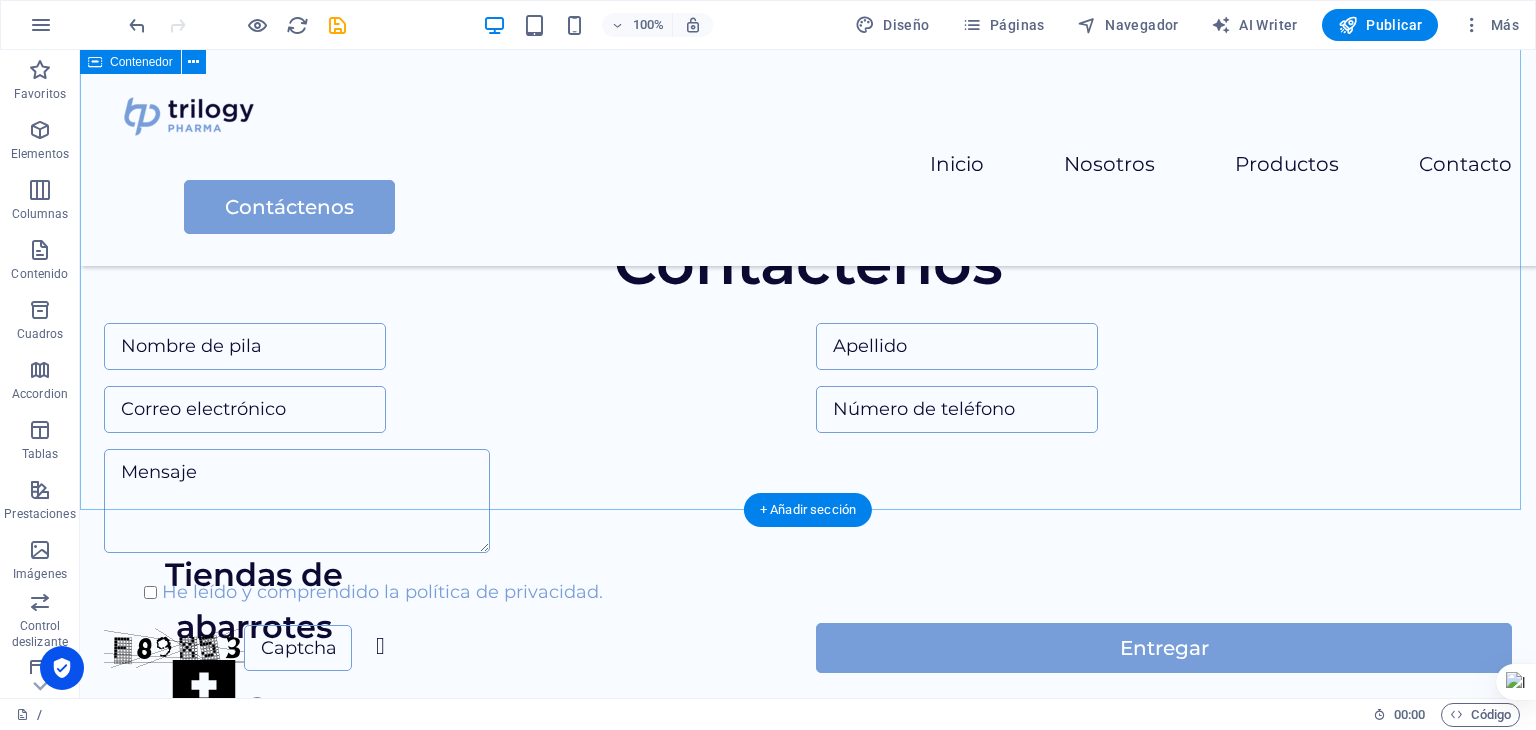 scroll, scrollTop: 3064, scrollLeft: 0, axis: vertical 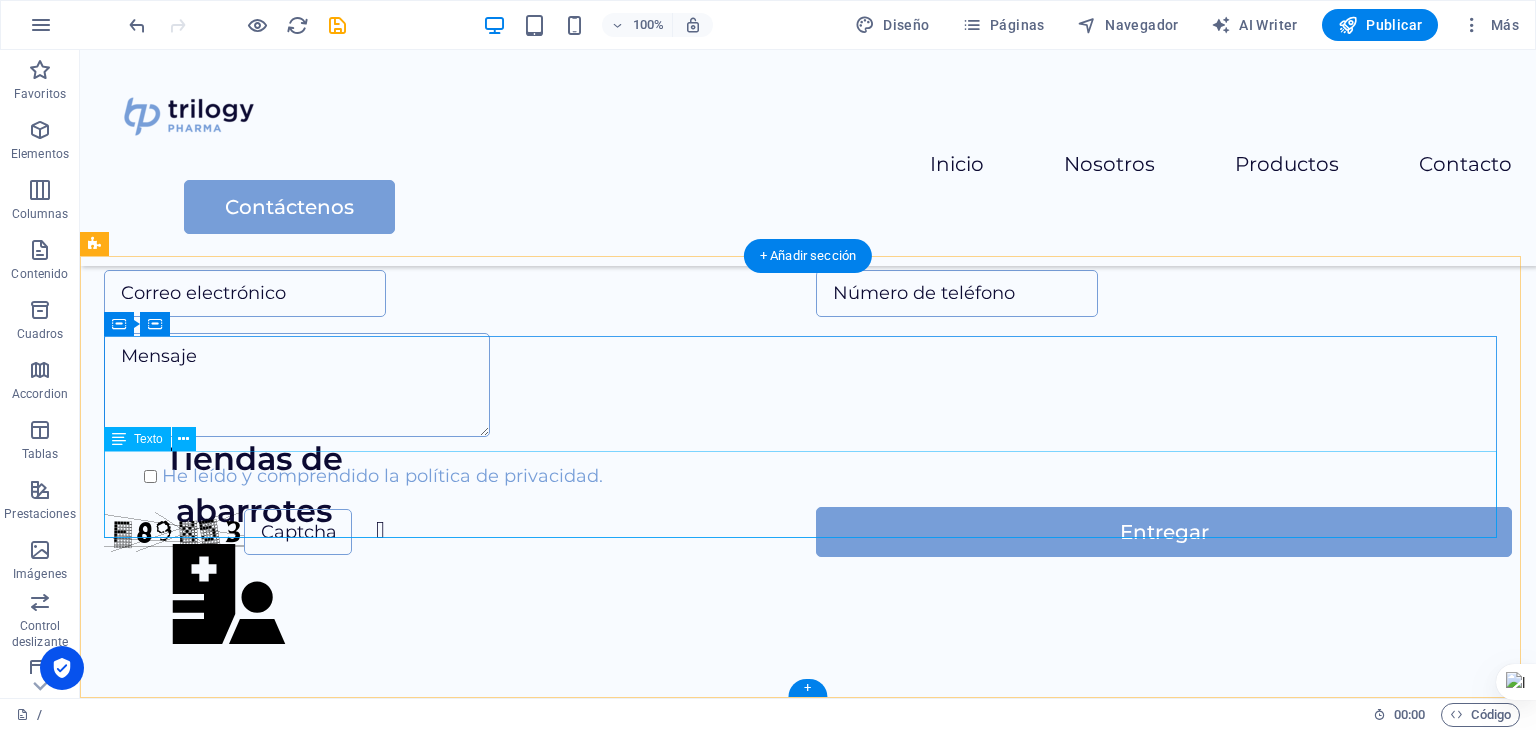 click on "Celaya, Gto." at bounding box center (218, 1107) 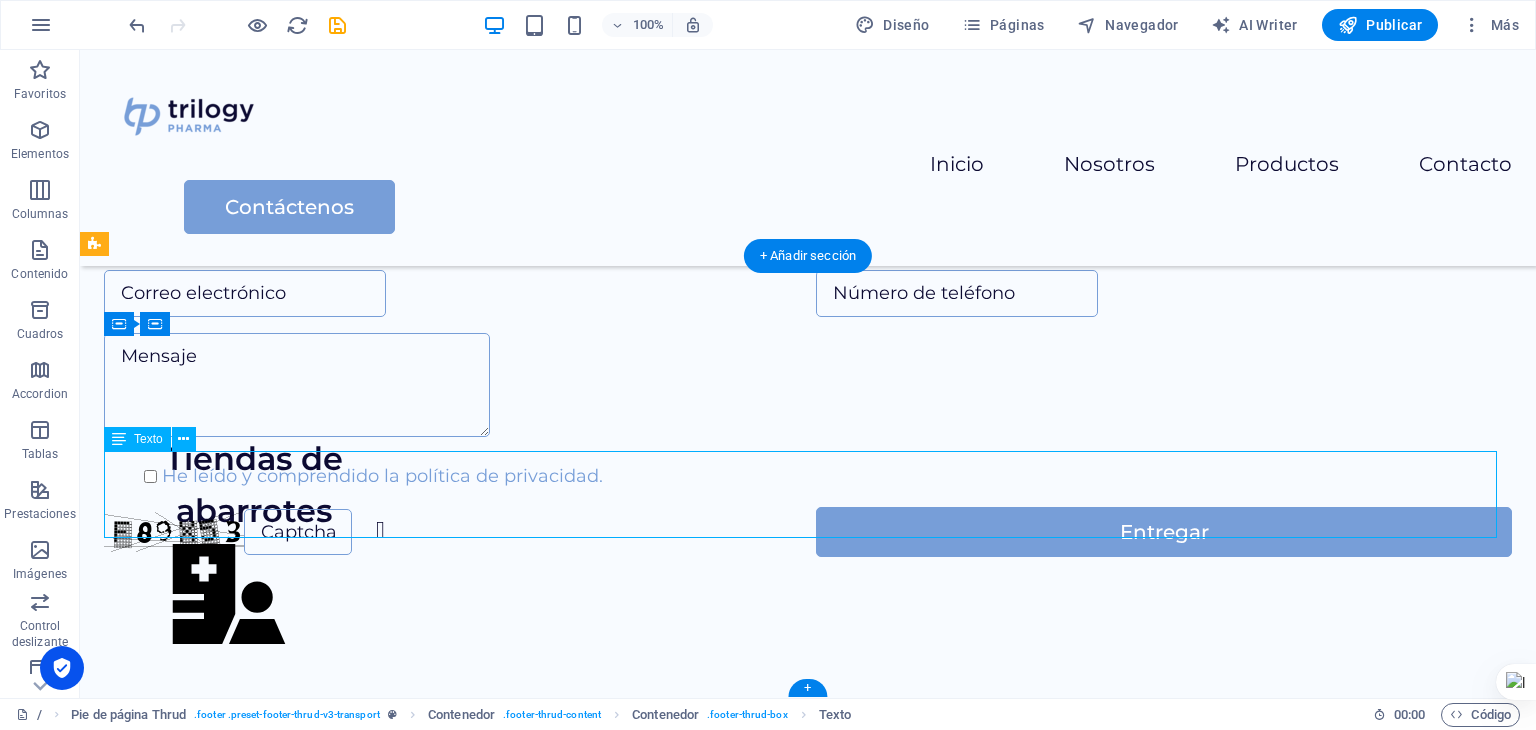 click on "Celaya, Gto." at bounding box center [218, 1107] 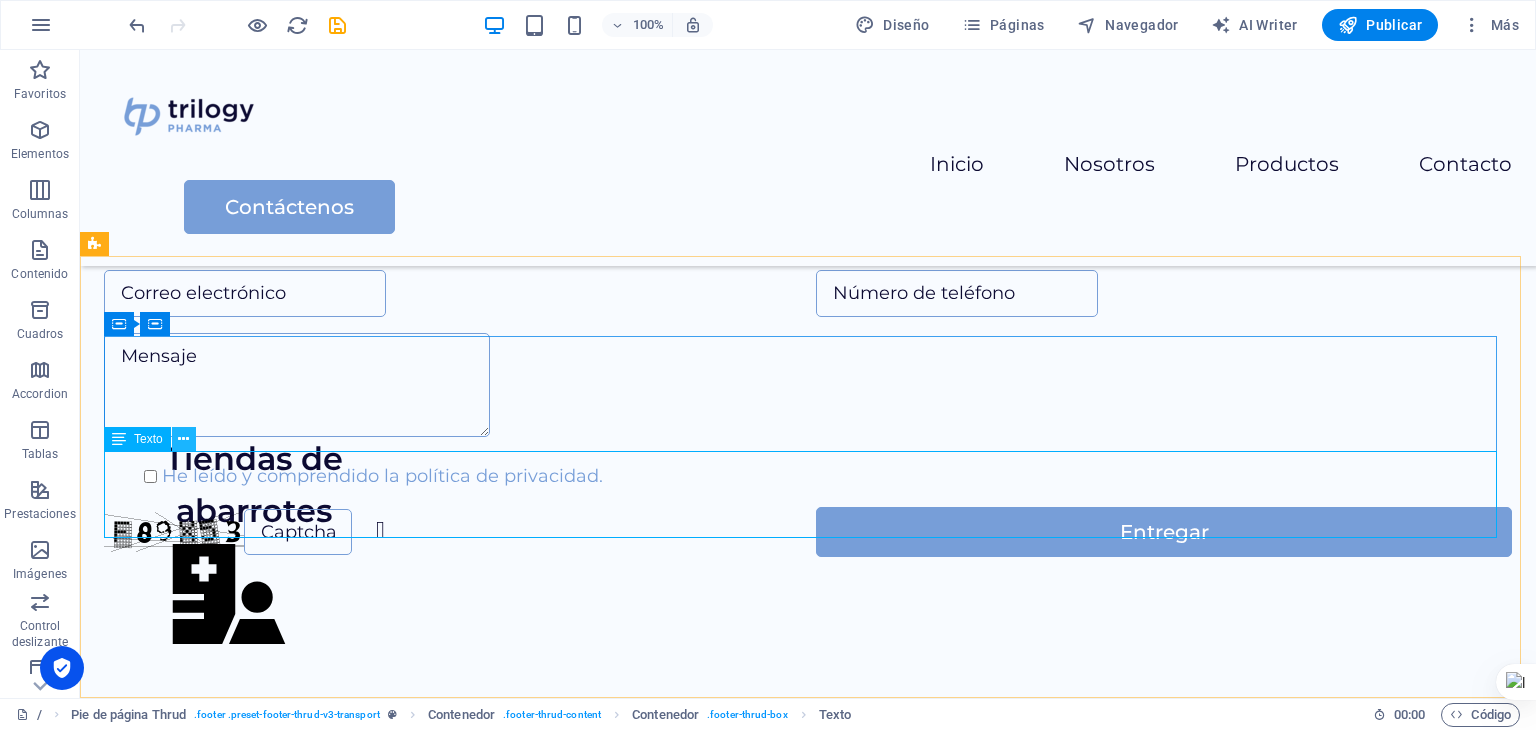 click at bounding box center [183, 439] 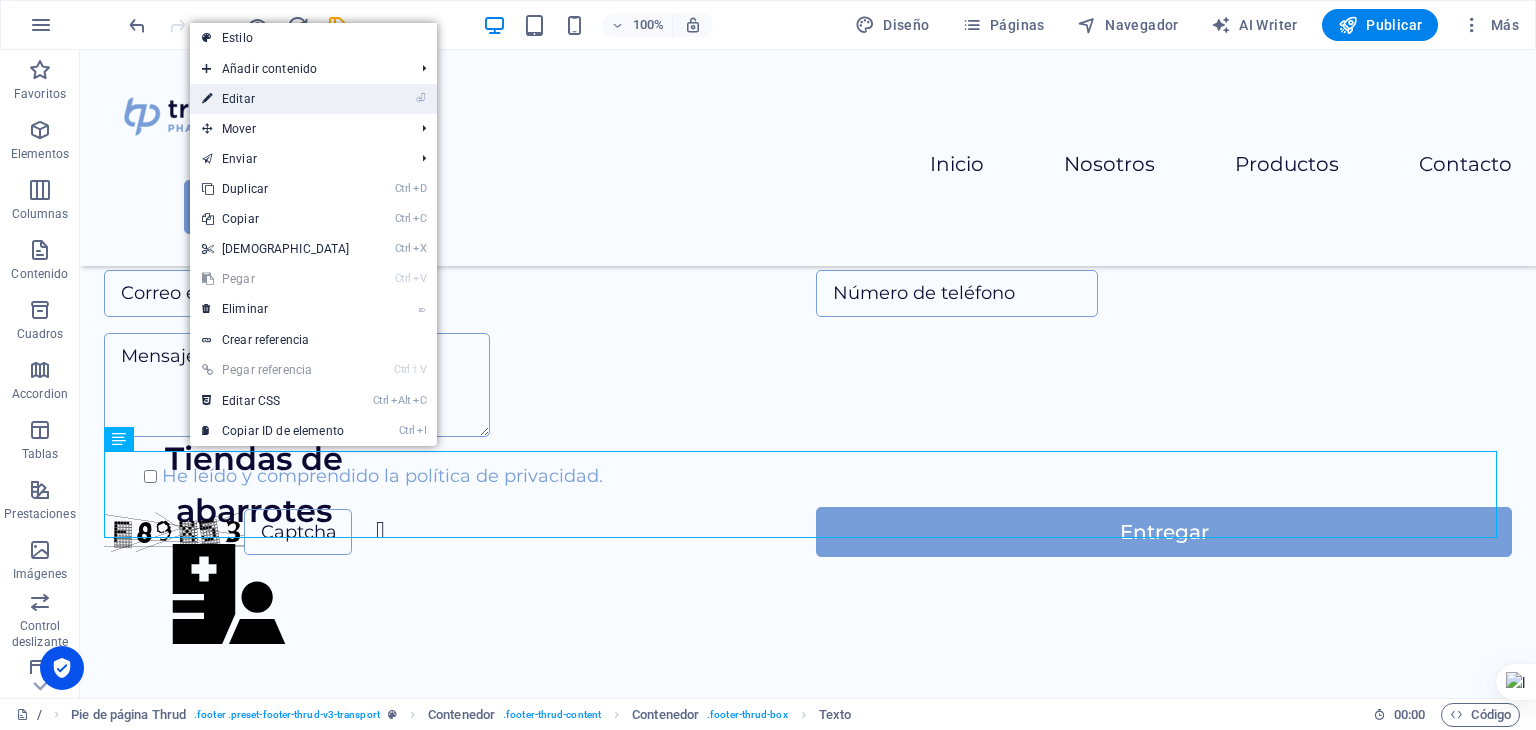 click on "⏎  Editar" at bounding box center [276, 99] 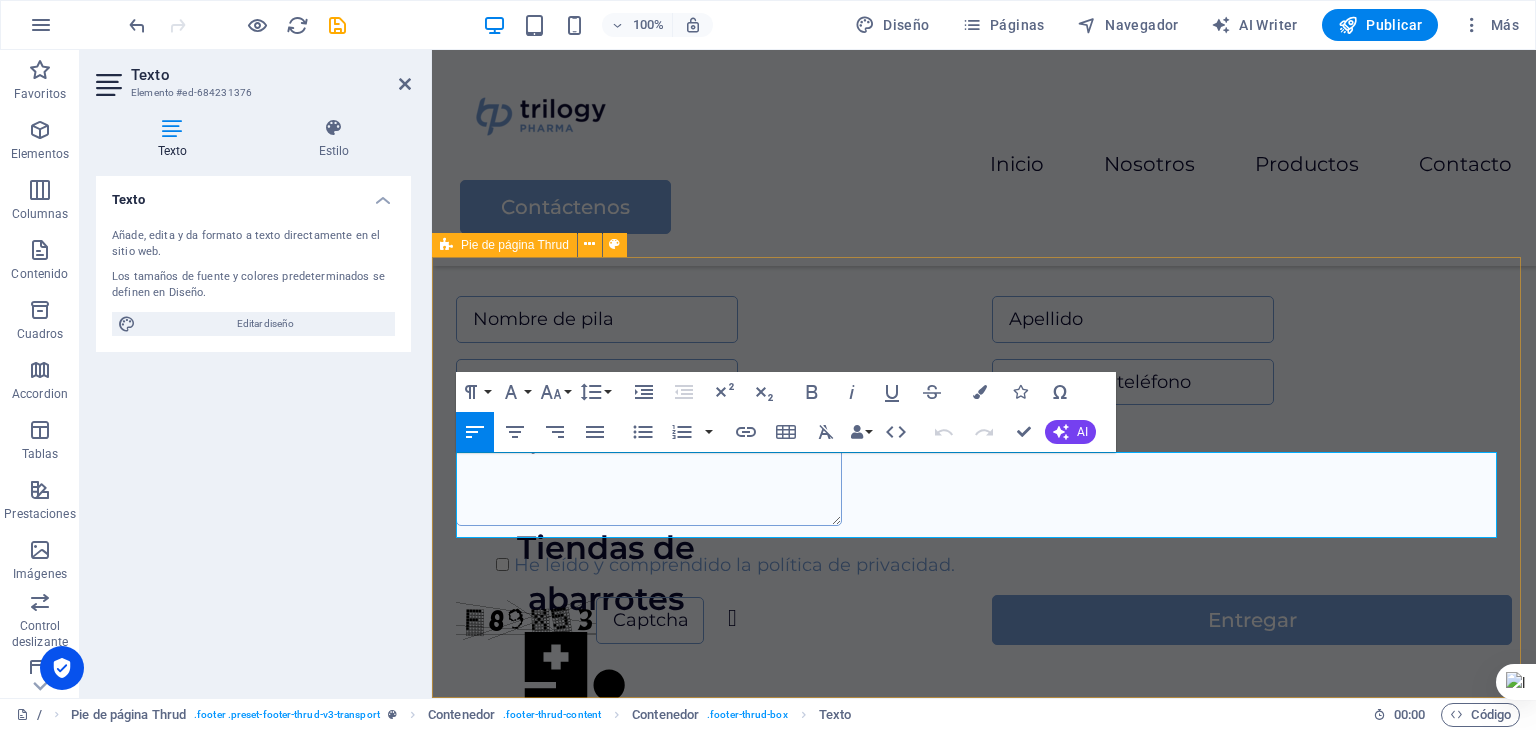 scroll, scrollTop: 3113, scrollLeft: 0, axis: vertical 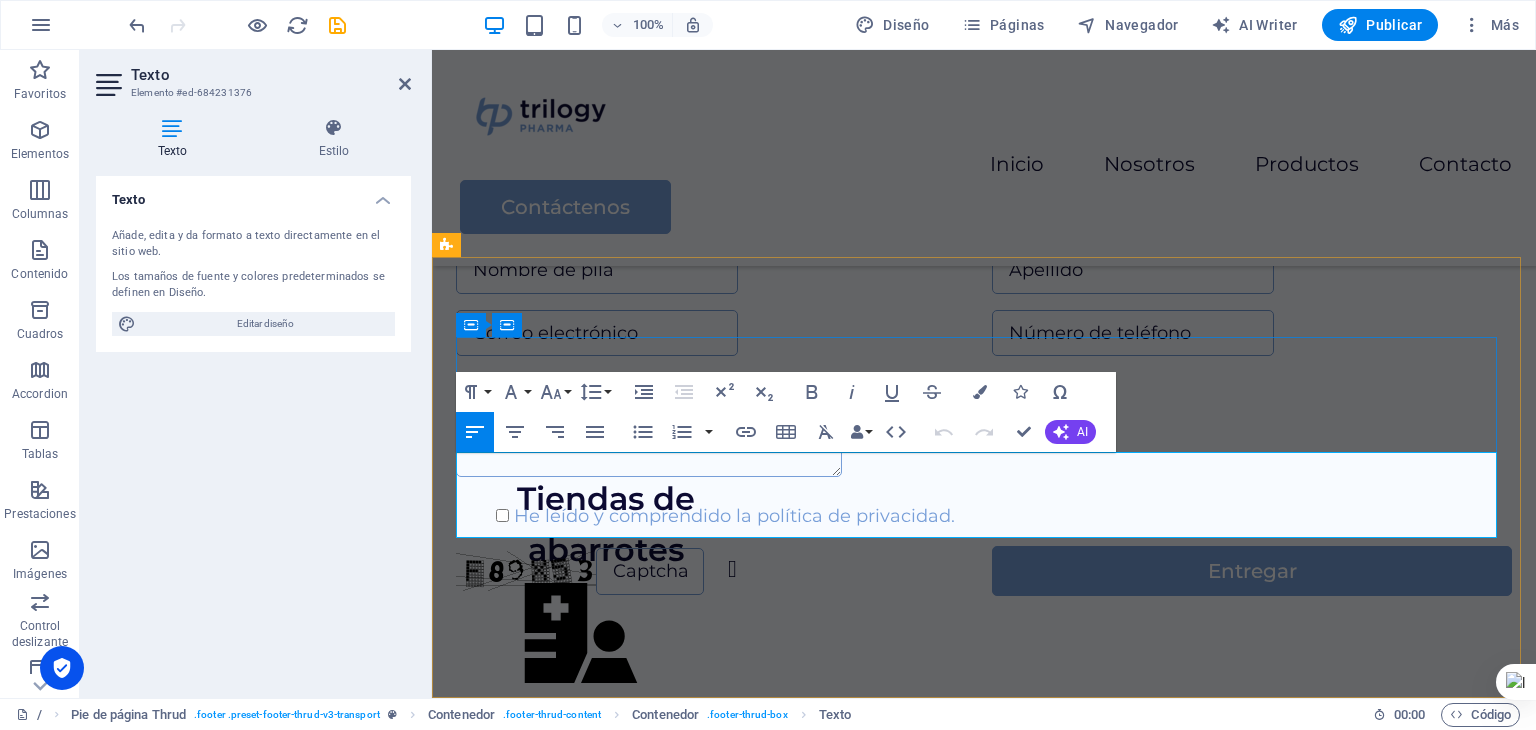 type 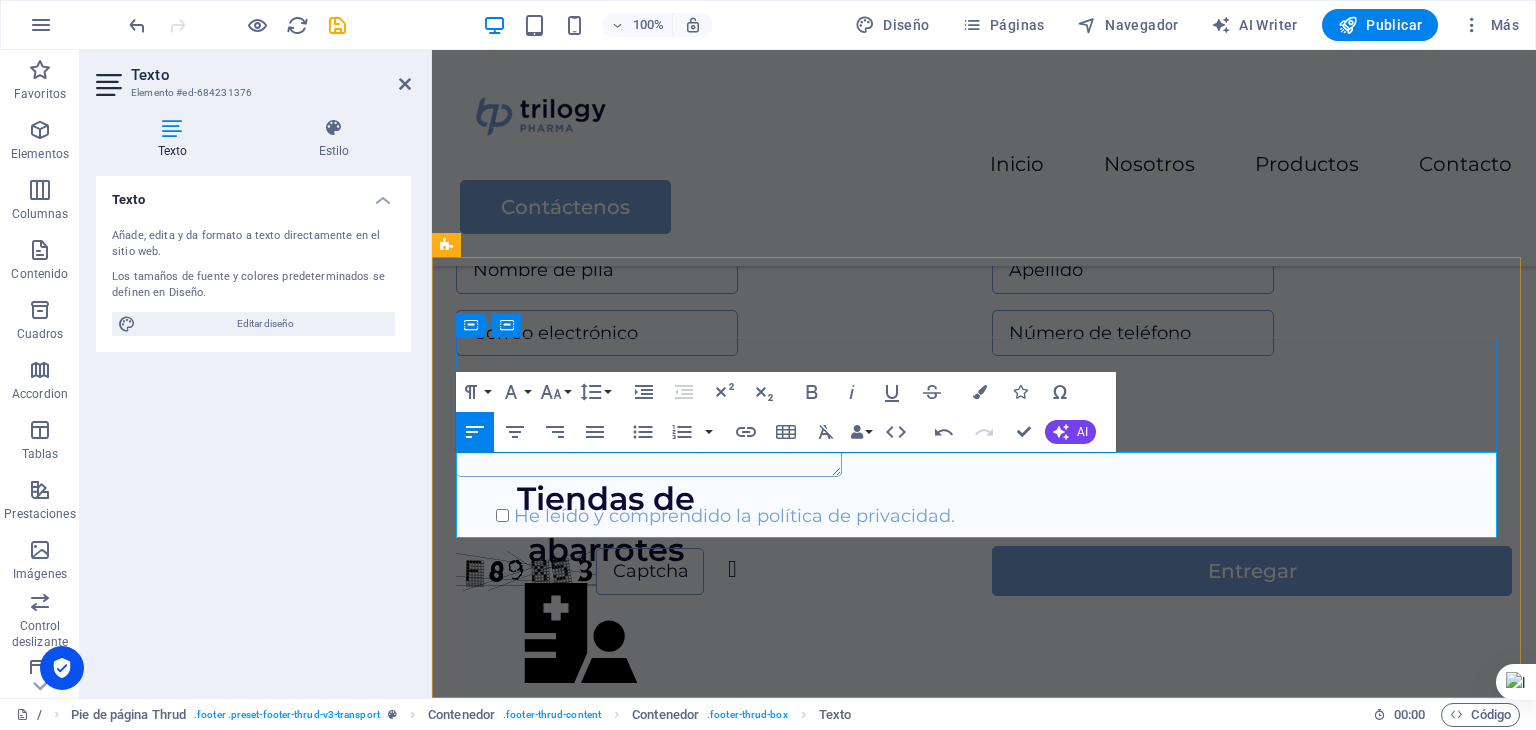 drag, startPoint x: 608, startPoint y: 465, endPoint x: 729, endPoint y: 745, distance: 305.0262 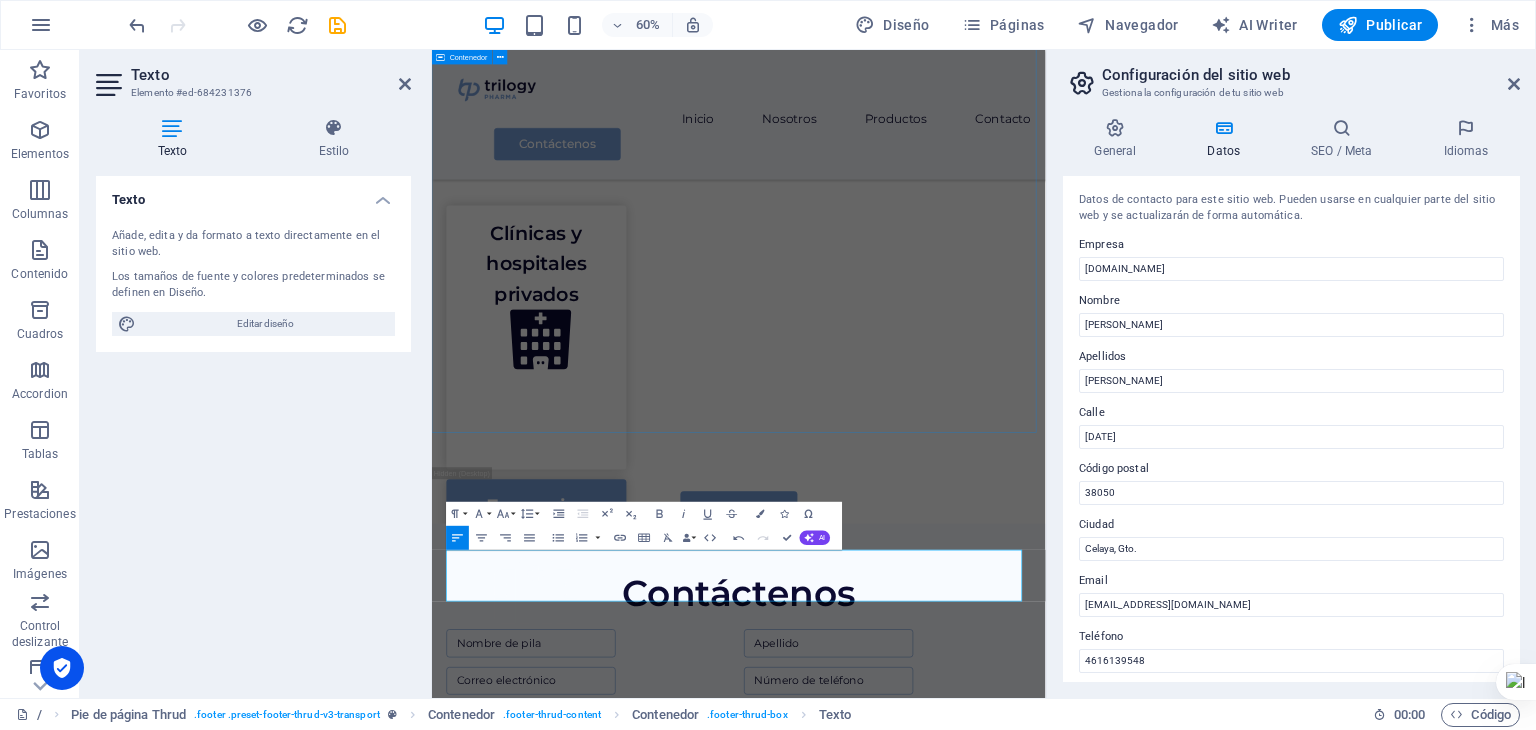 scroll, scrollTop: 2736, scrollLeft: 0, axis: vertical 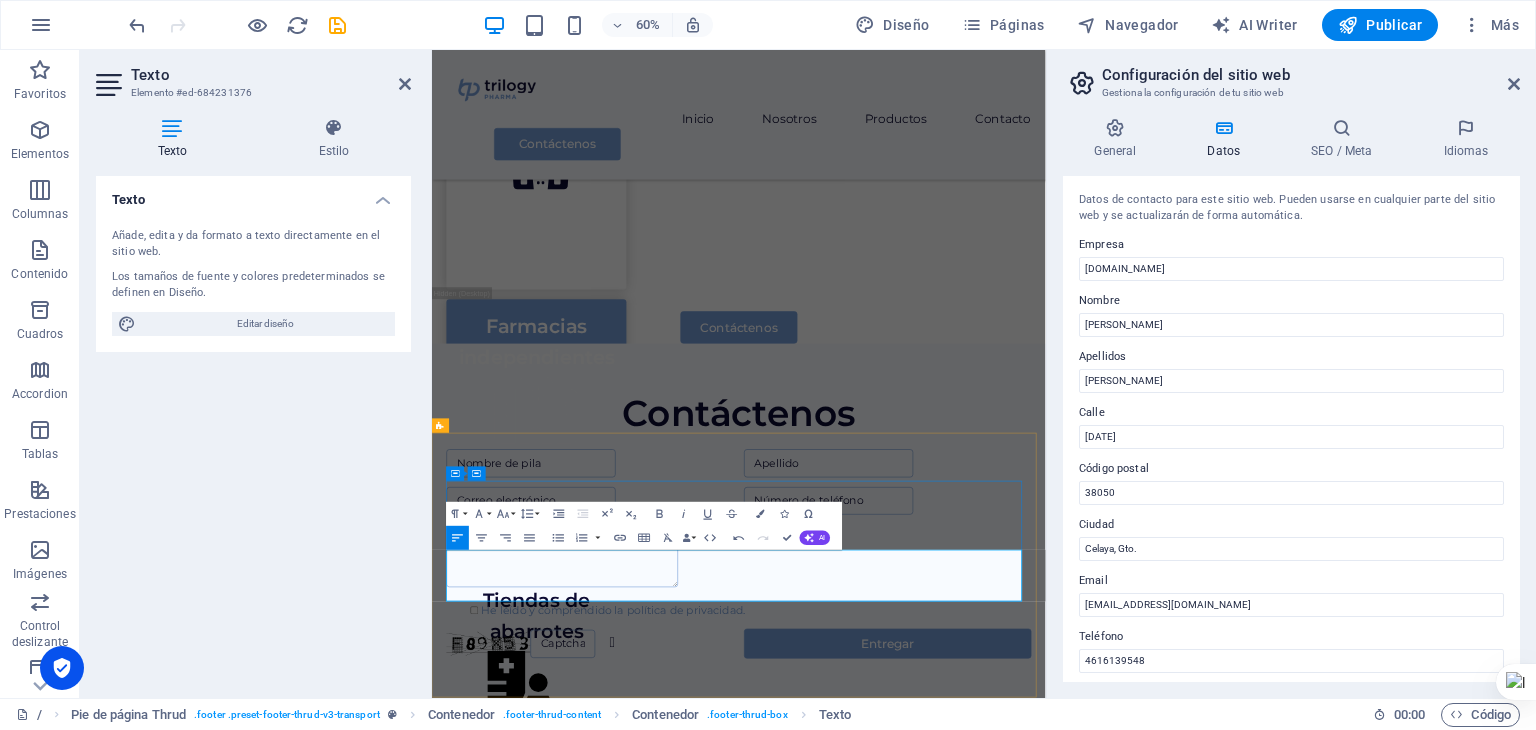 click on "38050" at bounding box center (594, 1615) 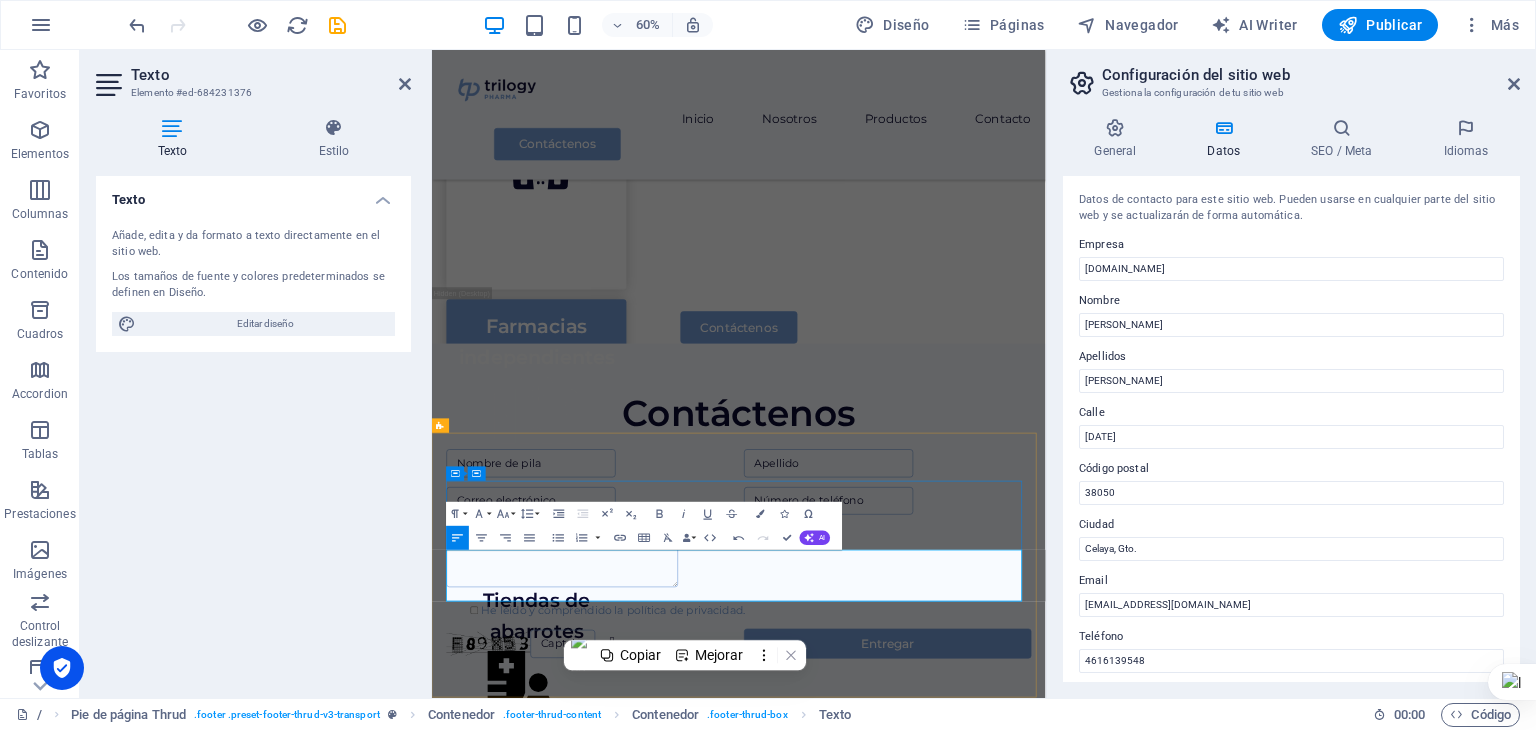click on "4616139548" at bounding box center [943, 1644] 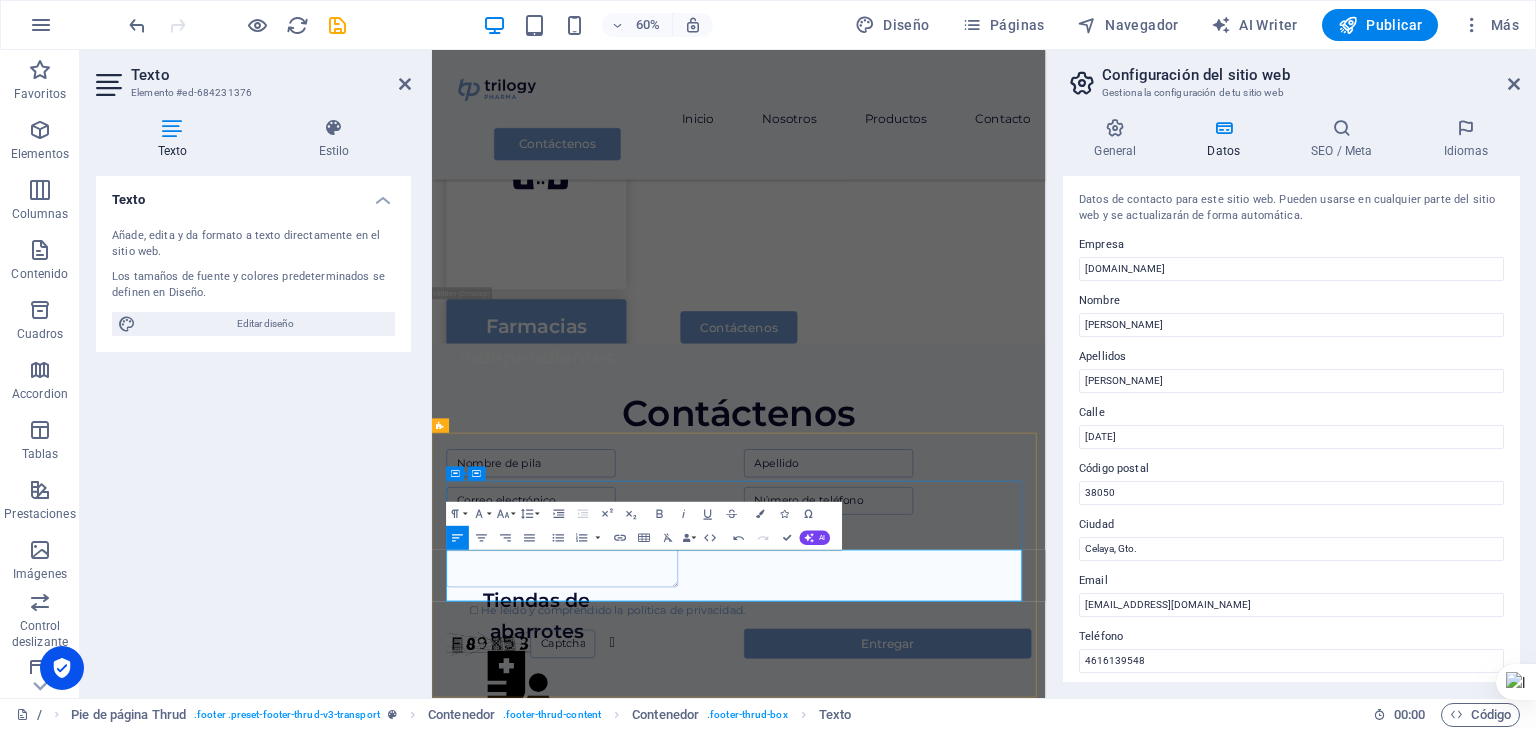 click on "juanpablo@trilogypharma.mx" at bounding box center (943, 1673) 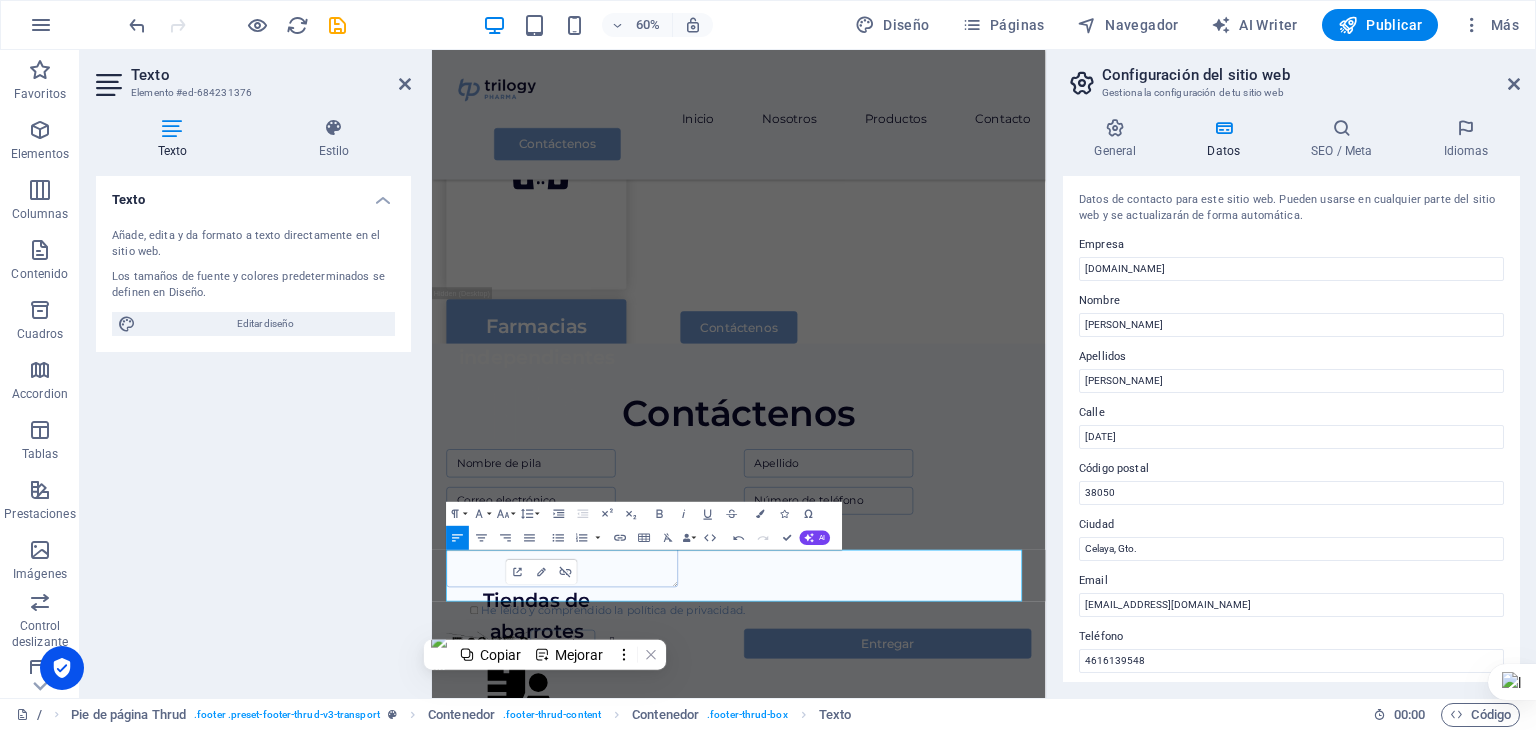 click on "Texto" at bounding box center (271, 75) 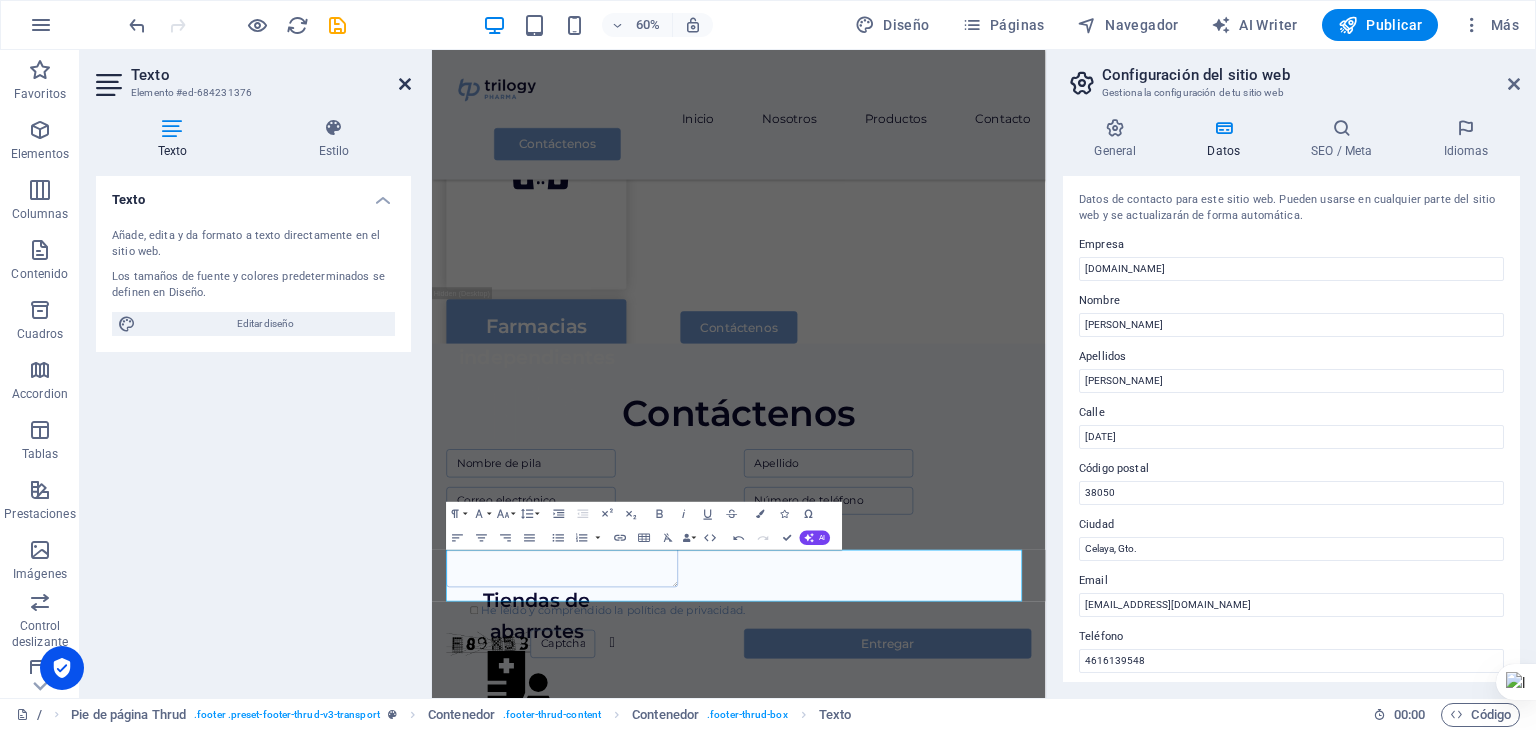click at bounding box center (405, 84) 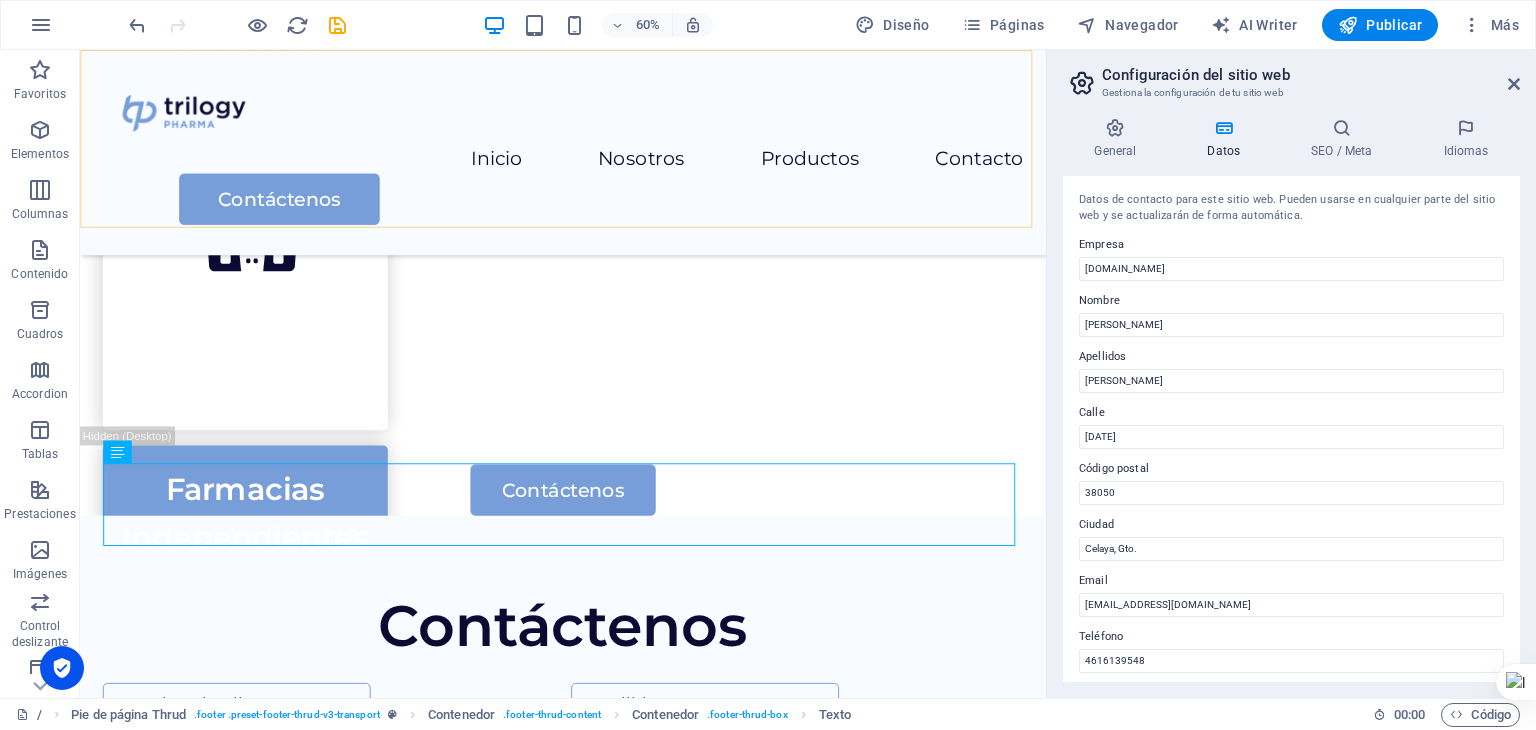 scroll, scrollTop: 3133, scrollLeft: 0, axis: vertical 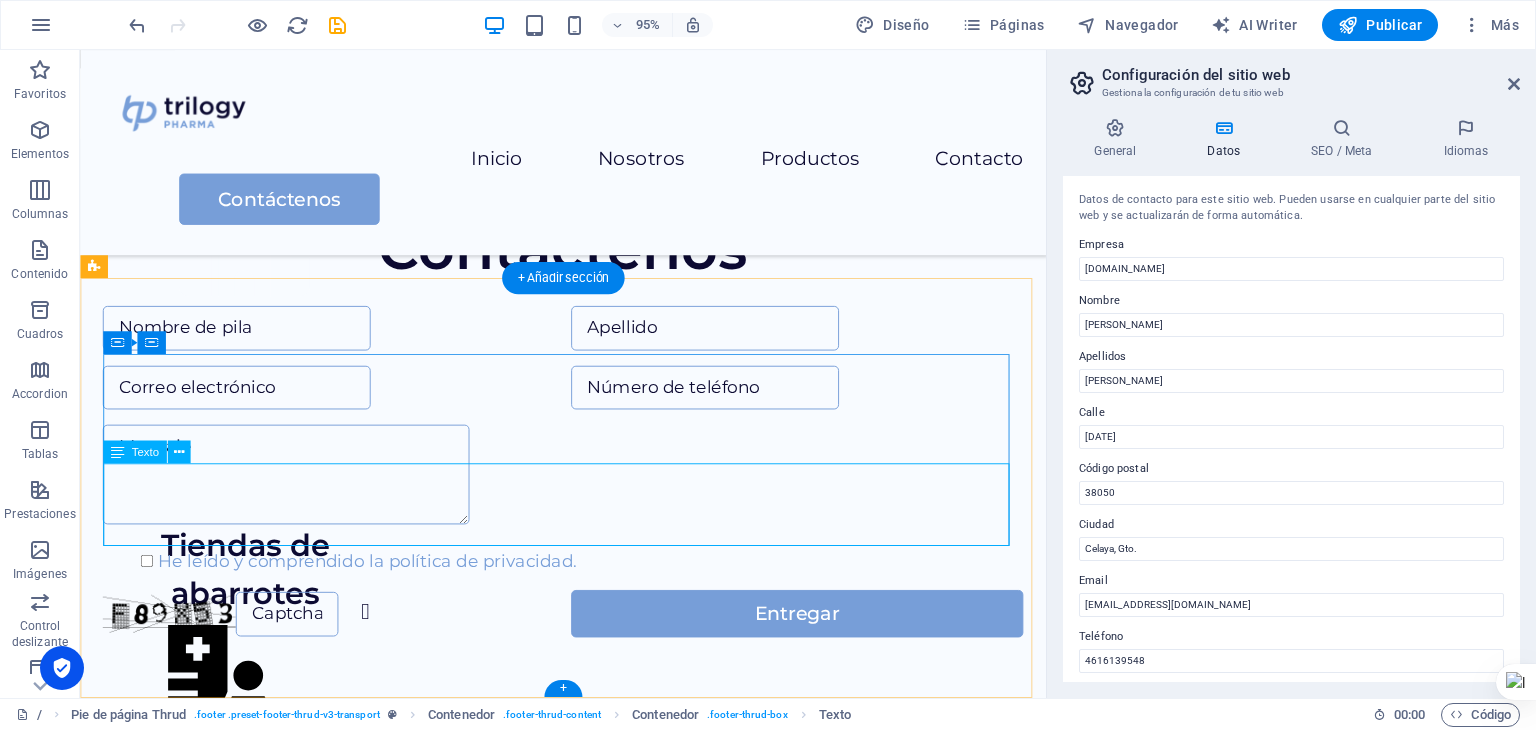 click on "juanpablo@trilogypharma.mx" at bounding box center [269, 1276] 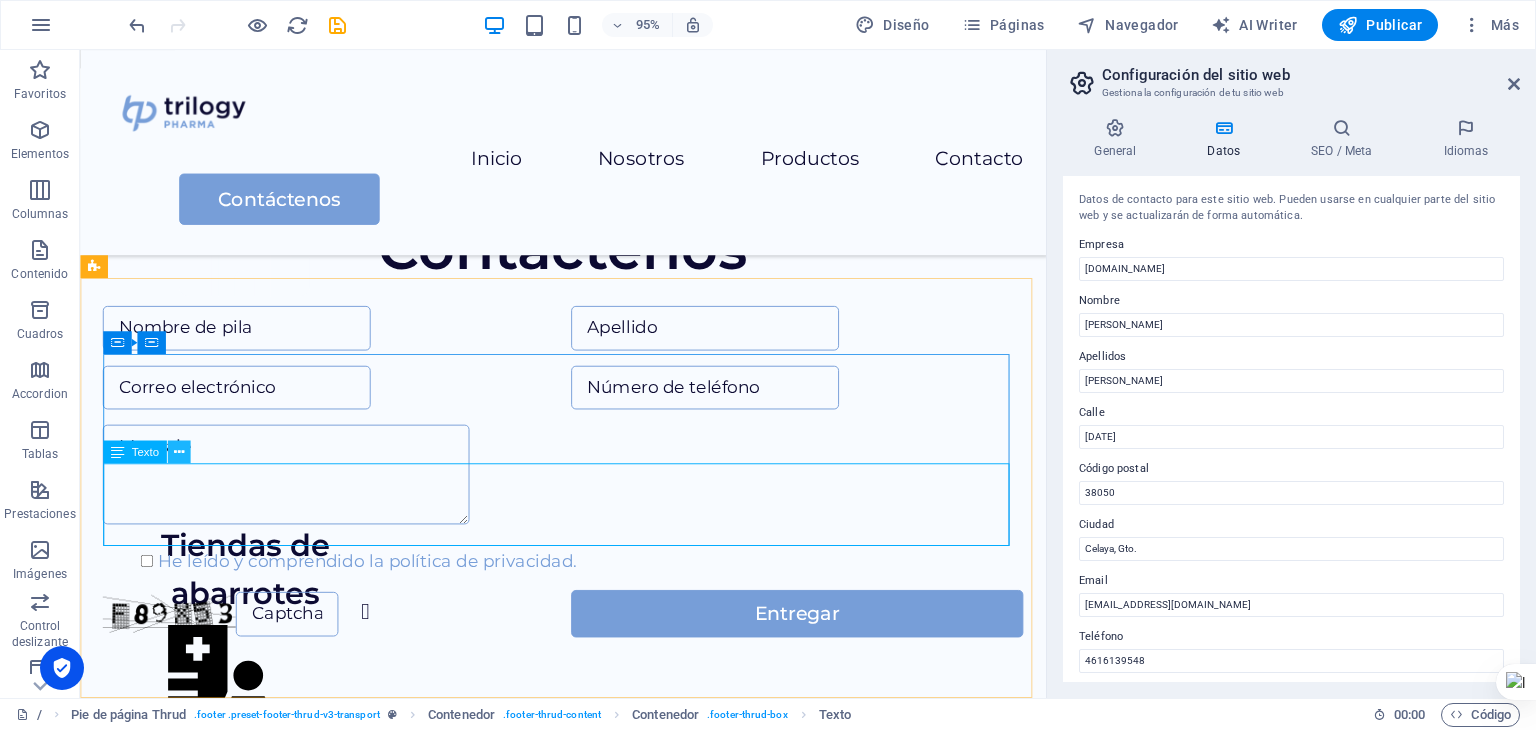 click at bounding box center (178, 452) 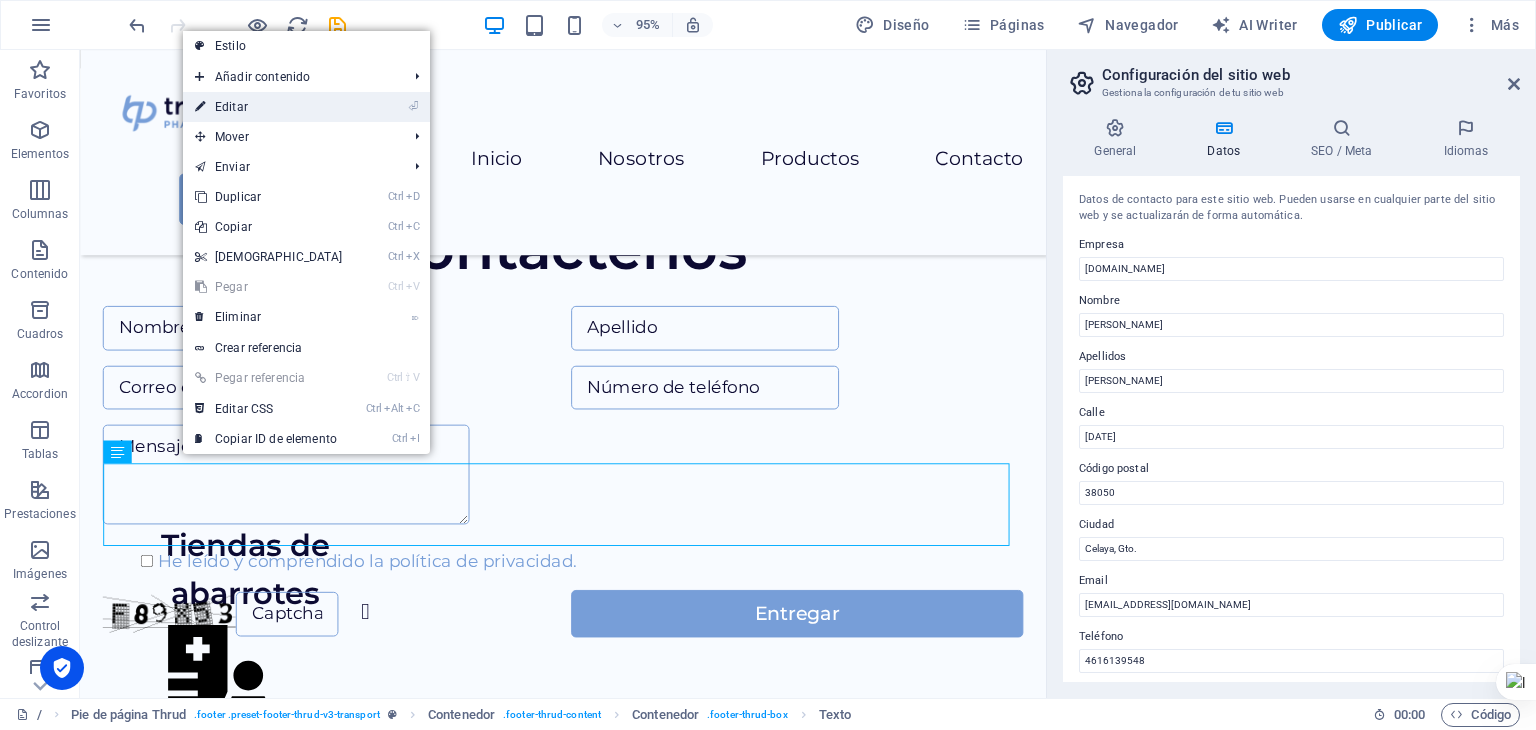 click on "⏎  Editar" at bounding box center [269, 107] 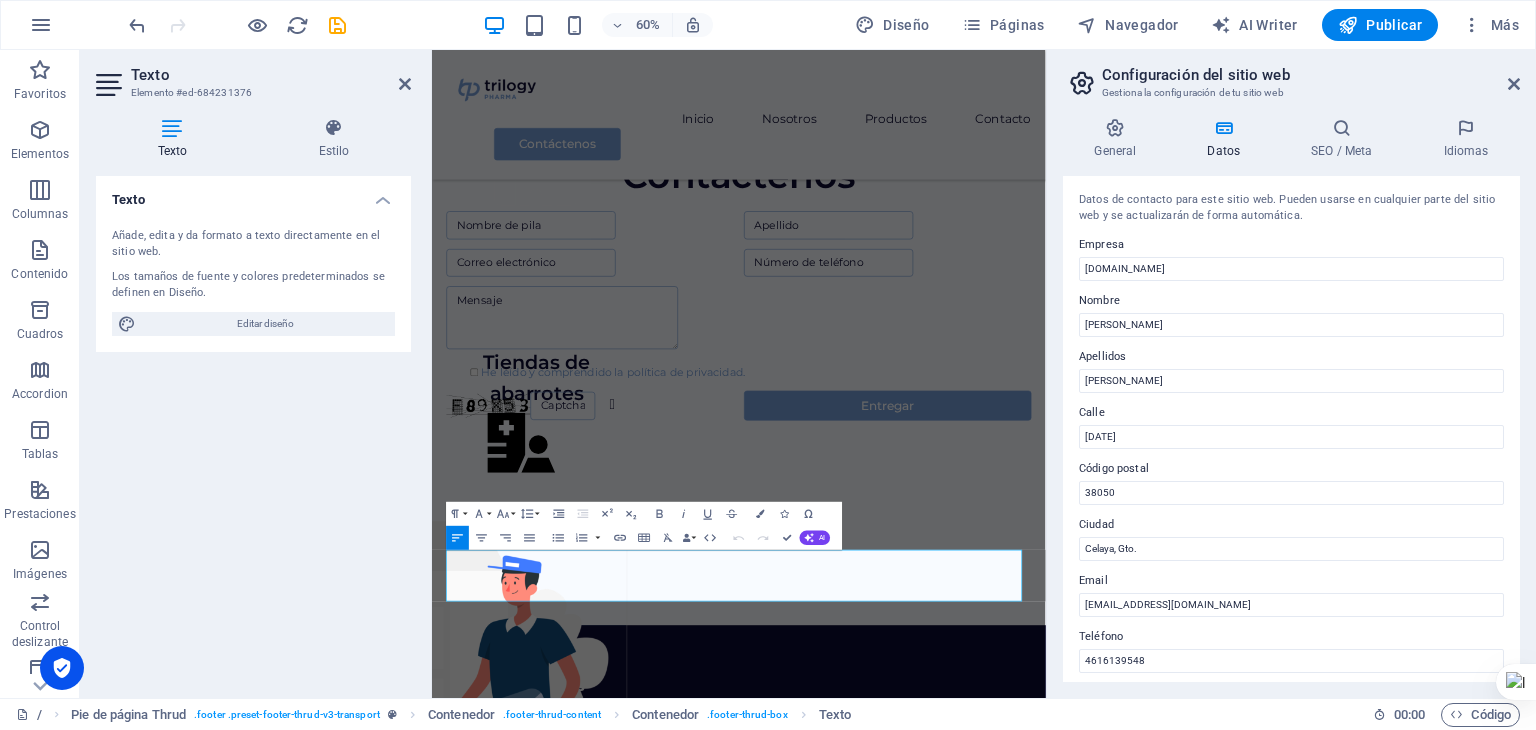 scroll, scrollTop: 2736, scrollLeft: 0, axis: vertical 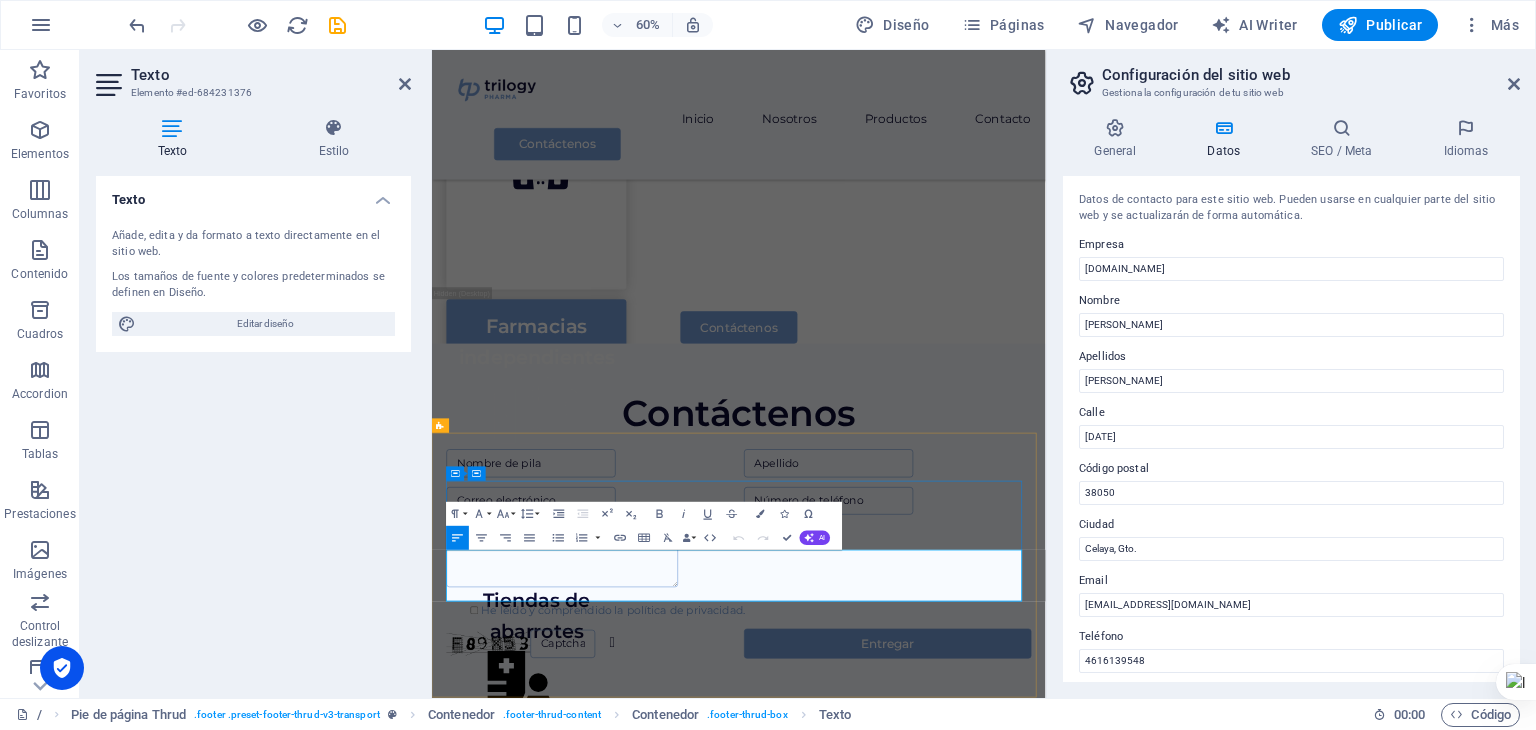 click on "juanpablo@trilogypharma.mx" at bounding box center (621, 1673) 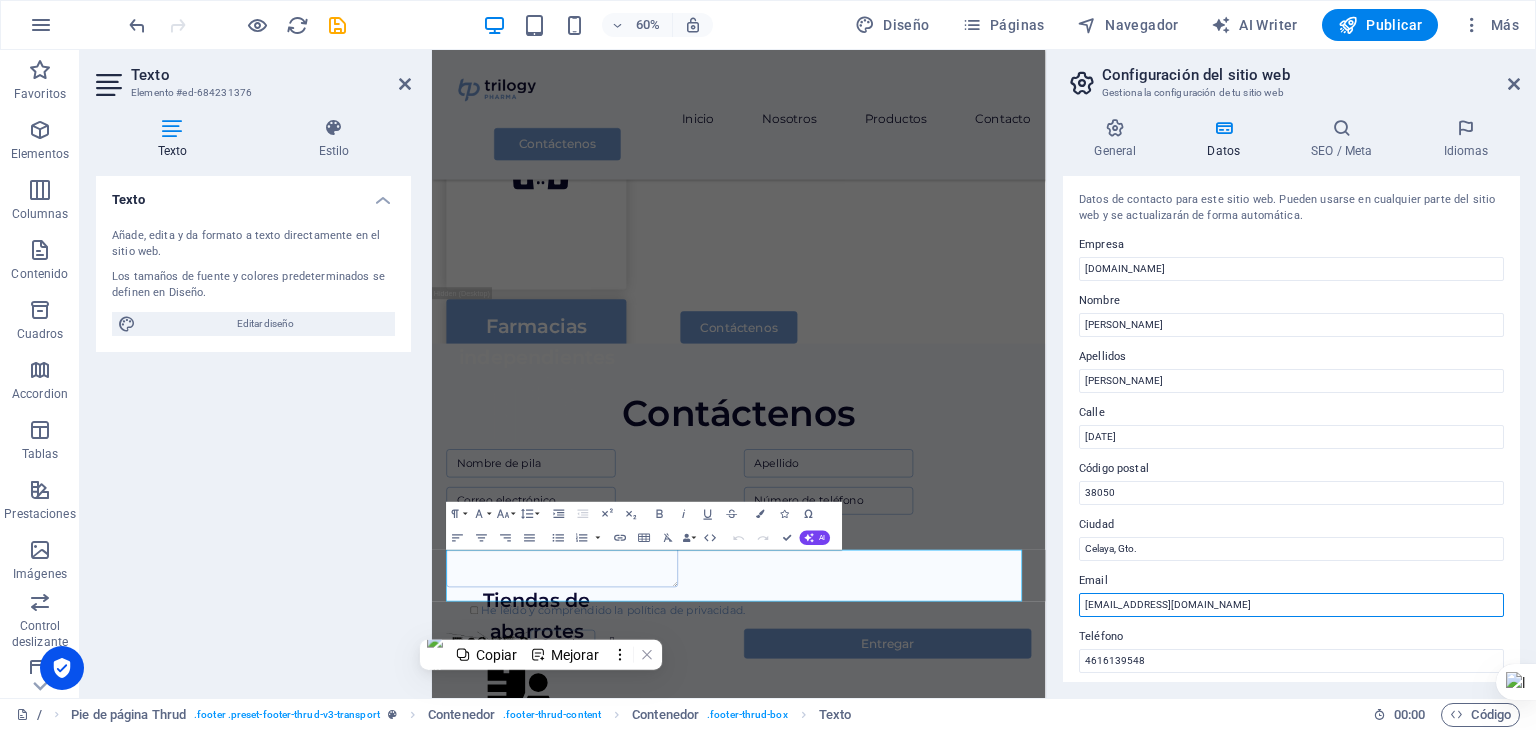 click on "juanpablo@trilogypharma.mx" at bounding box center [1291, 605] 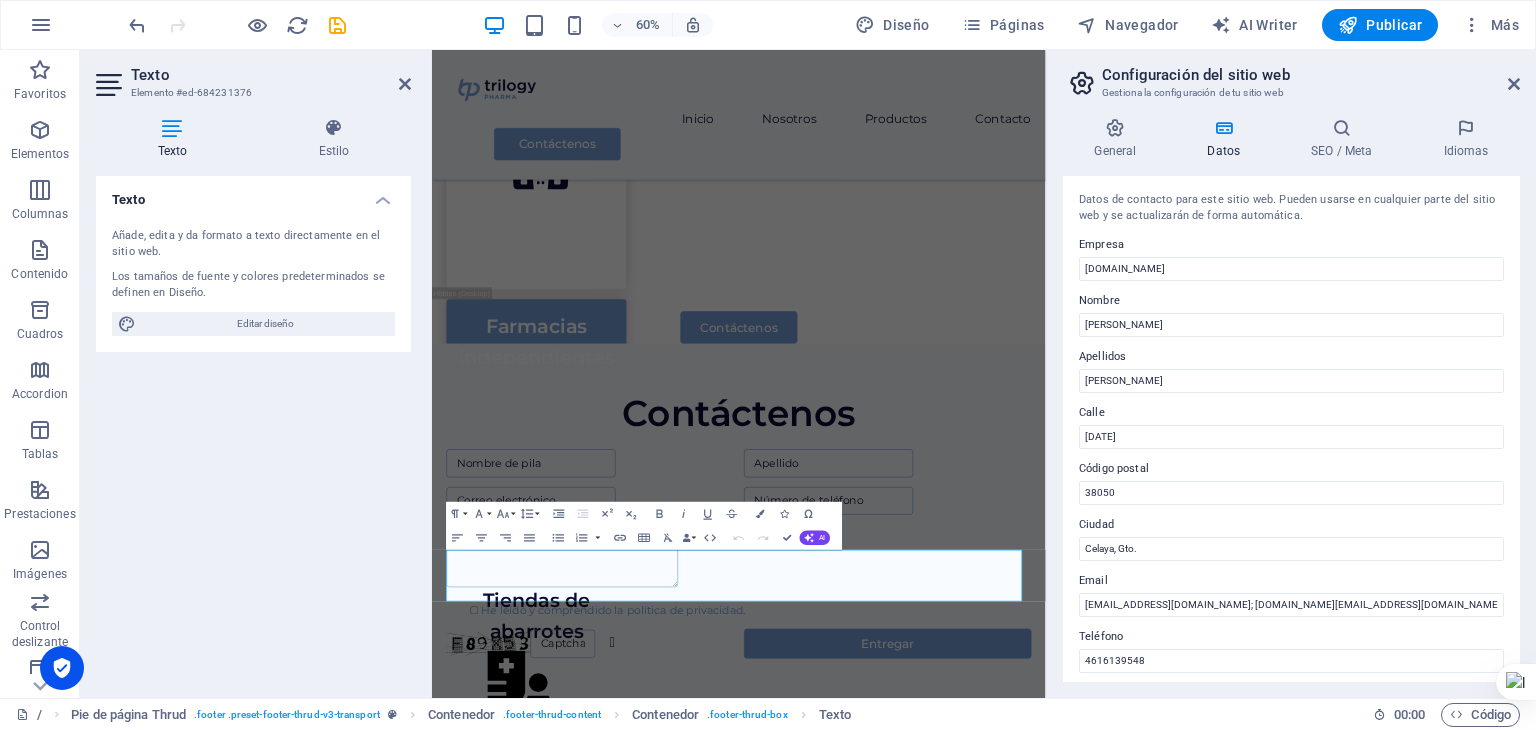 click on "Texto Añade, edita y da formato a texto directamente en el sitio web. Los tamaños de fuente y colores predeterminados se definen en Diseño. Editar diseño Alineación Alineado a la izquierda Centrado Alineado a la derecha" at bounding box center [253, 429] 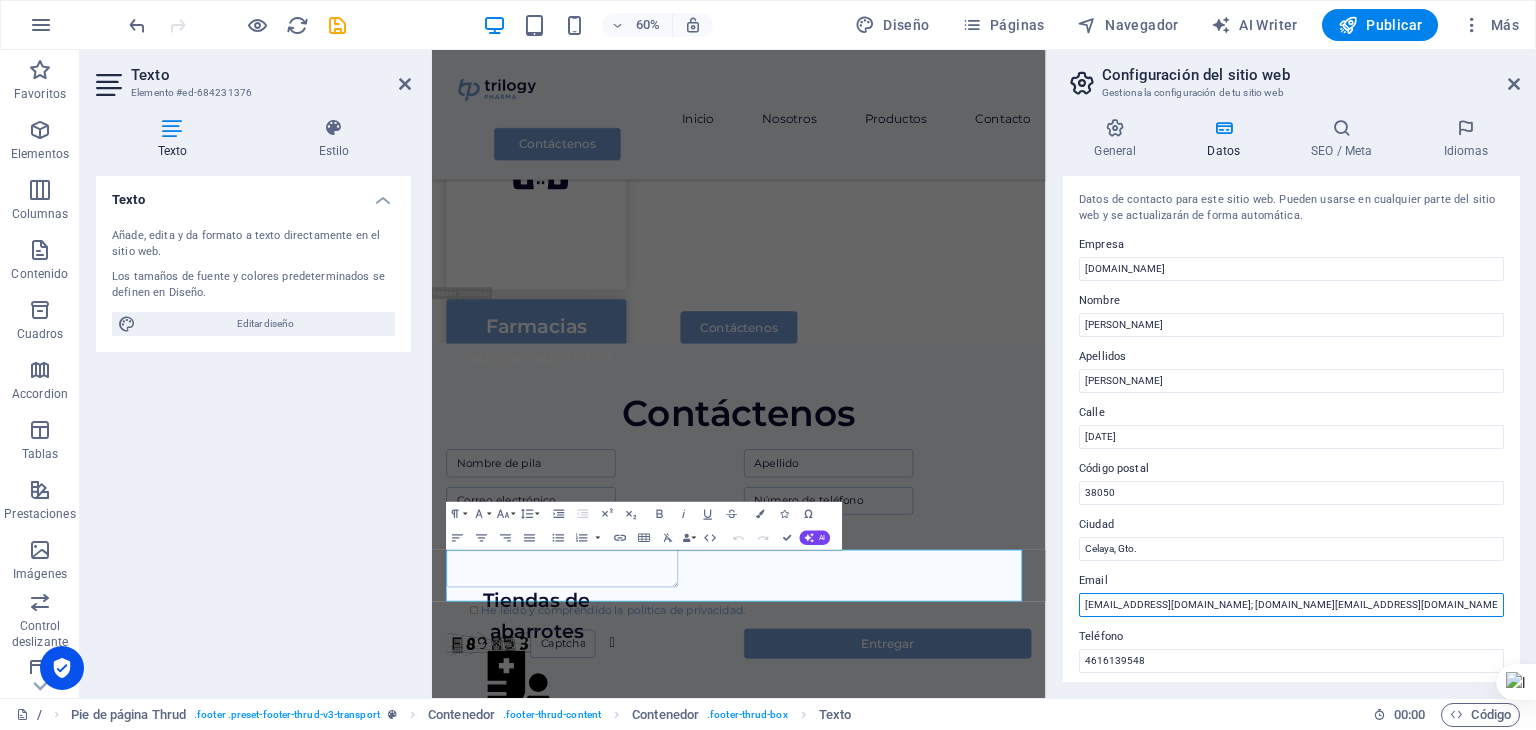 drag, startPoint x: 1372, startPoint y: 601, endPoint x: 1218, endPoint y: 601, distance: 154 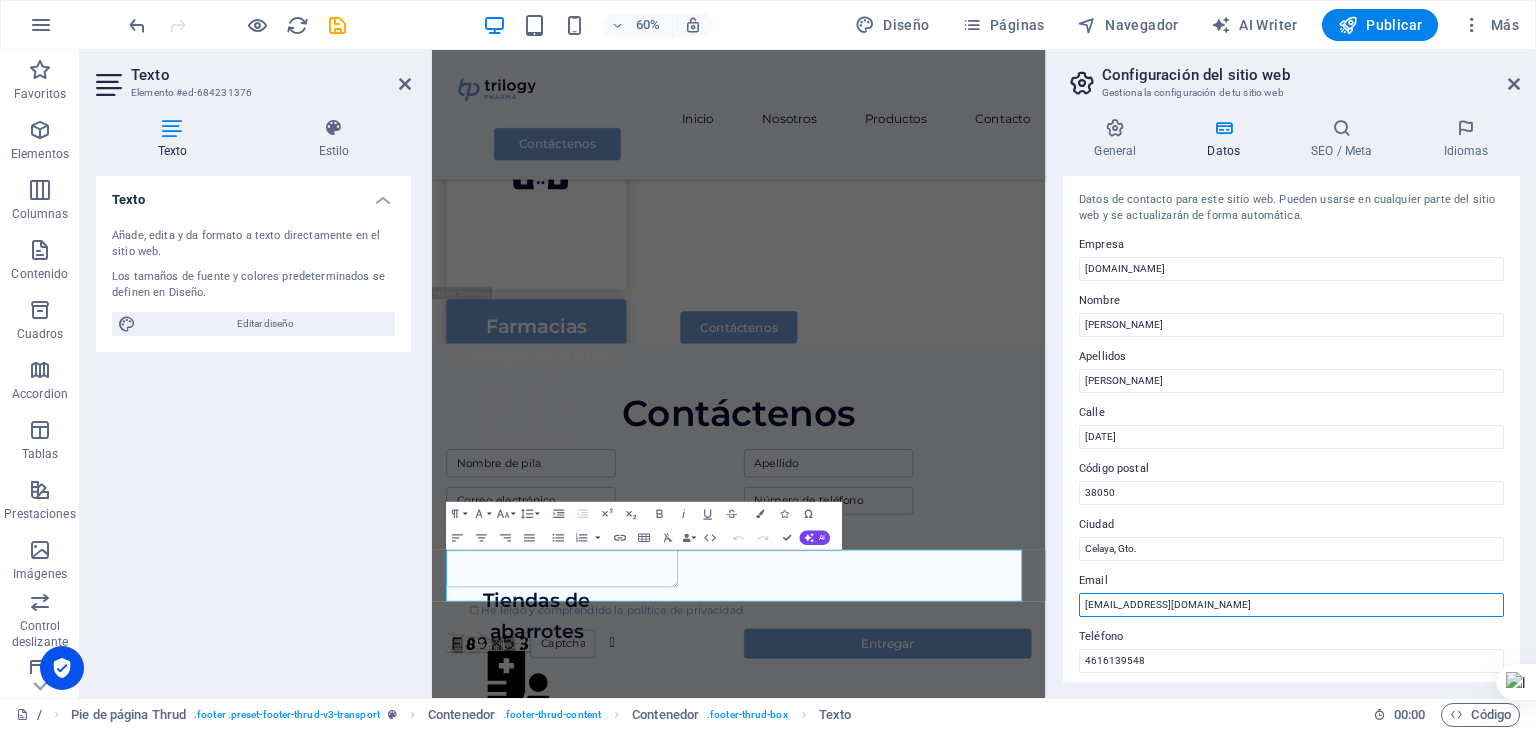 click on "juanpablo@trilogypharma.mx" at bounding box center [1291, 605] 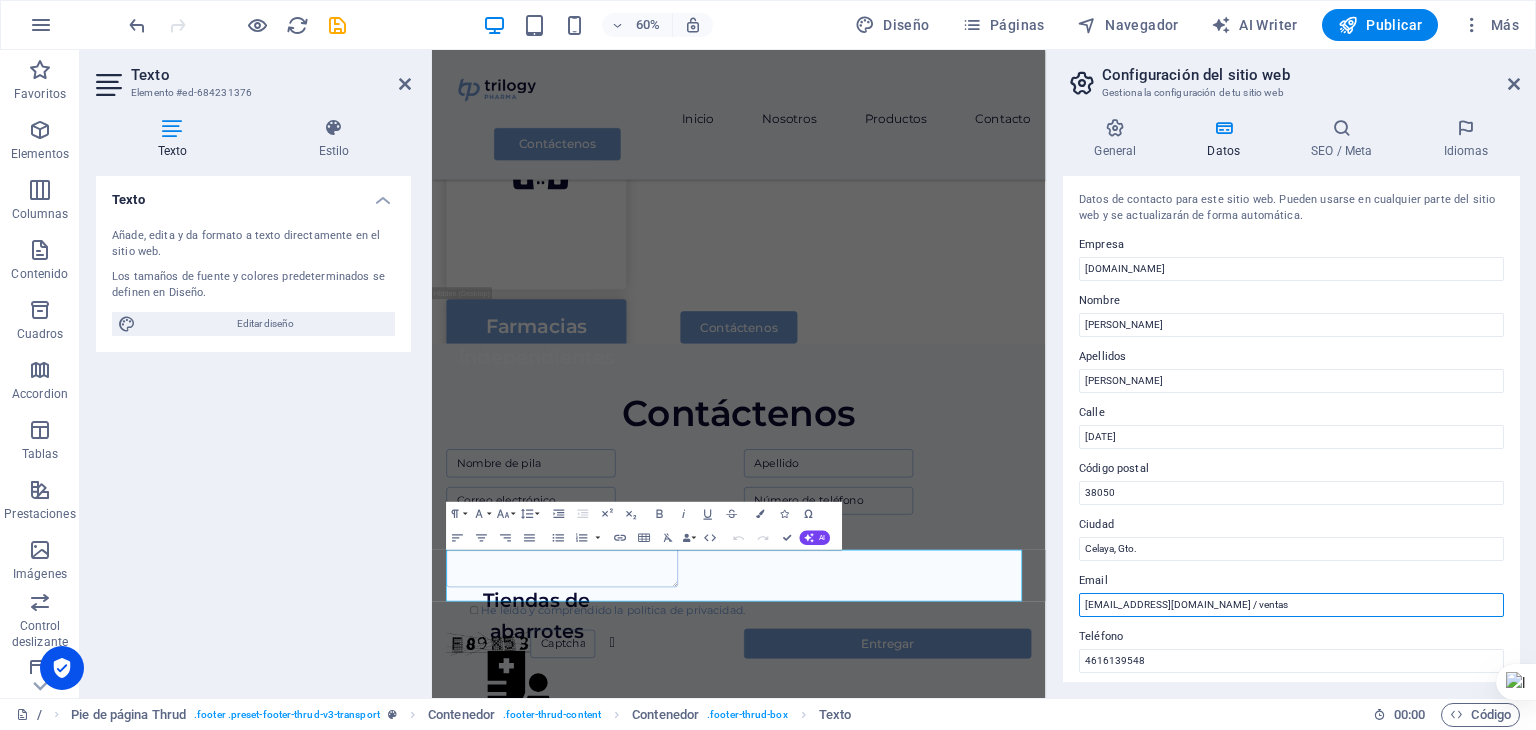 click on "Email juanpablo@trilogypharma.mx / ventas" at bounding box center (1291, 593) 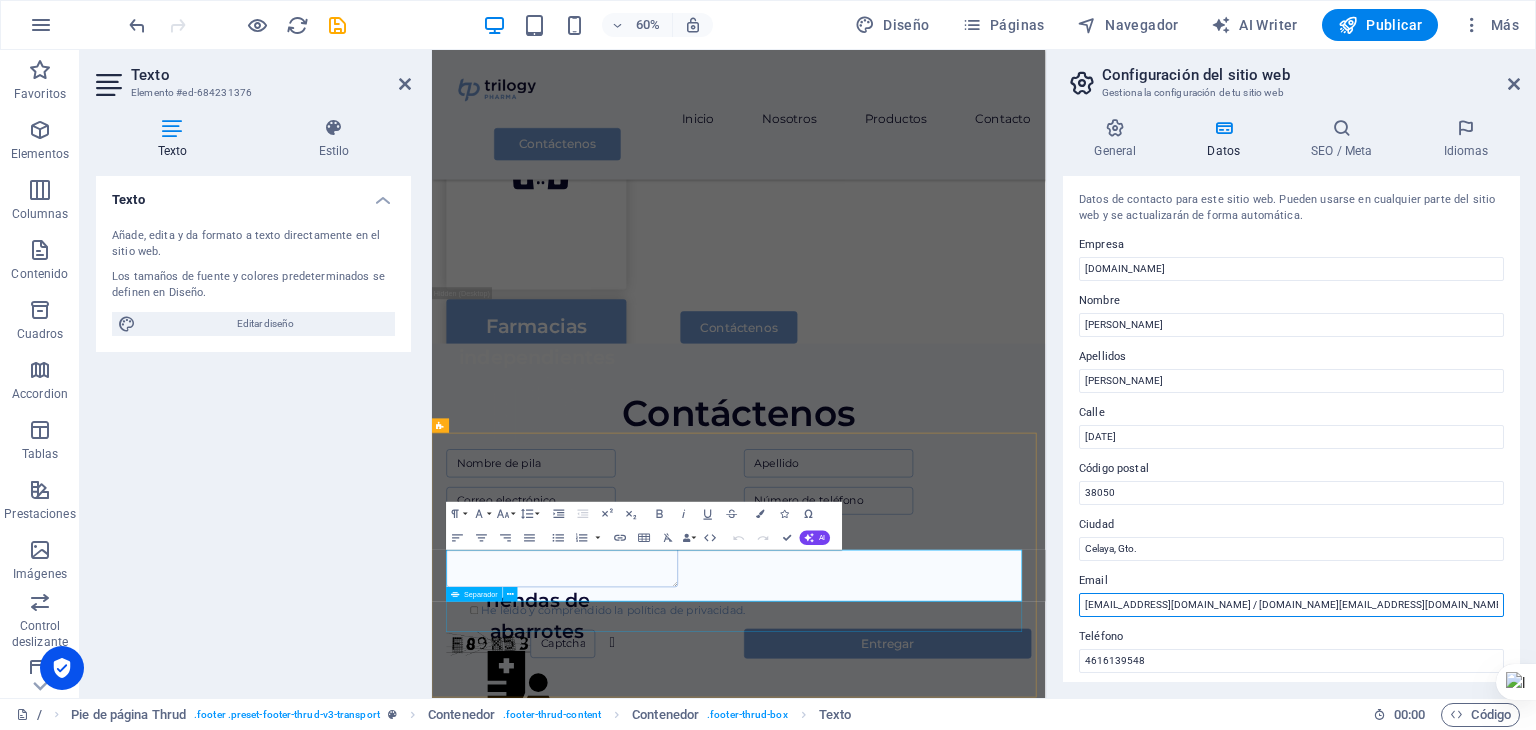 type on "[EMAIL_ADDRESS][DOMAIN_NAME] / [DOMAIN_NAME][EMAIL_ADDRESS][DOMAIN_NAME]" 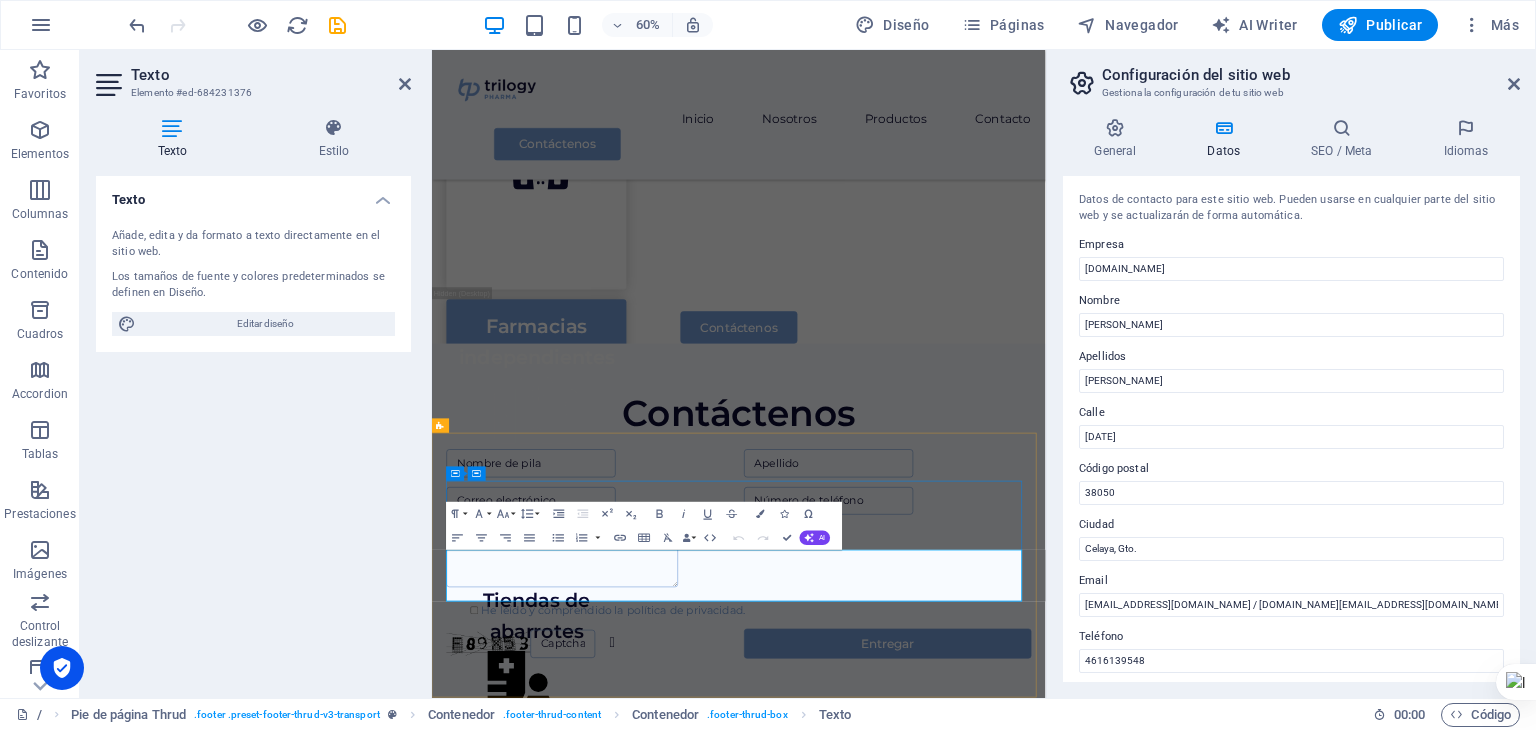 click on "[EMAIL_ADDRESS][DOMAIN_NAME] / [DOMAIN_NAME][EMAIL_ADDRESS][DOMAIN_NAME]" at bounding box center (943, 1673) 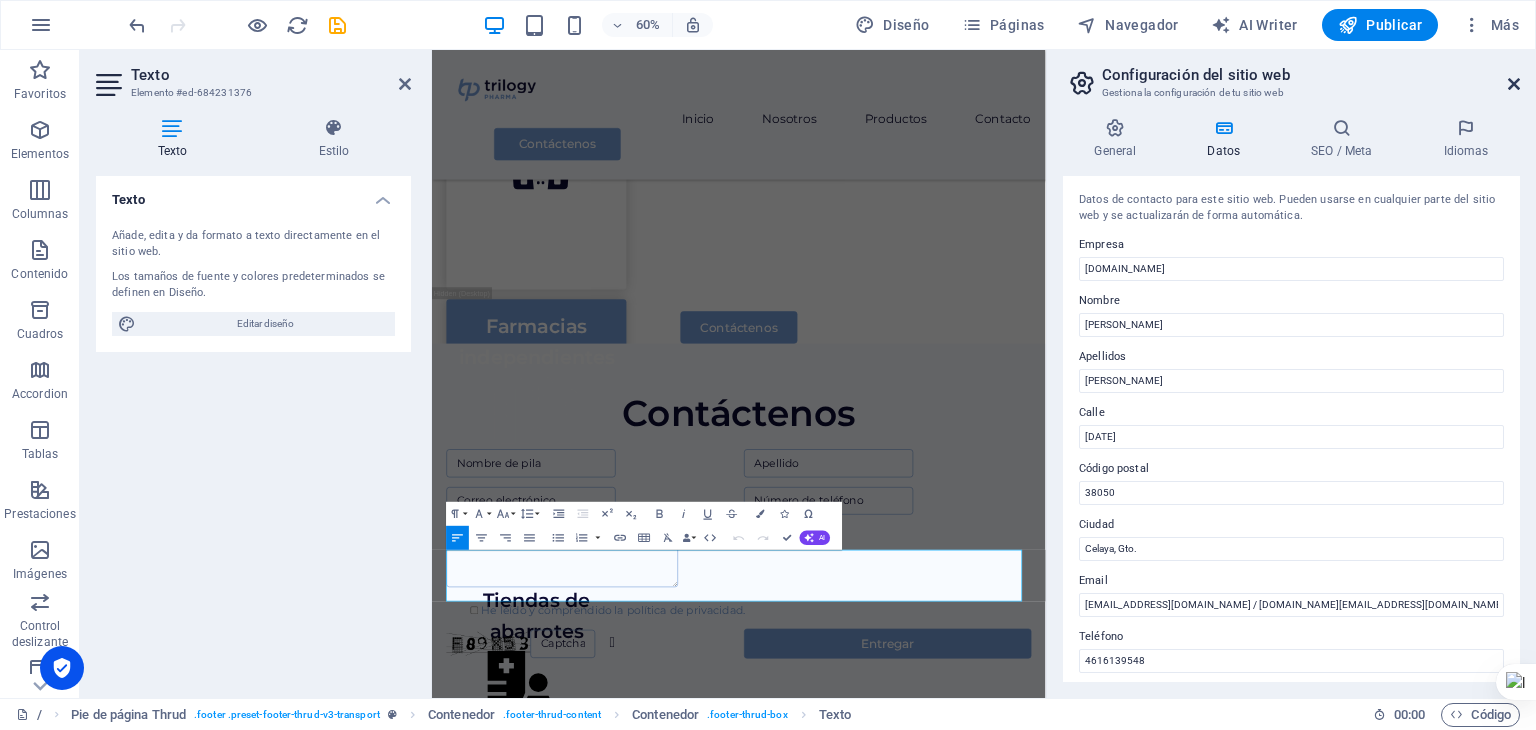 click at bounding box center [1514, 84] 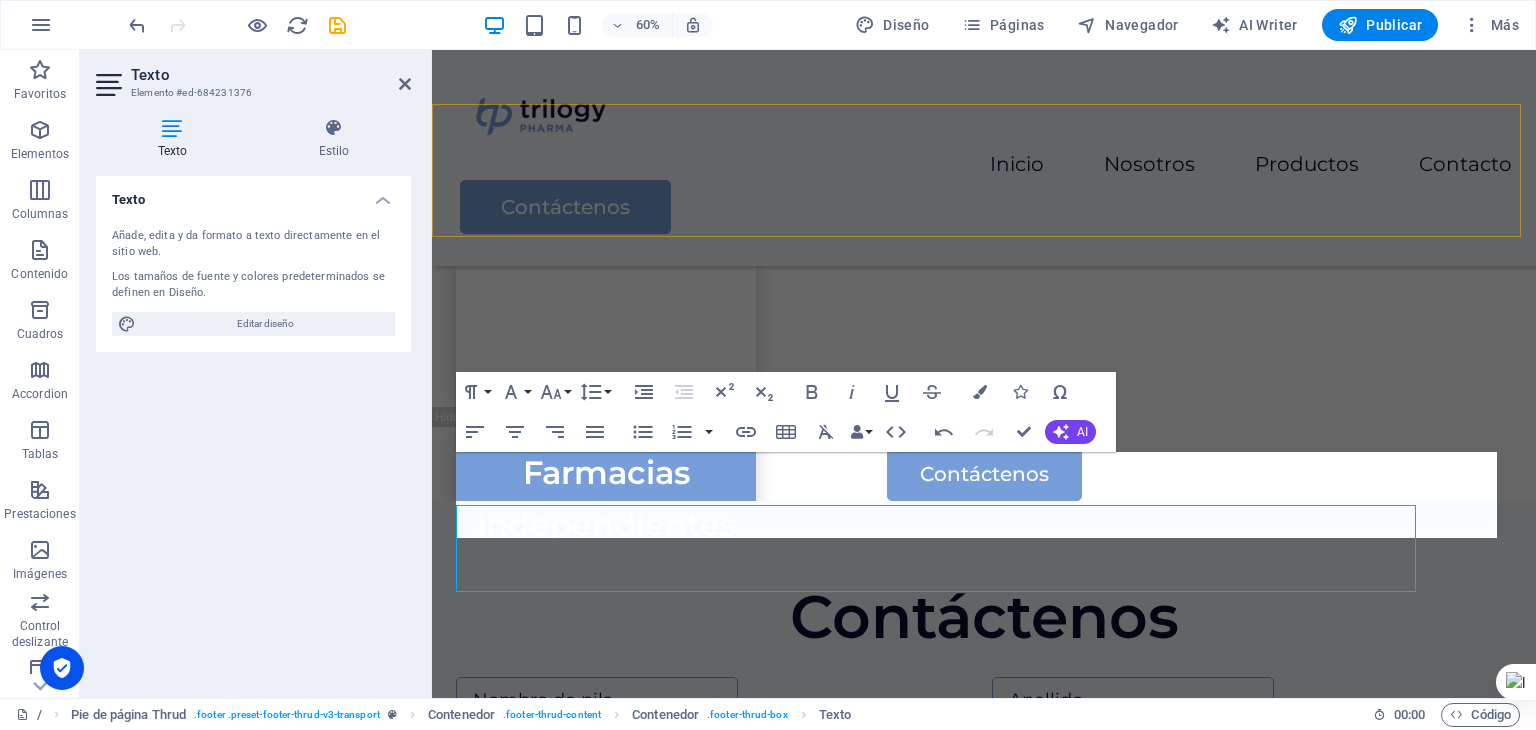 scroll, scrollTop: 3113, scrollLeft: 0, axis: vertical 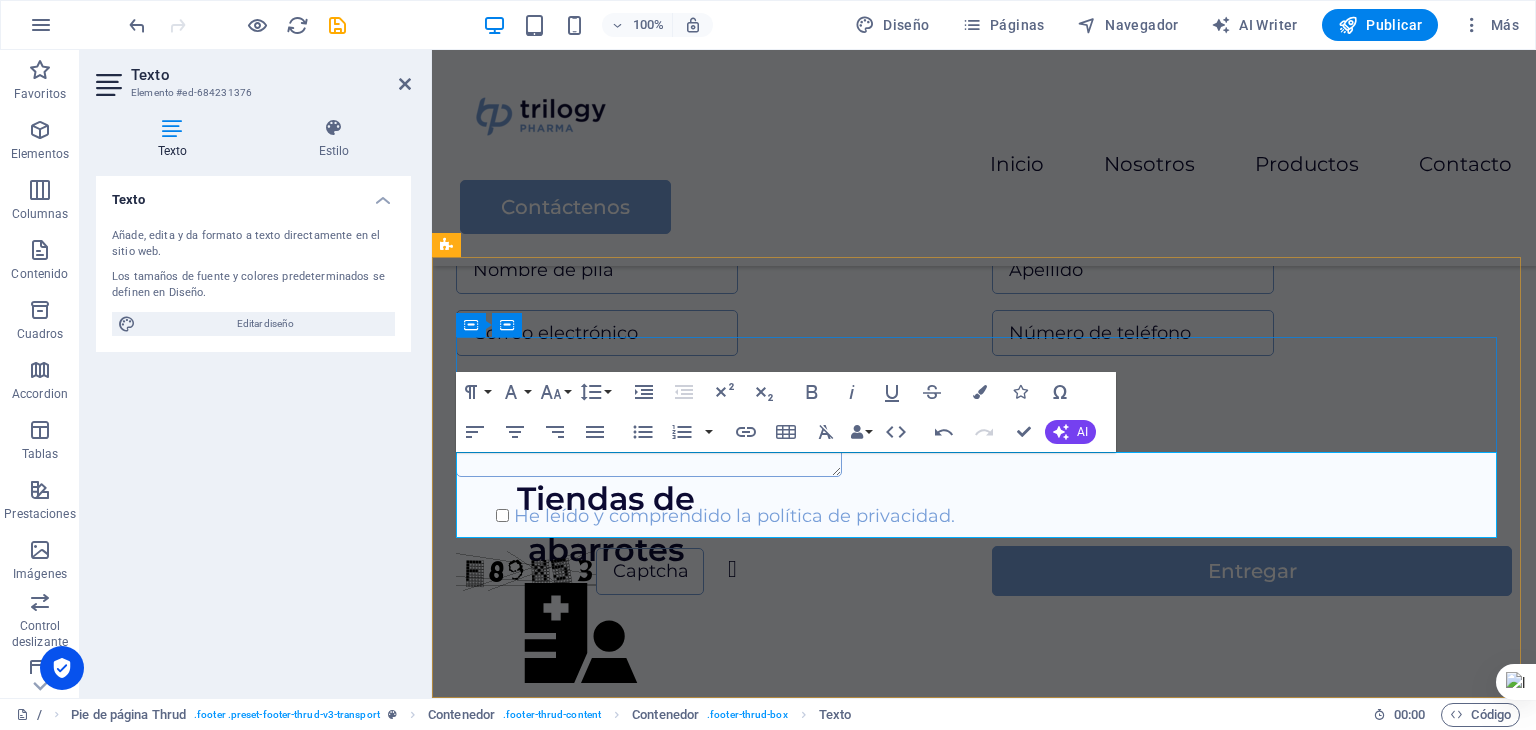 click on "[EMAIL_ADDRESS][DOMAIN_NAME] / [DOMAIN_NAME][EMAIL_ADDRESS][DOMAIN_NAME]" at bounding box center (984, 1204) 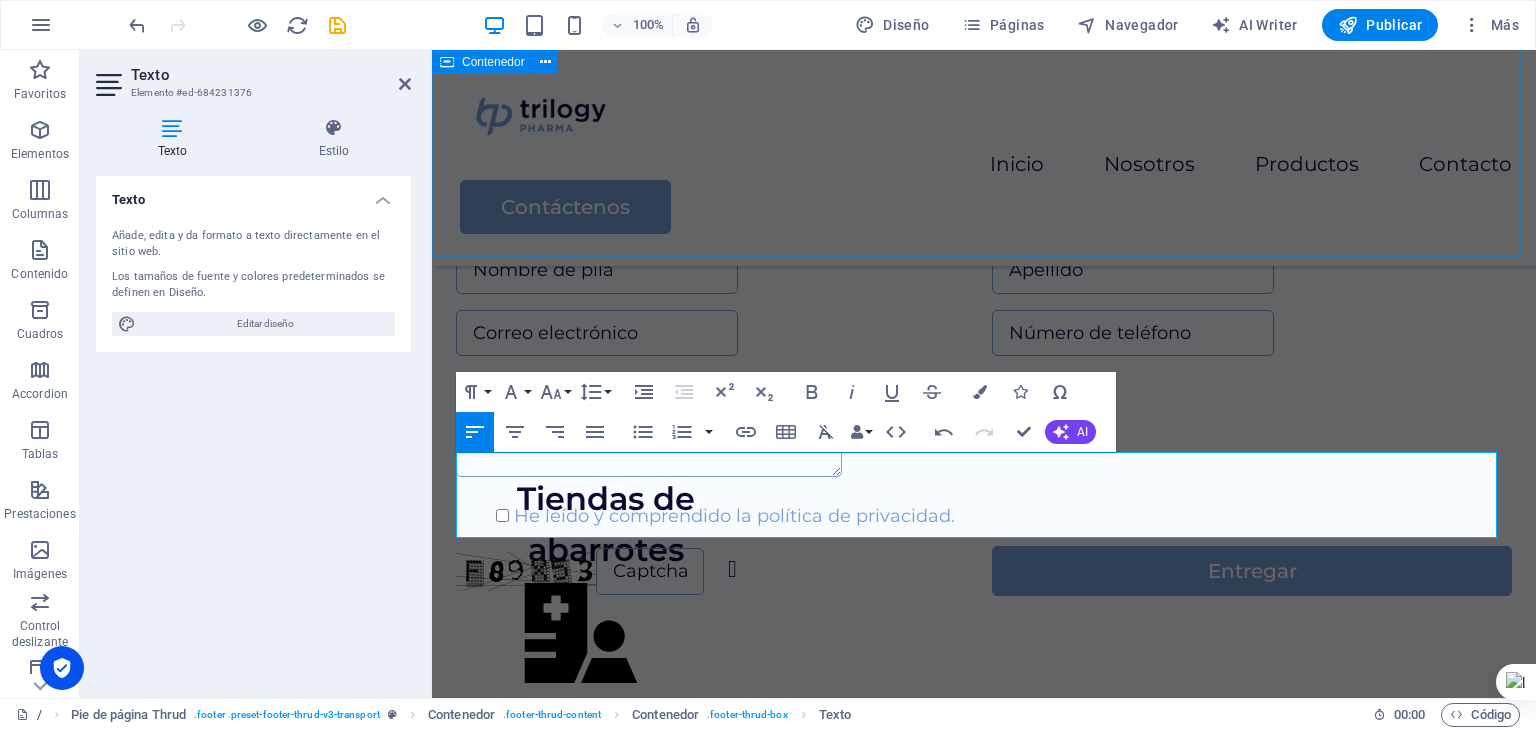 click on "Contáctenos   He leído y comprendido la política de privacidad. ¿Ilegible? Regenerar Entregar" at bounding box center (984, 504) 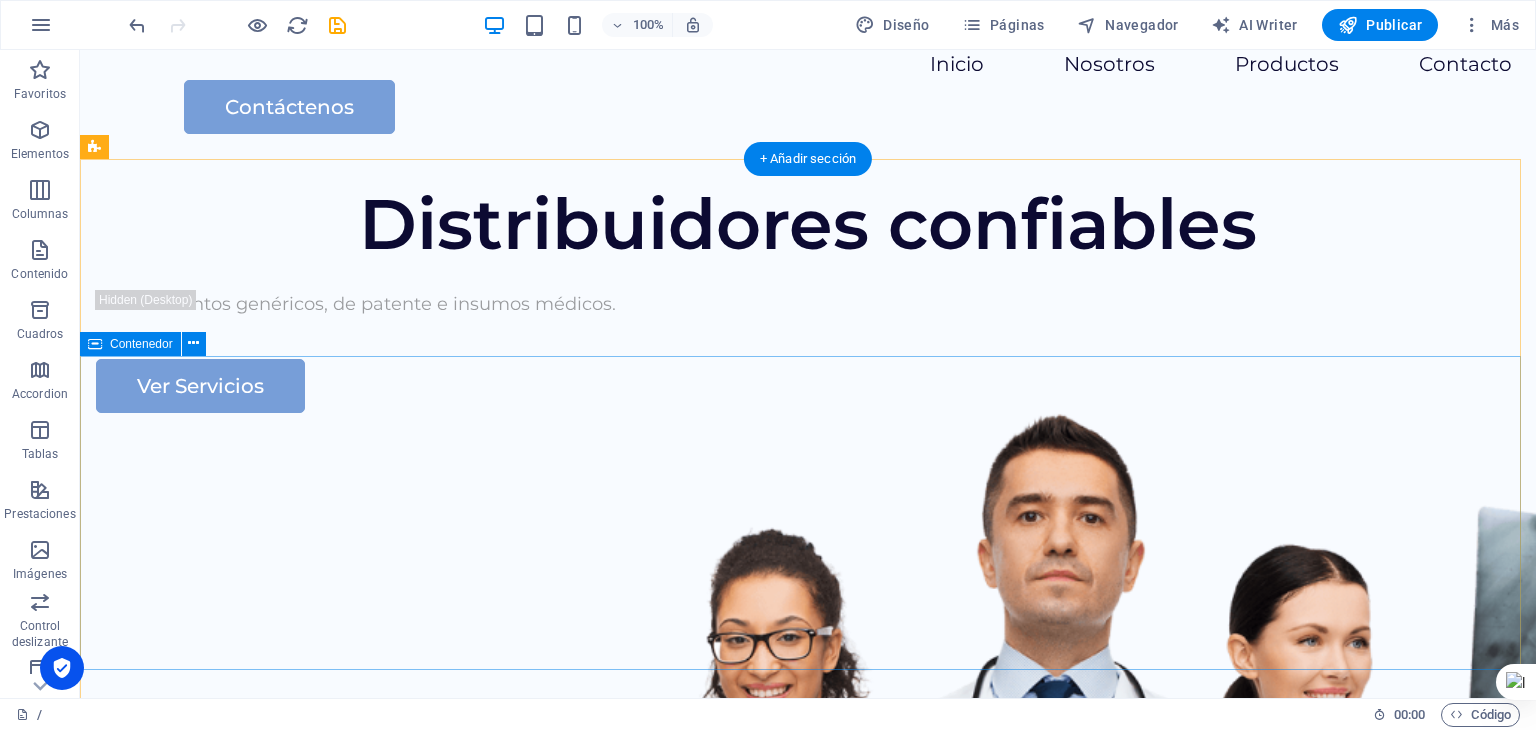scroll, scrollTop: 0, scrollLeft: 0, axis: both 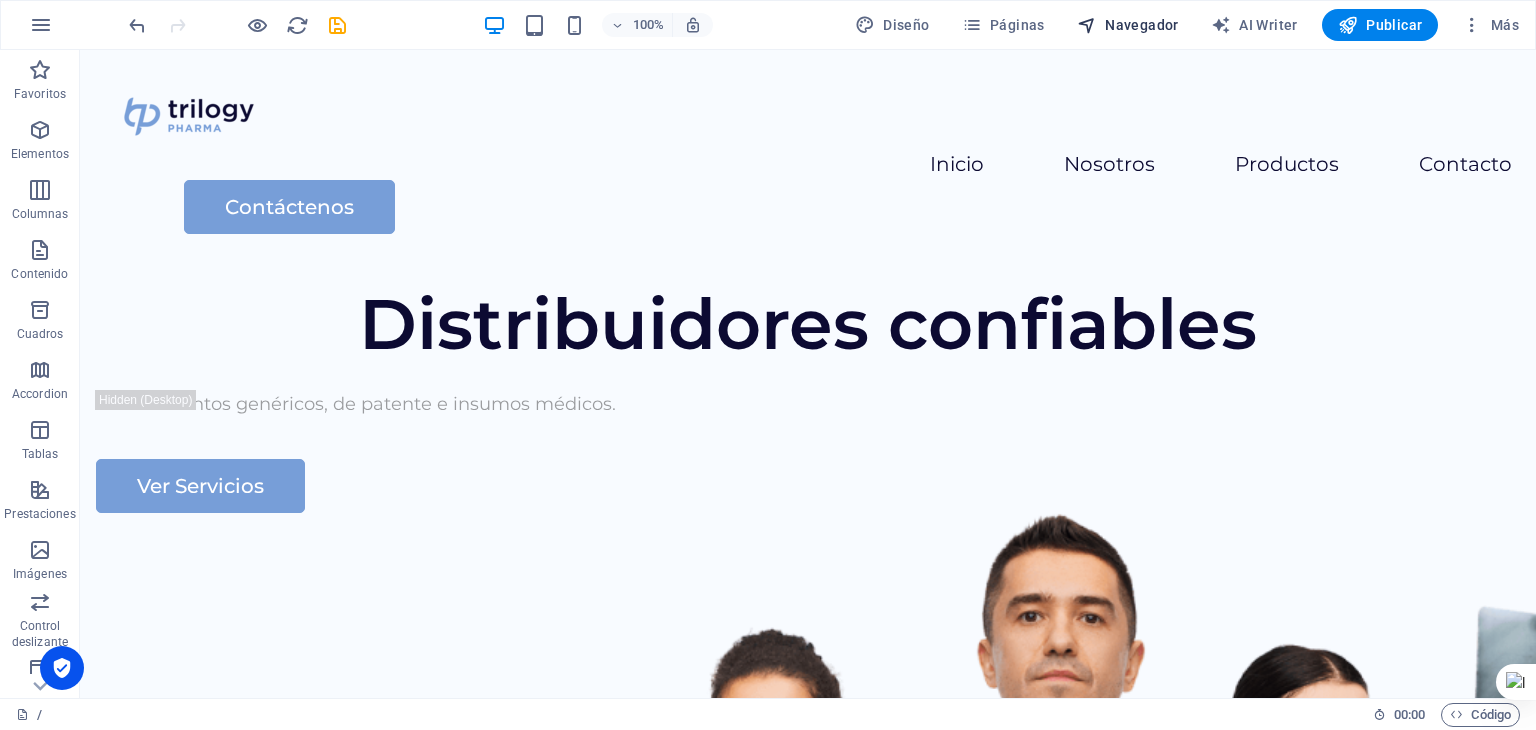 click on "Navegador" at bounding box center (1128, 25) 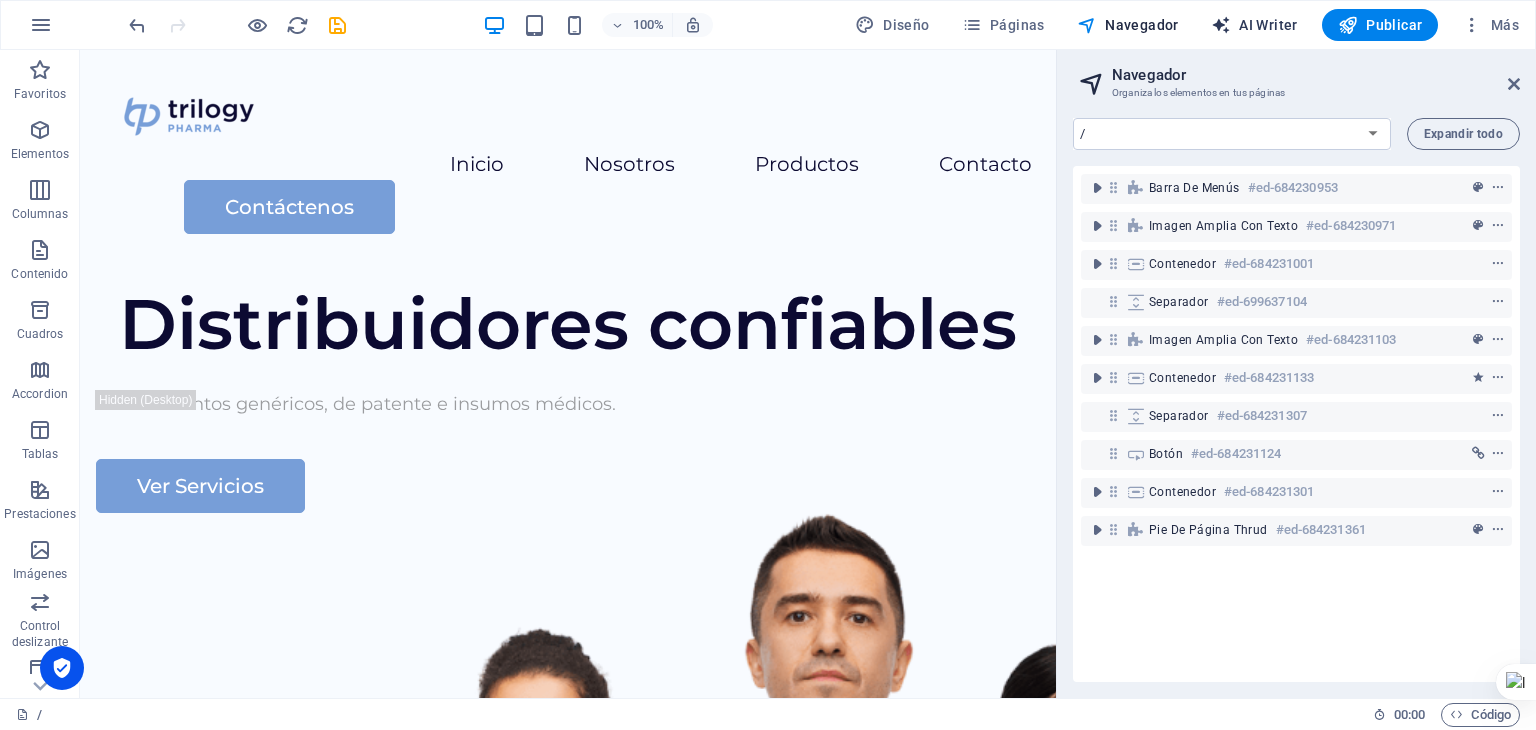 click on "AI Writer" at bounding box center [1254, 25] 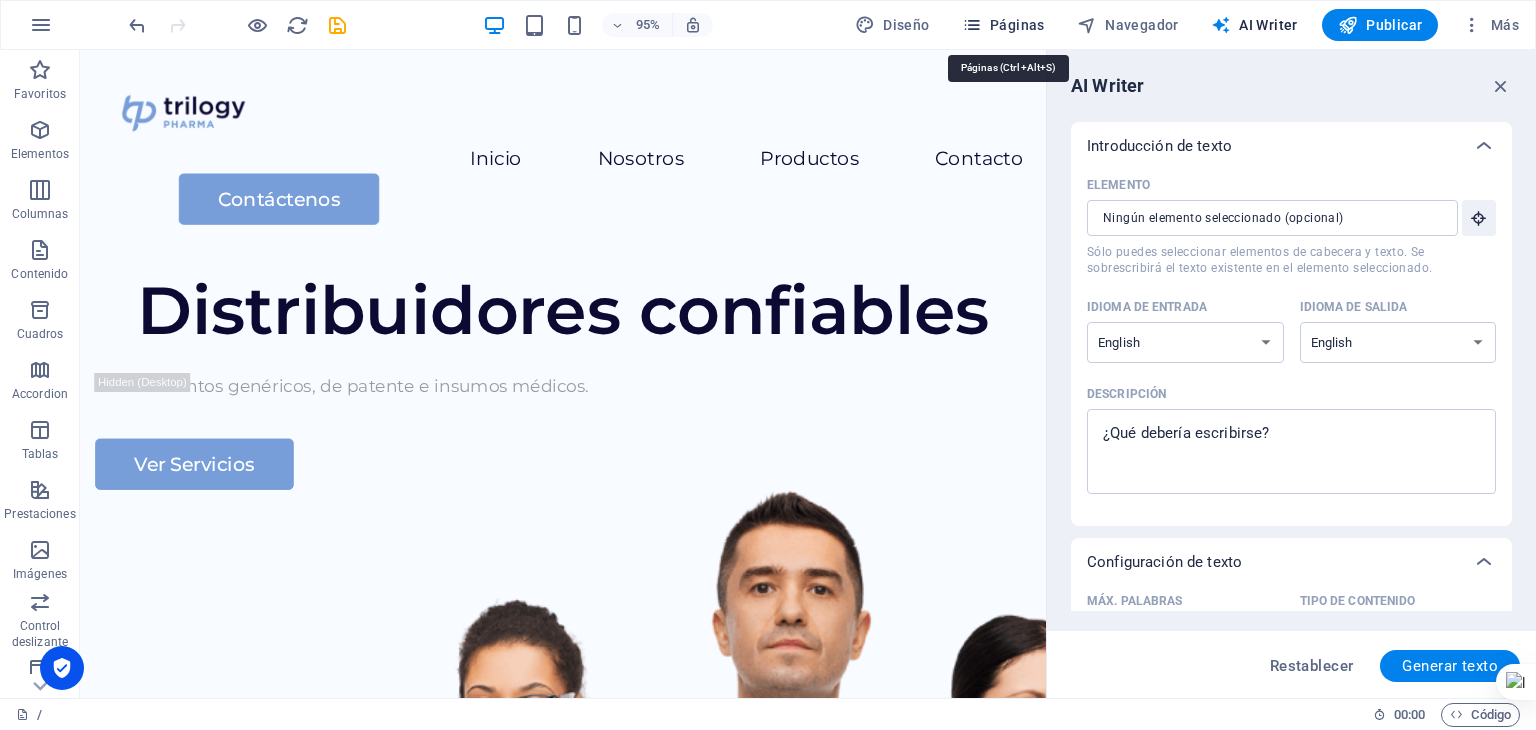 click on "Páginas" at bounding box center (1003, 25) 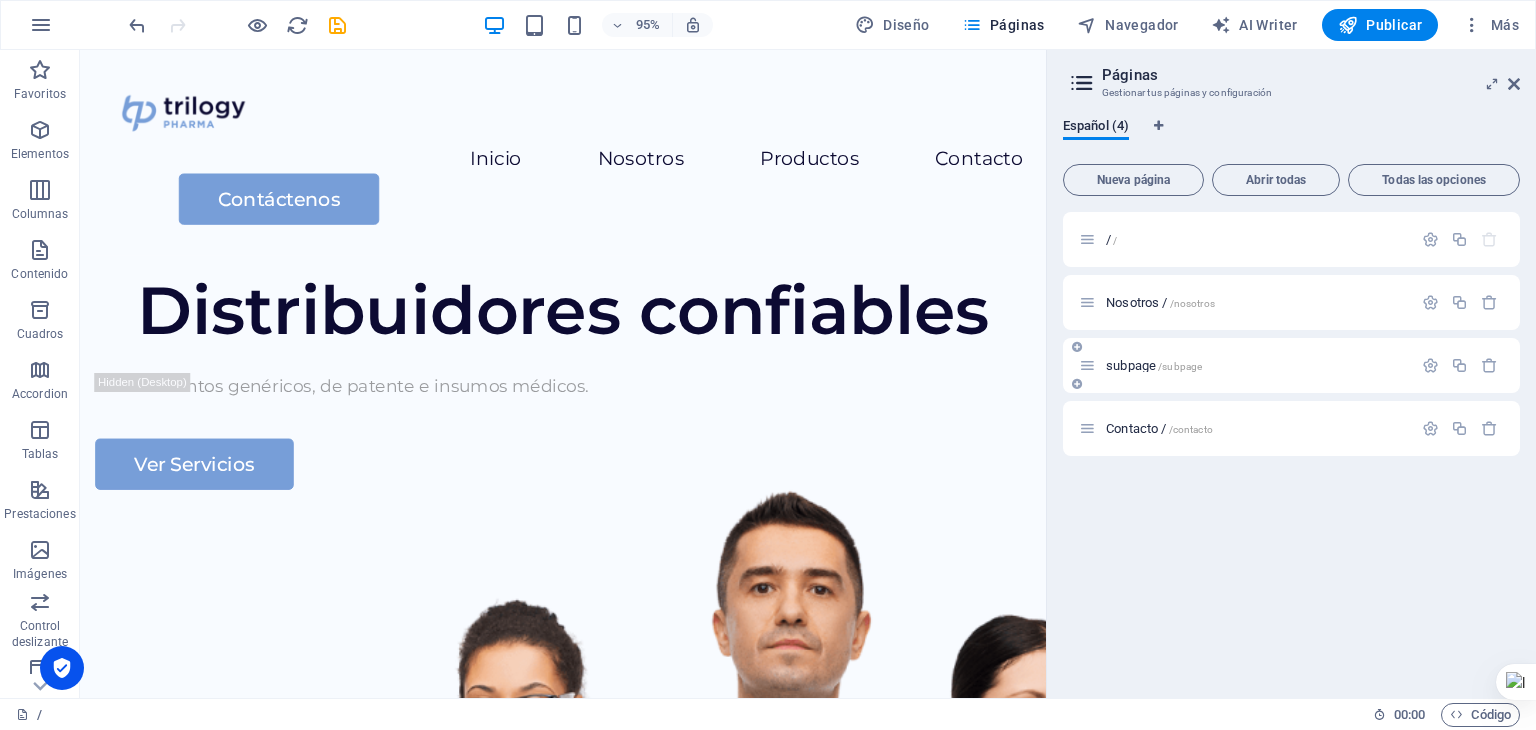 click on "subpage /subpage" at bounding box center (1154, 365) 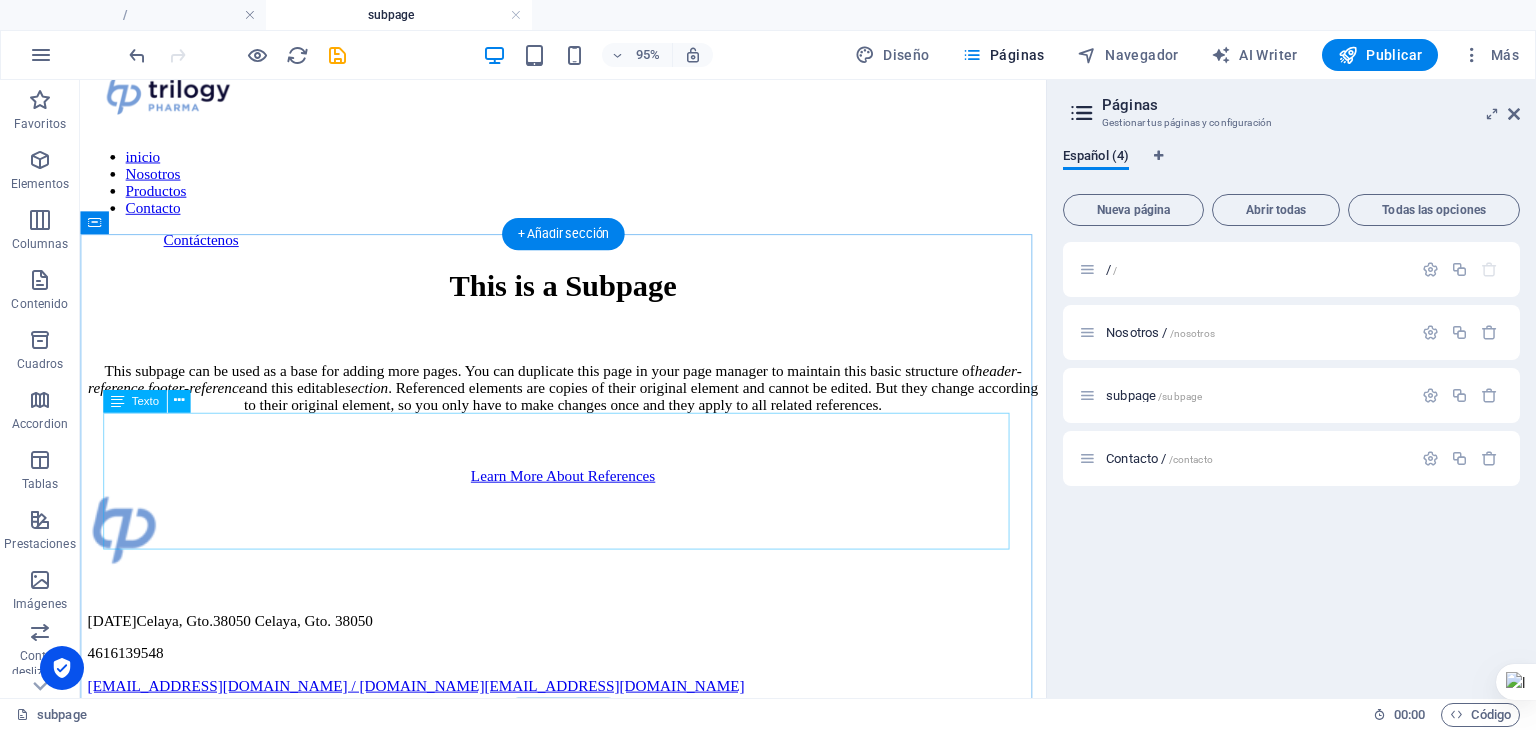 scroll, scrollTop: 0, scrollLeft: 0, axis: both 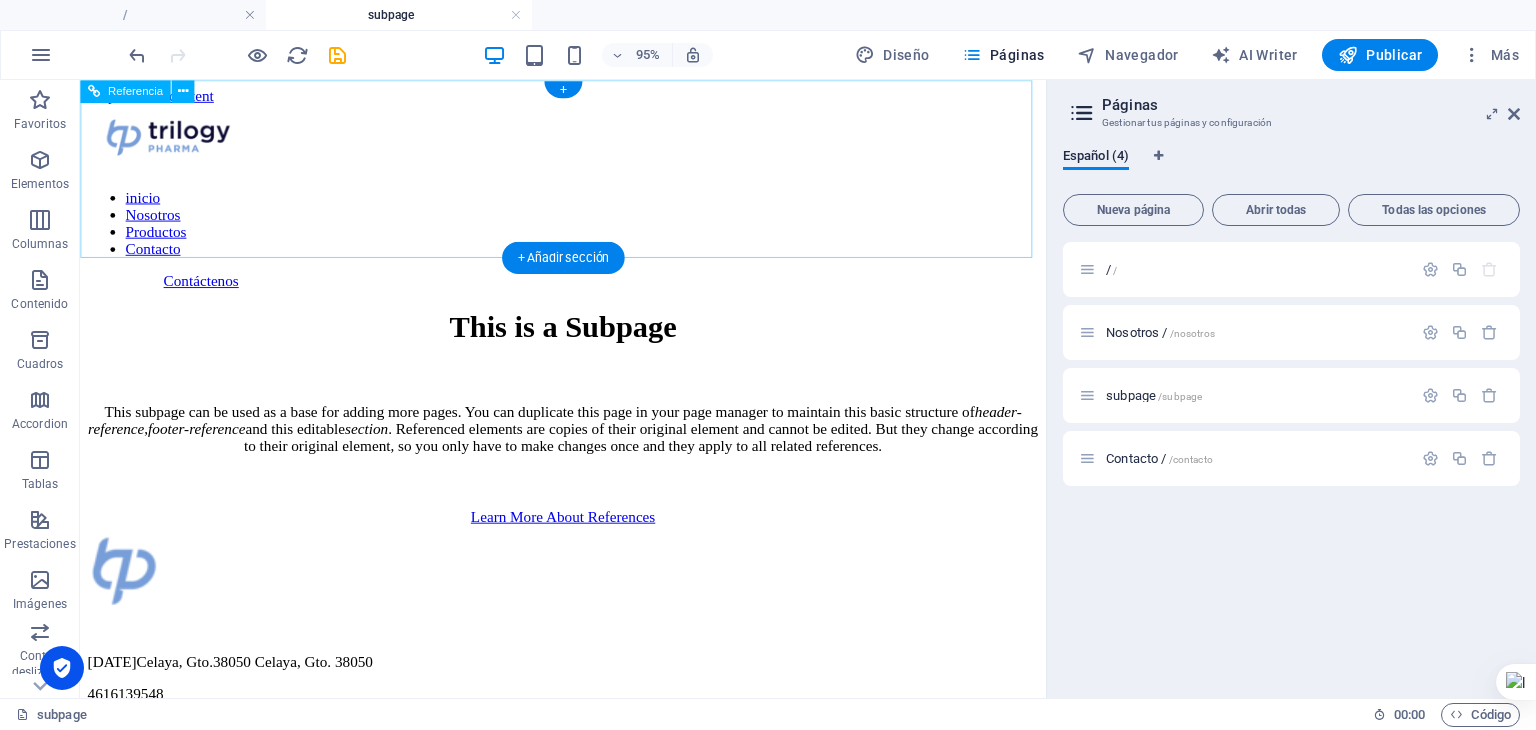 click on "inicio Nosotros Productos Contacto" at bounding box center [588, 231] 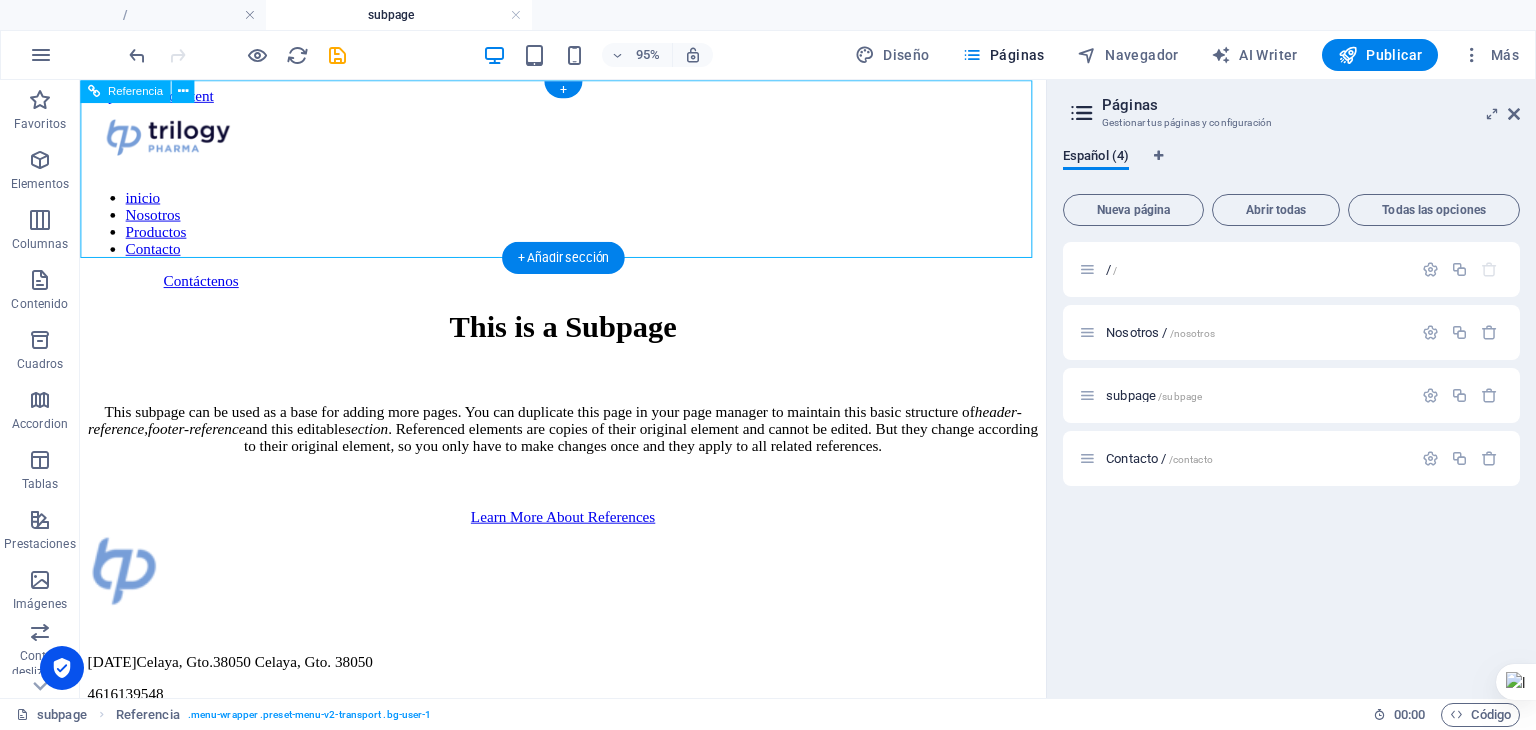 click on "inicio Nosotros Productos Contacto" at bounding box center [588, 231] 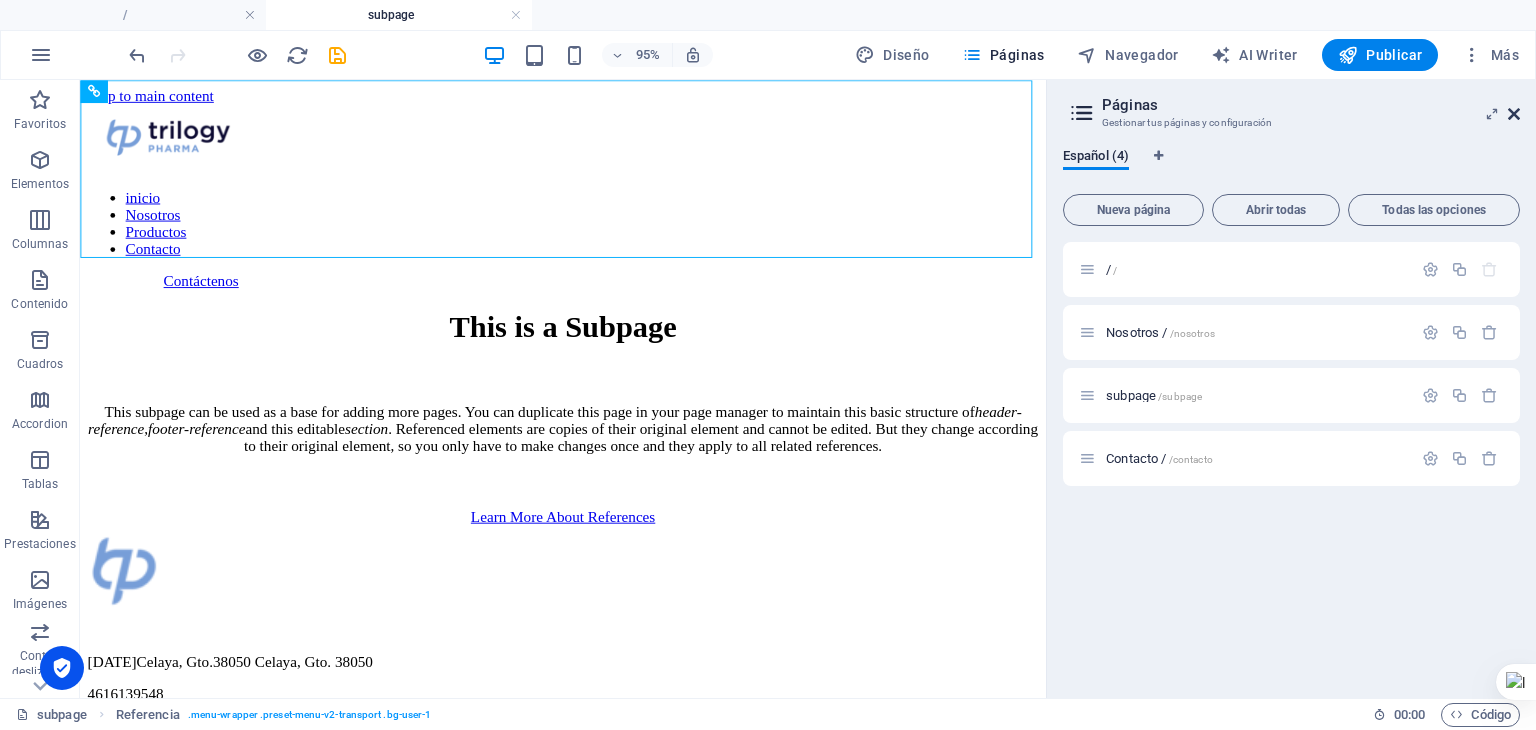 click at bounding box center [1514, 114] 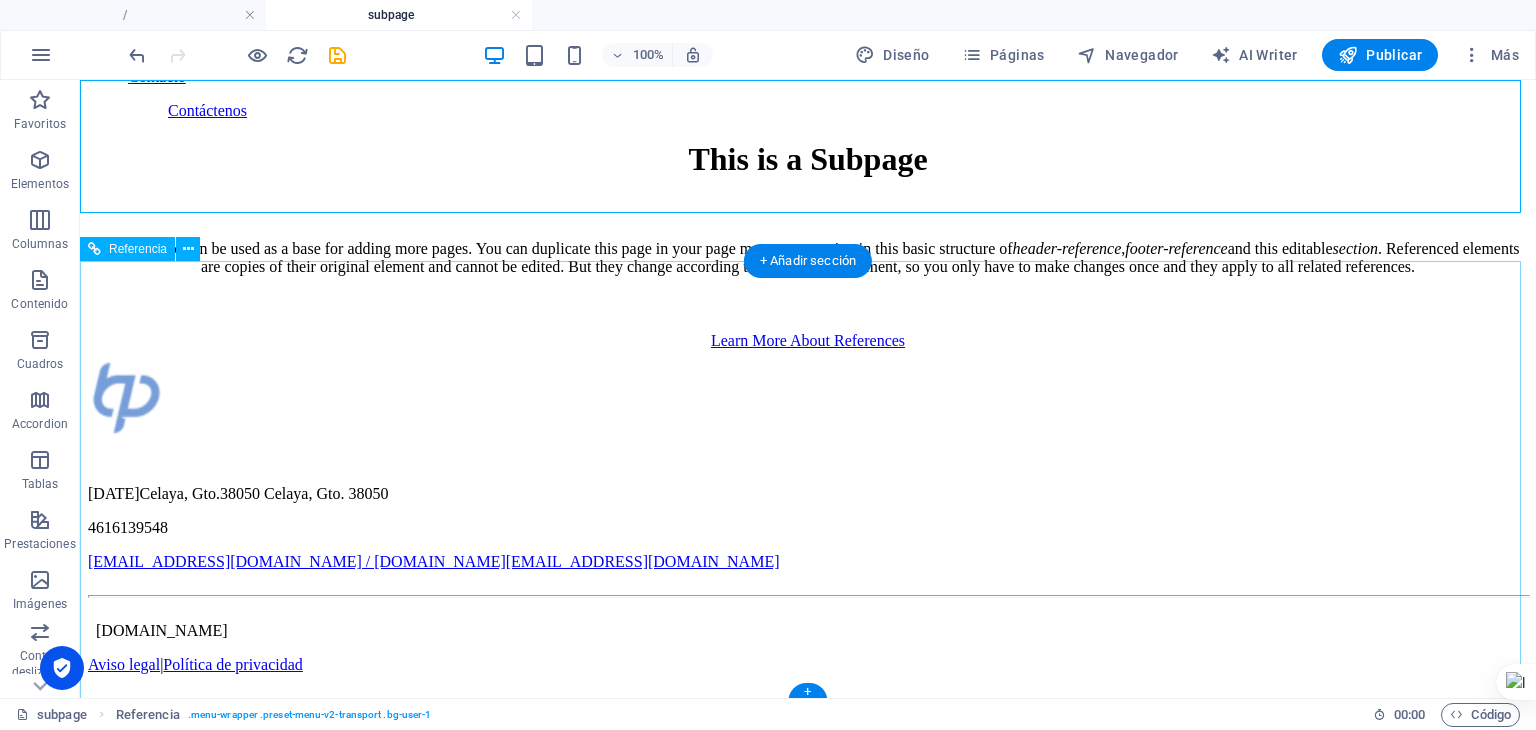 scroll, scrollTop: 0, scrollLeft: 0, axis: both 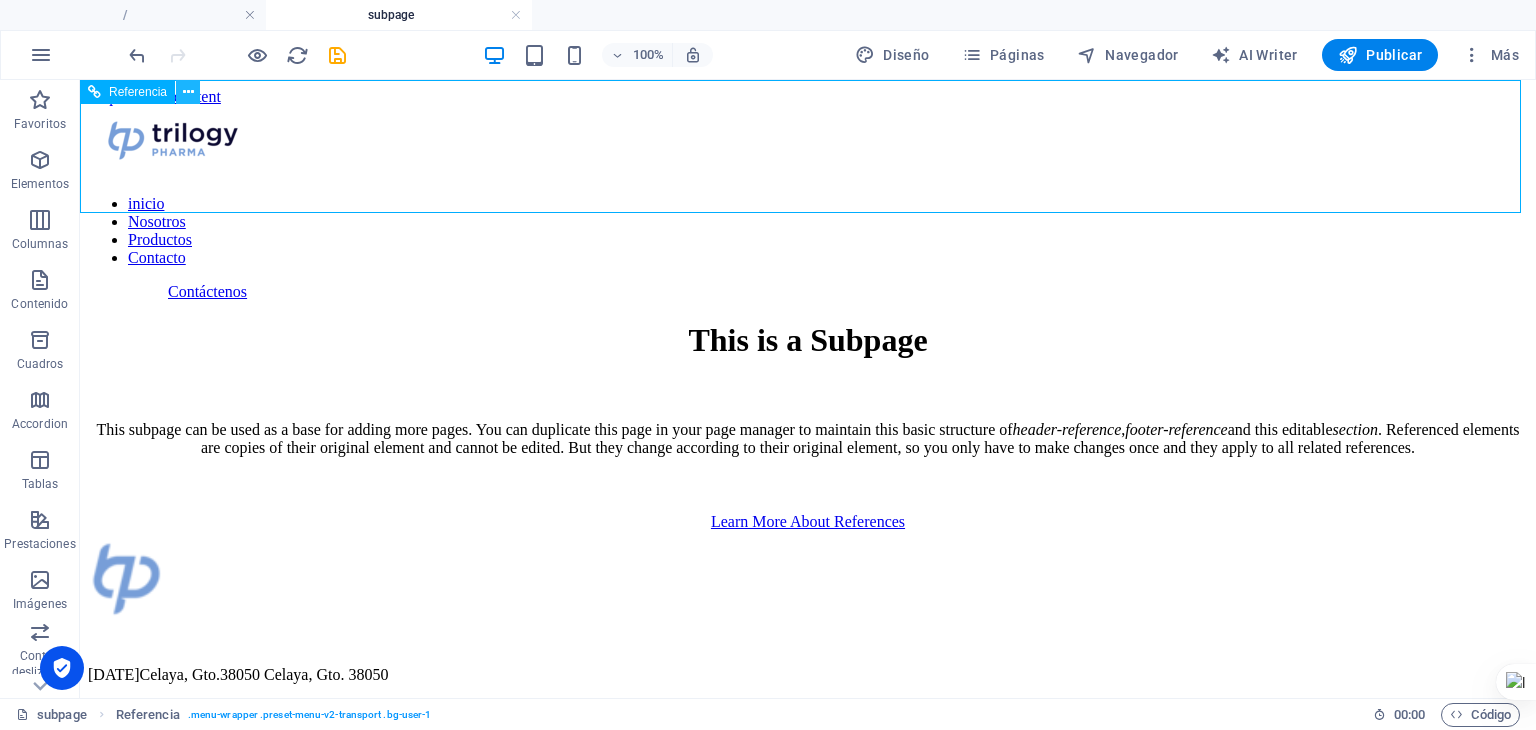 click at bounding box center (188, 92) 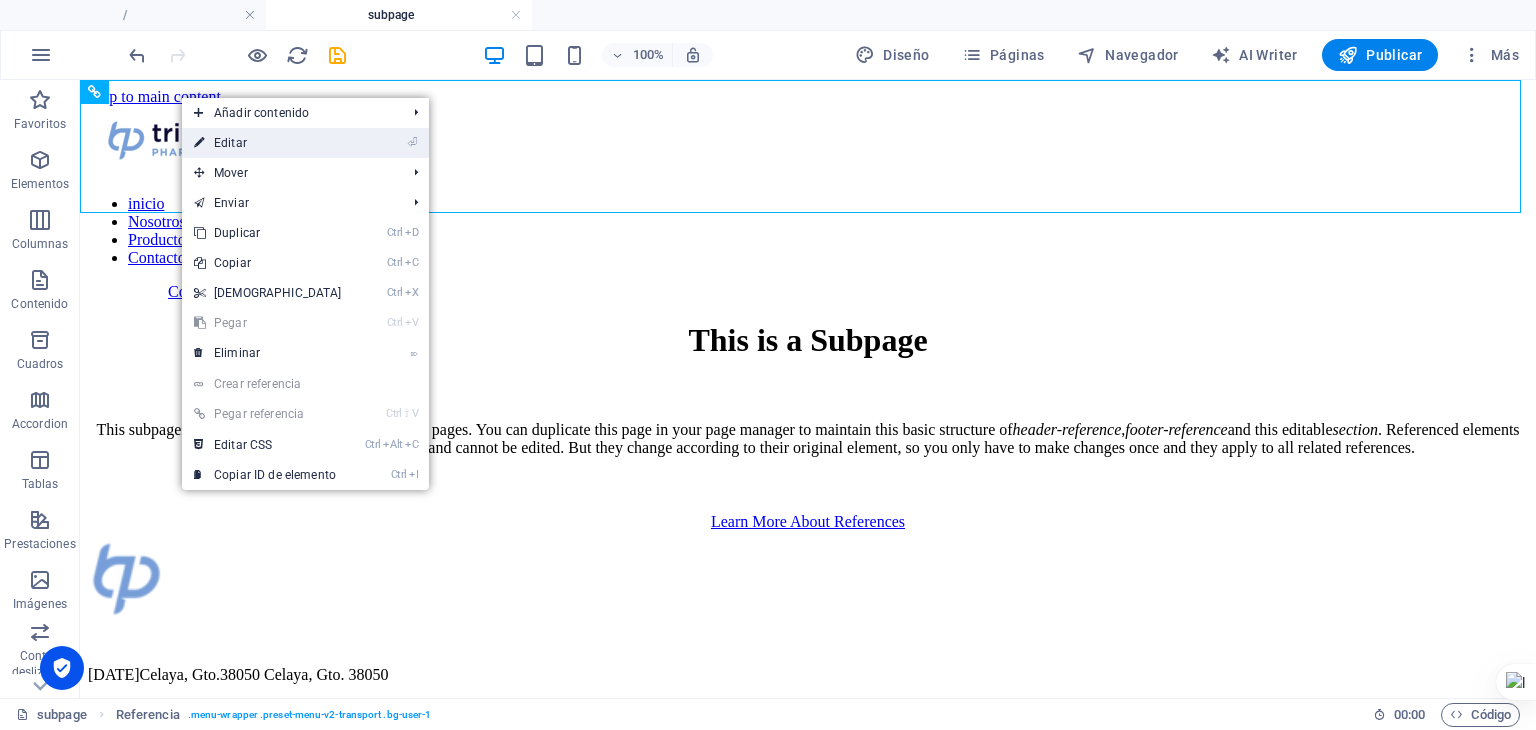 drag, startPoint x: 288, startPoint y: 145, endPoint x: 197, endPoint y: 137, distance: 91.350975 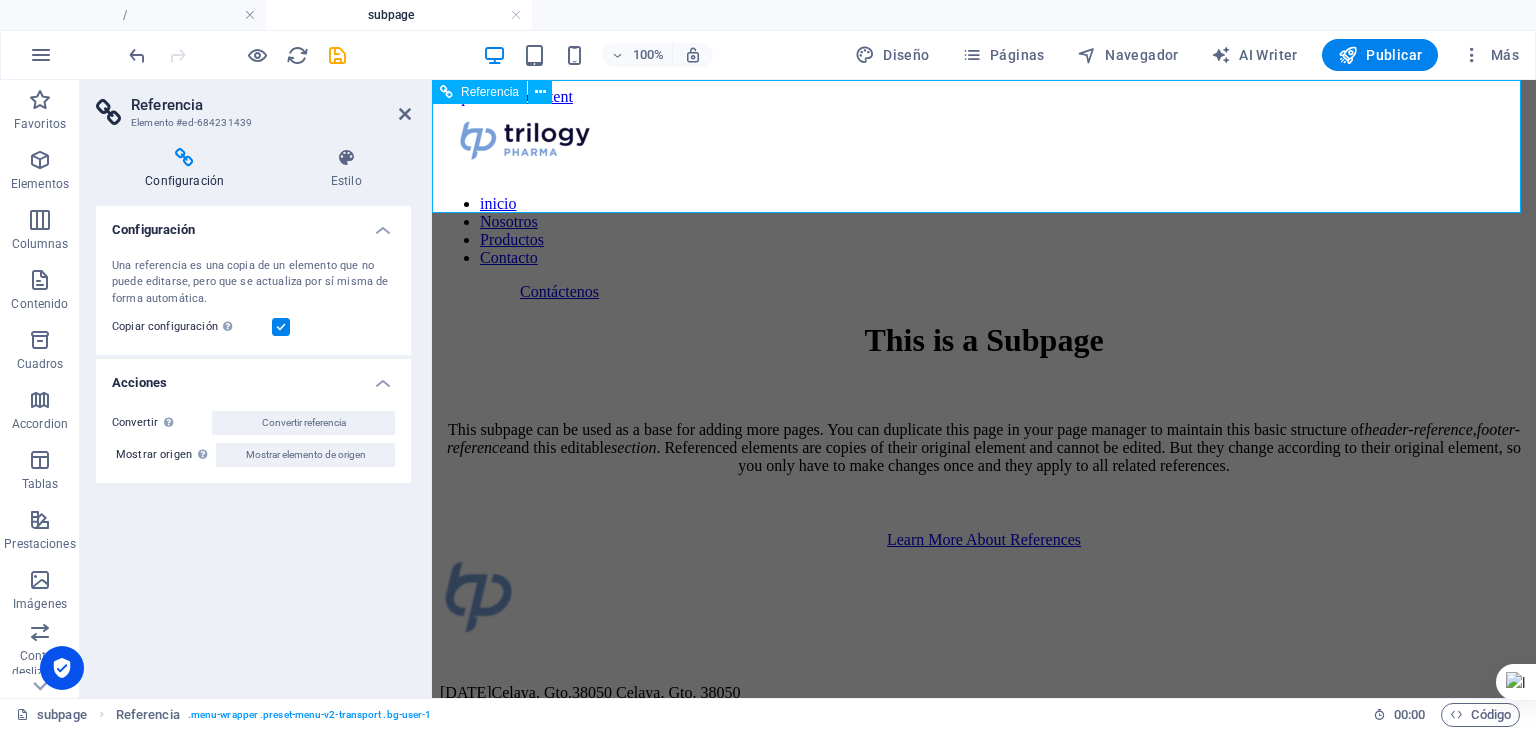 click on "inicio Nosotros Productos Contacto" at bounding box center [984, 231] 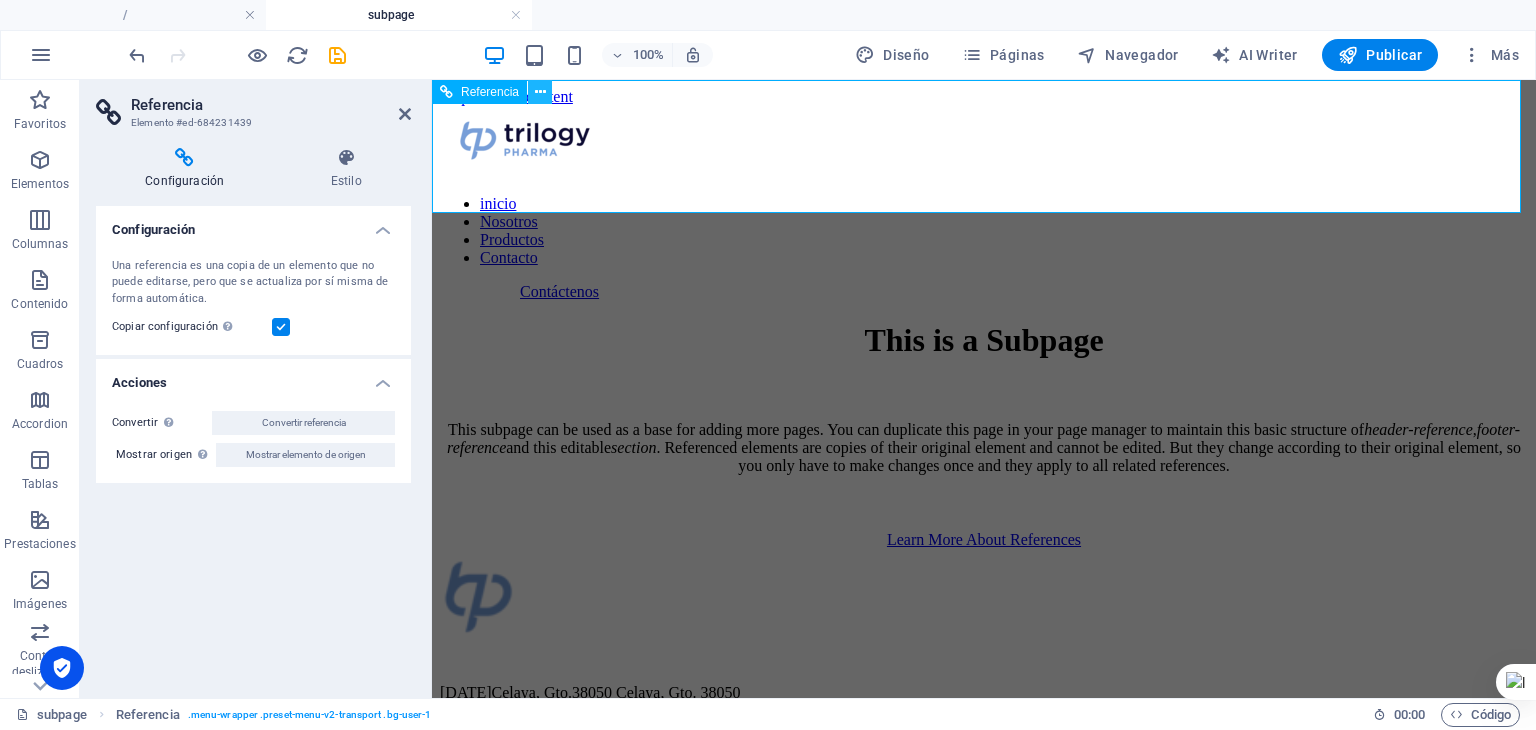 click at bounding box center [540, 92] 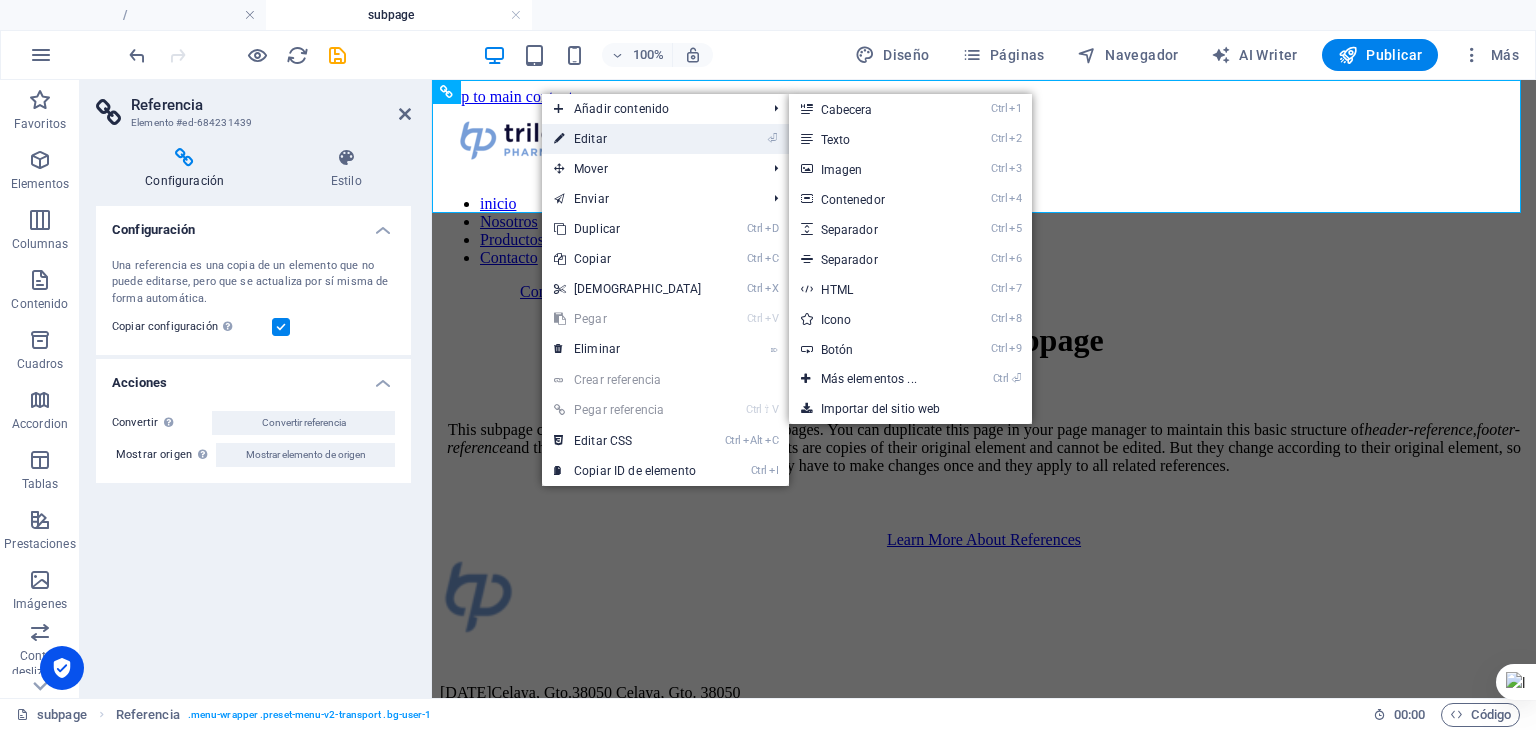 click on "⏎  Editar" at bounding box center (628, 139) 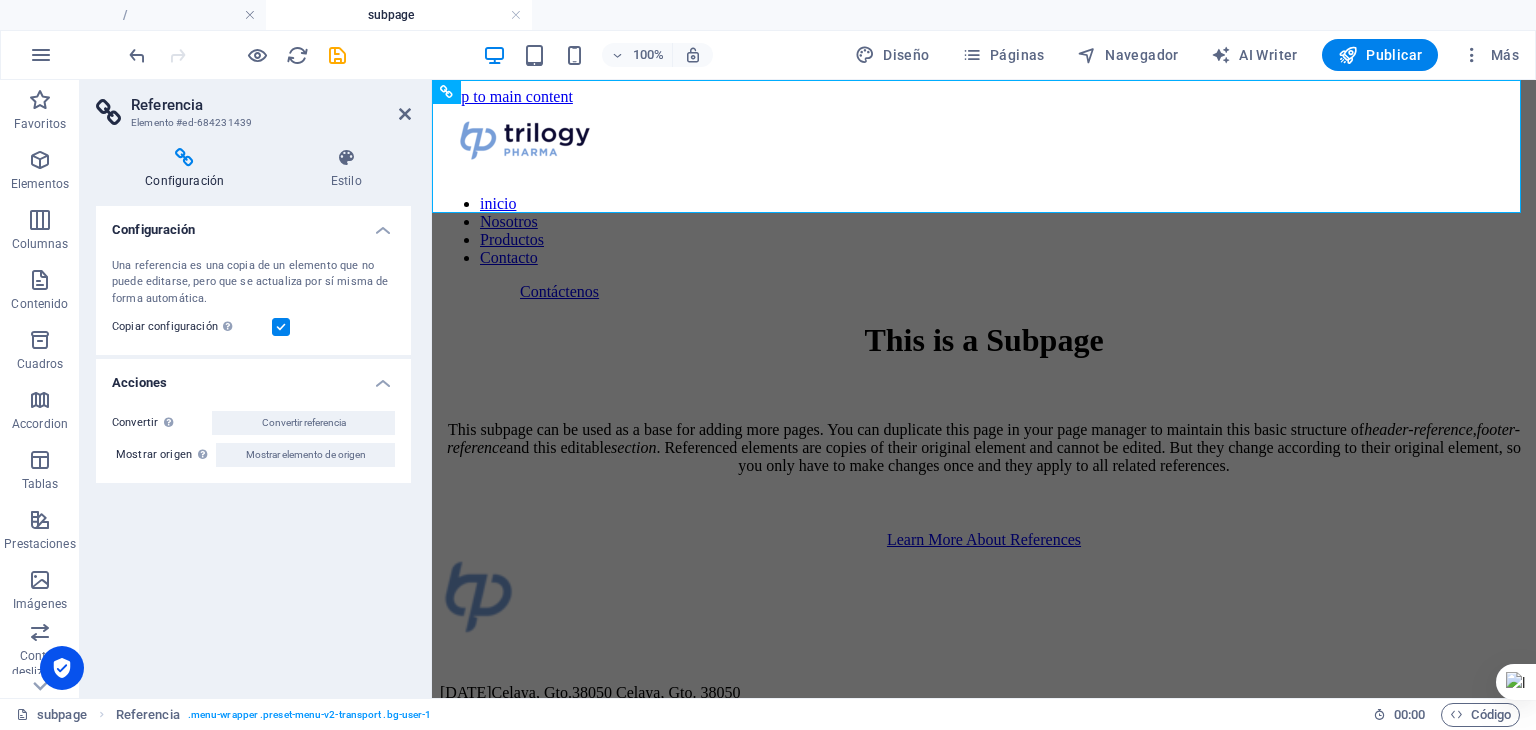 click at bounding box center (281, 327) 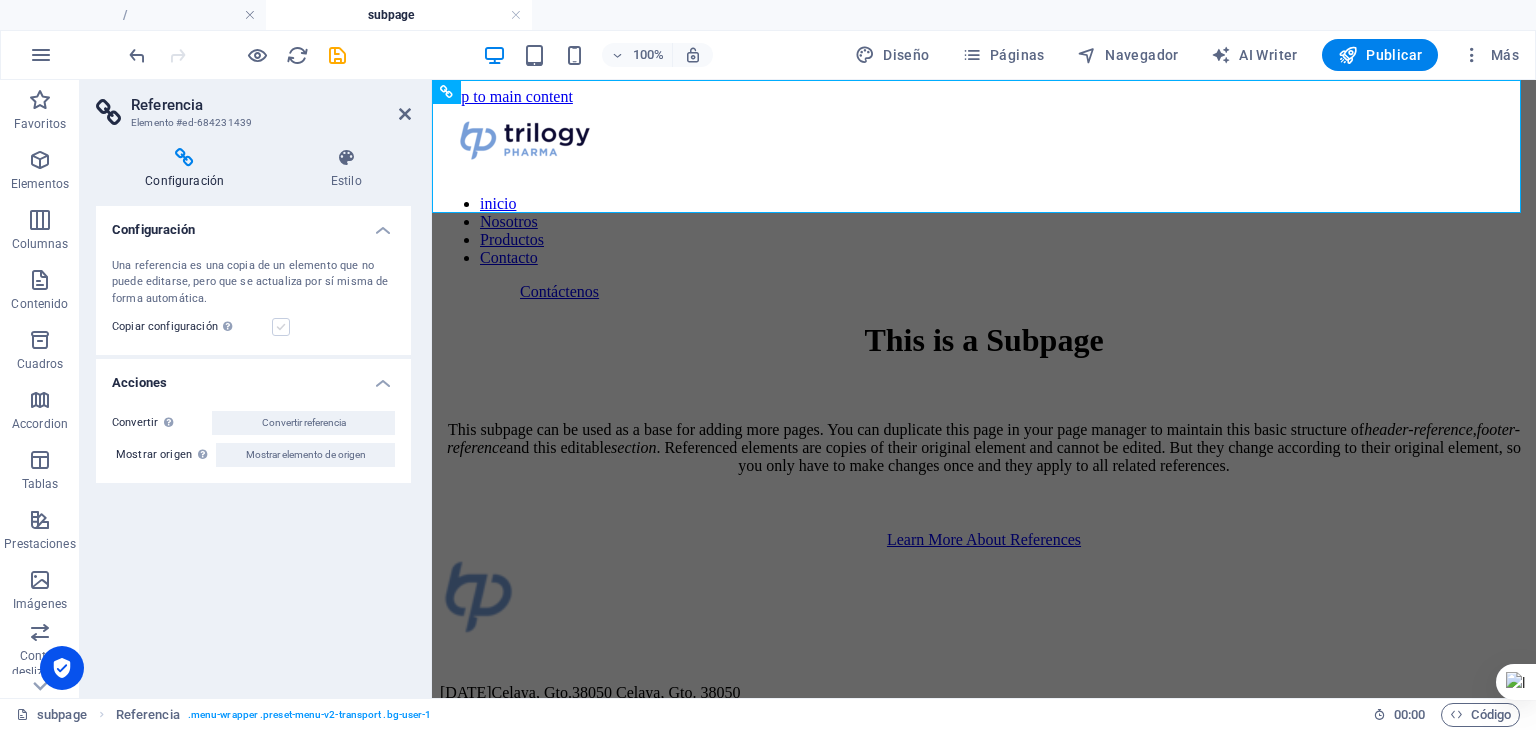 click at bounding box center [281, 327] 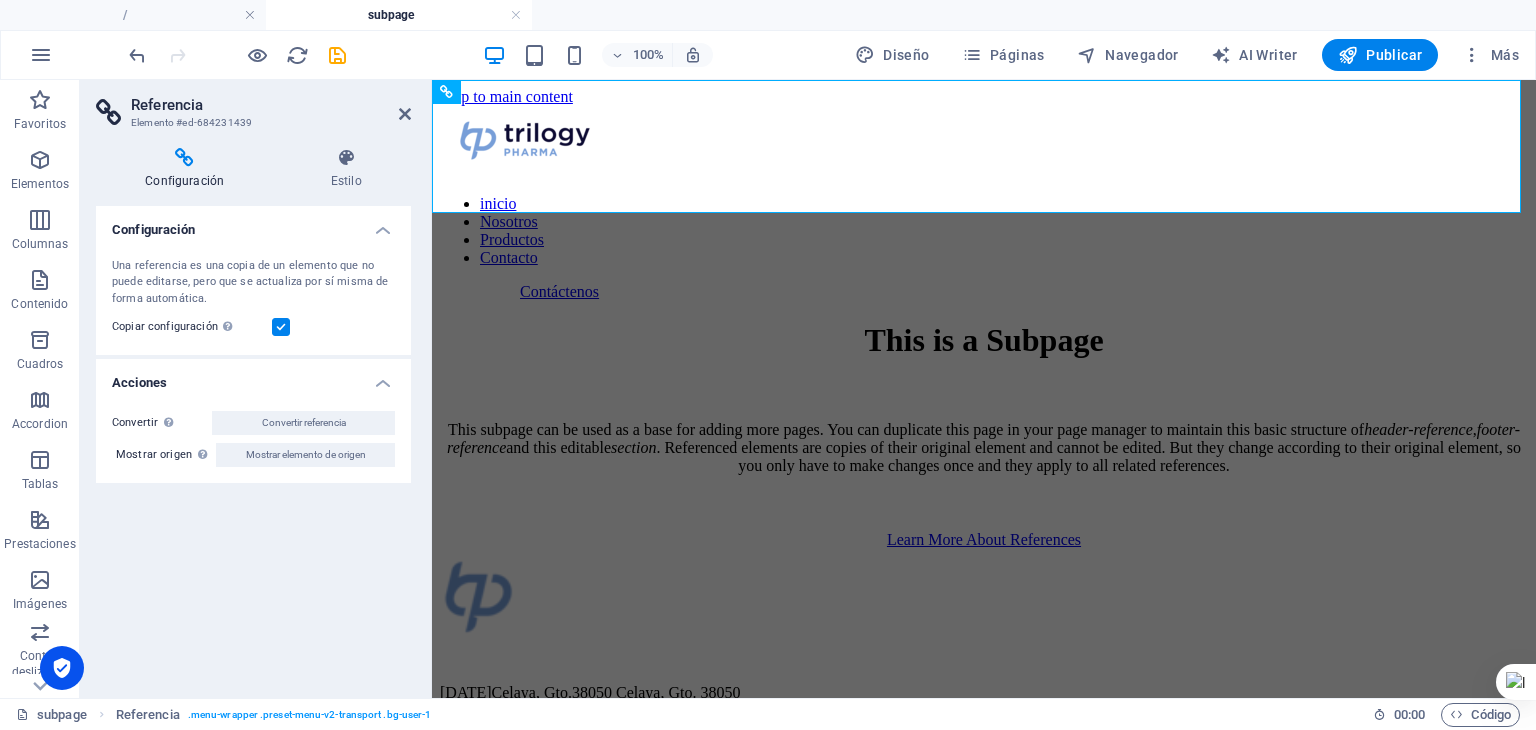 click at bounding box center [281, 327] 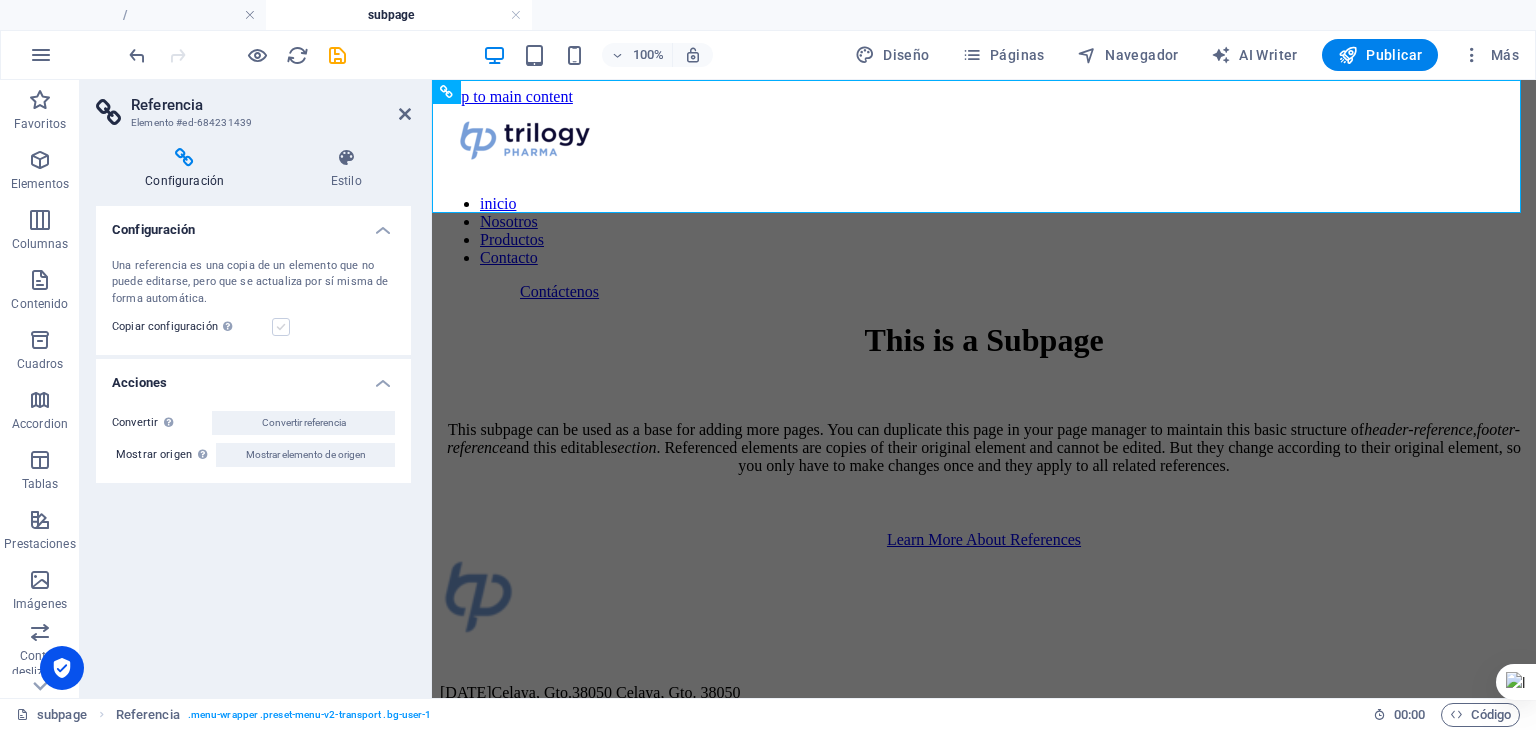 click at bounding box center (281, 327) 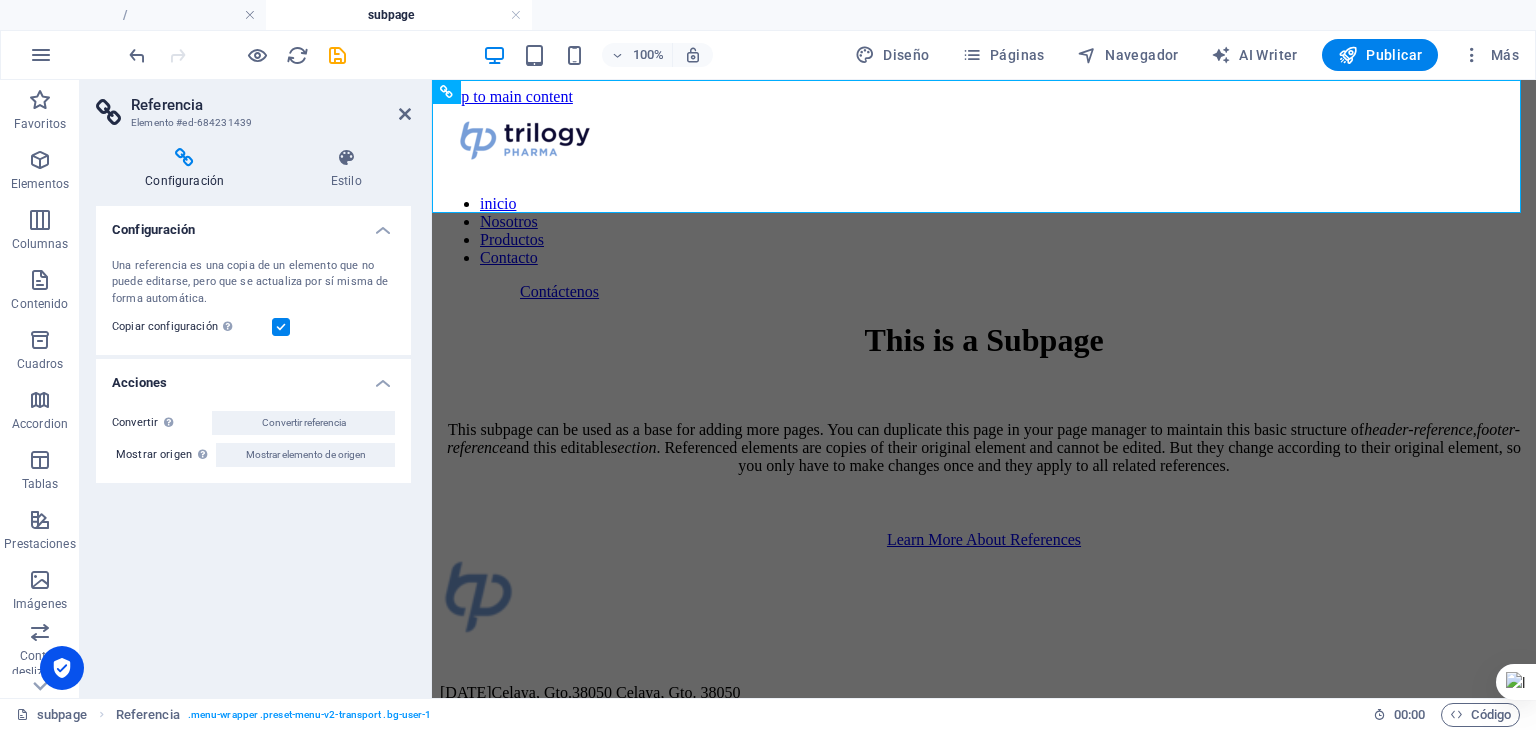 click at bounding box center [281, 327] 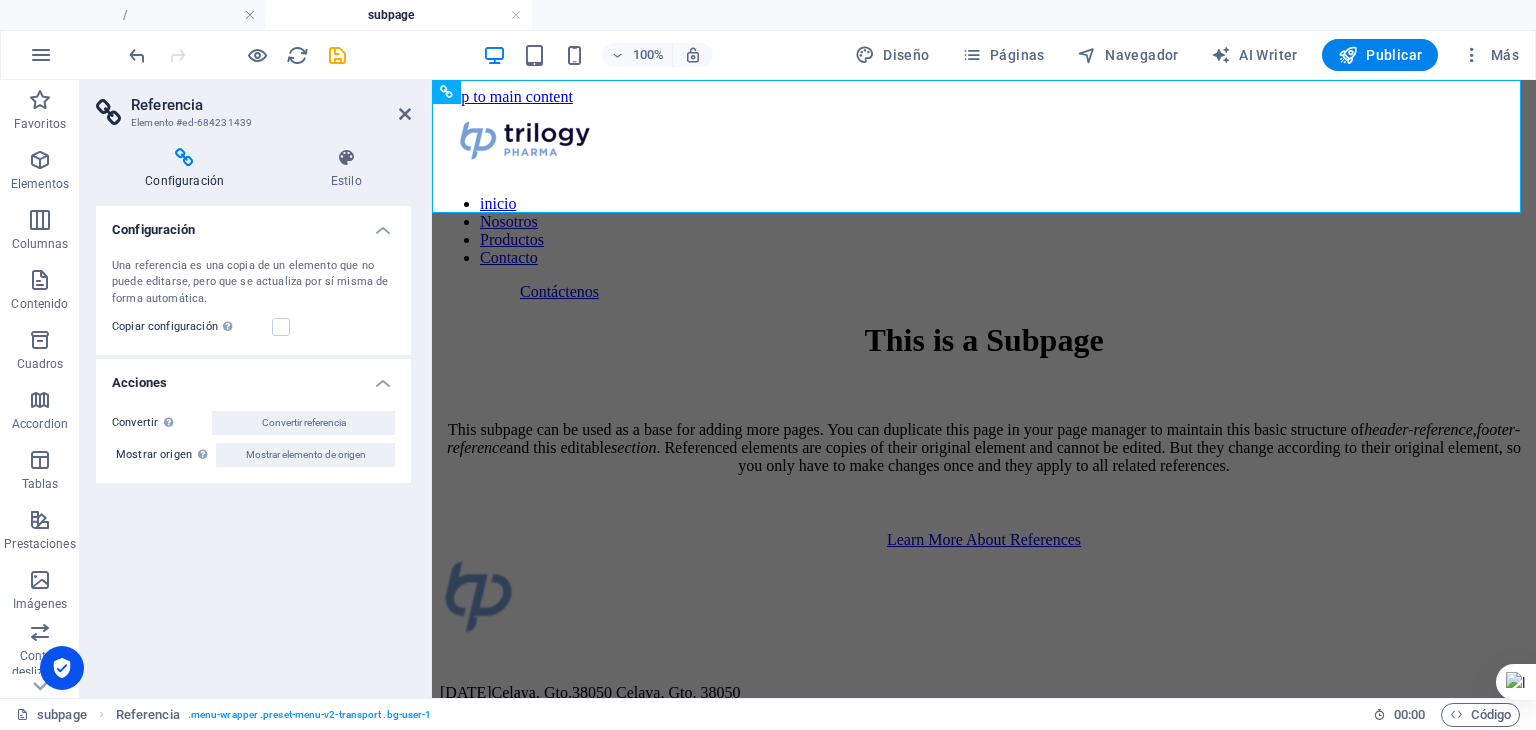 drag, startPoint x: 274, startPoint y: 328, endPoint x: 288, endPoint y: 316, distance: 18.439089 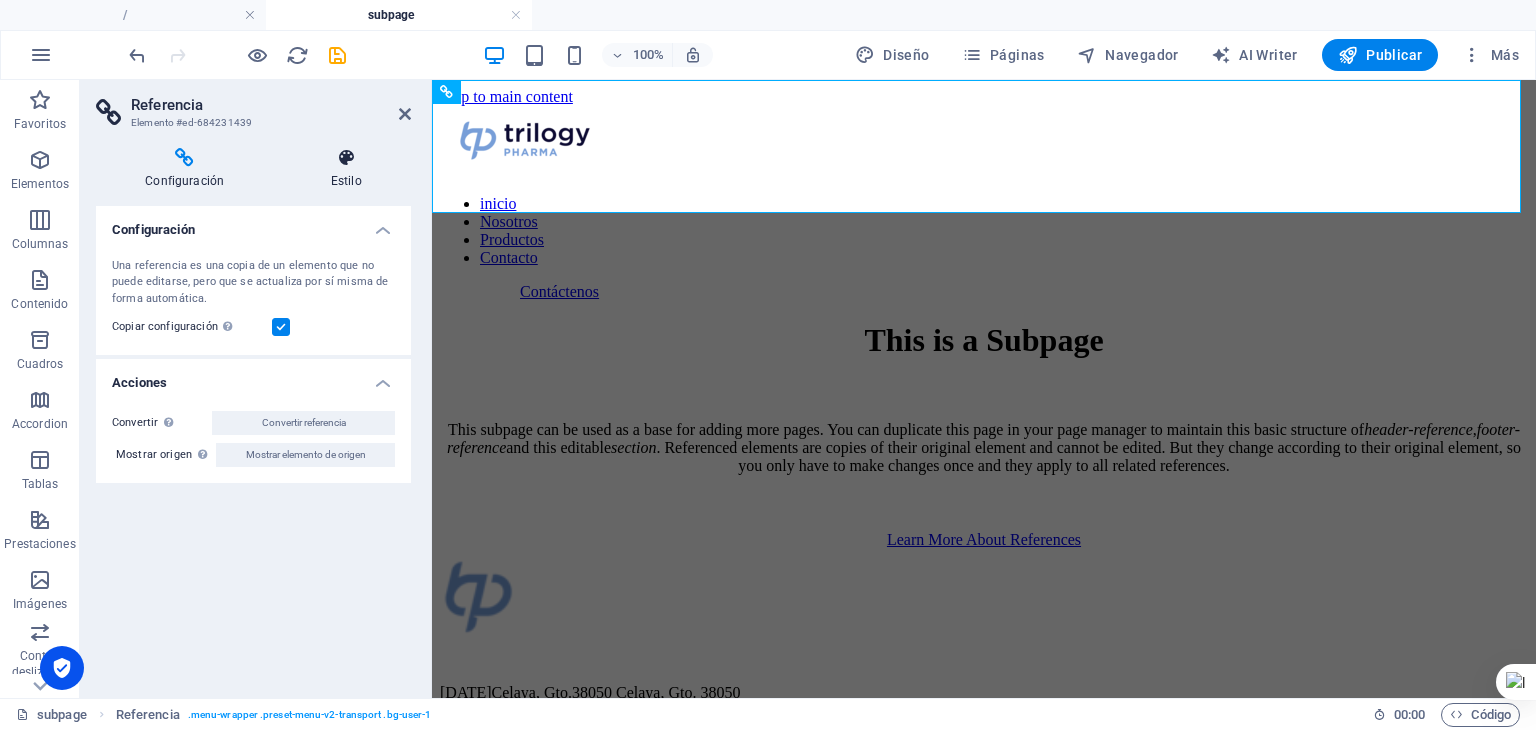click at bounding box center [346, 158] 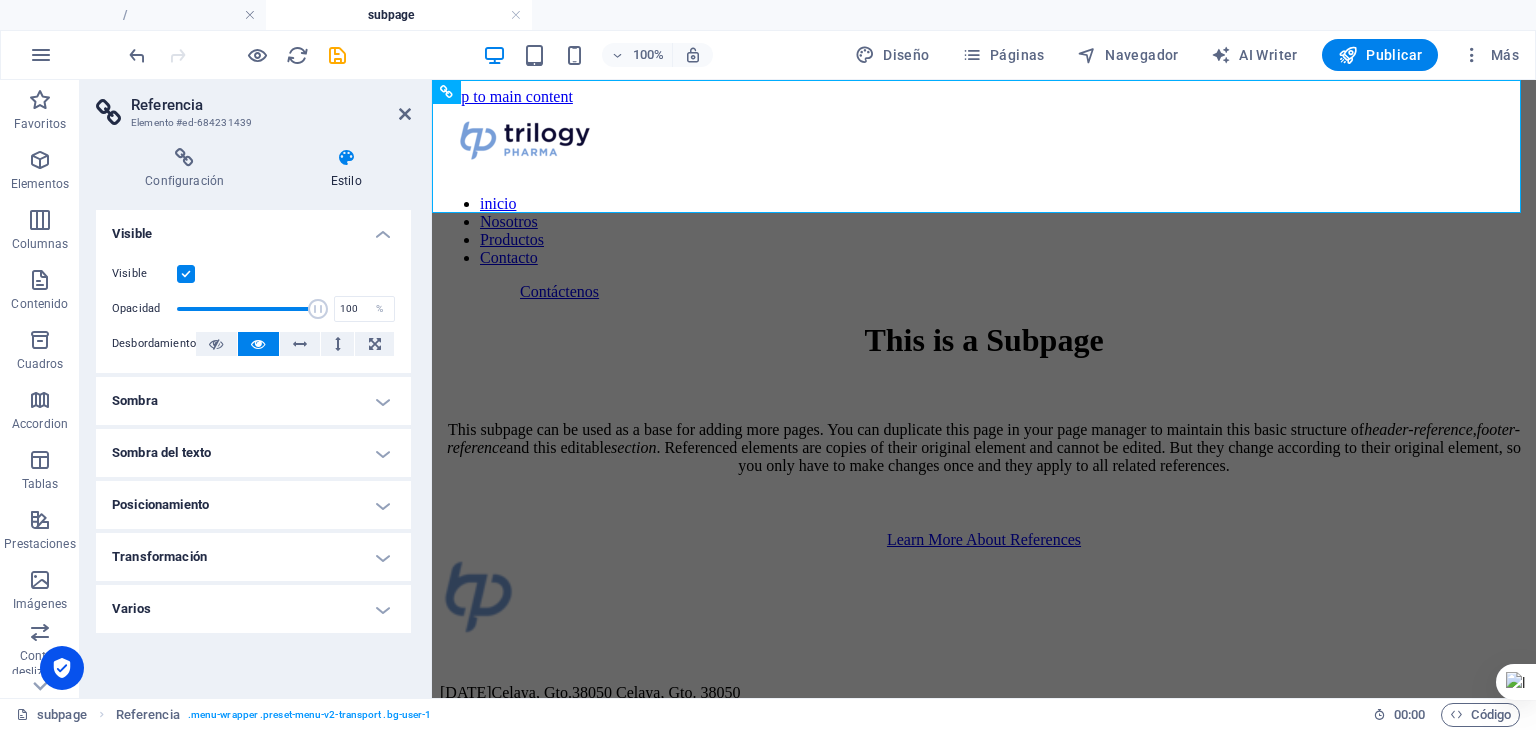 click on "Referencia Elemento #ed-684231439 Configuración Estilo Configuración Una referencia es una copia de un elemento que no puede editarse, pero que se actualiza por sí misma de forma automática.  Copiar configuración Usa la misma configuración (flex, animación, posición, estilo) que el elemento de destino de referencia Acciones Convertir Convierte la referencia en un elemento independiente. Todos los cambios efectuados posteriormente no afectarán al elemento inicialmente referenciado. Convertir referencia Mostrar origen Salta al elemento referenciado. Si este se encuentra en otra página, el elemento se abrirá en una pestaña nueva. Mostrar elemento de origen Predeterminado Element Diseño La forma en la que este elemento se expande en la disposición (Flexbox). Tamaño Predeterminado automático px % 1/1 1/2 1/3 1/4 1/5 1/6 1/7 1/8 1/9 1/10 Crecer Reducir Comprar Disposición de contenedor Visible Visible Opacidad 100 % Desbordamiento Espaciado Margen Predeterminado automático px % rem vw vh px % rem" at bounding box center [256, 389] 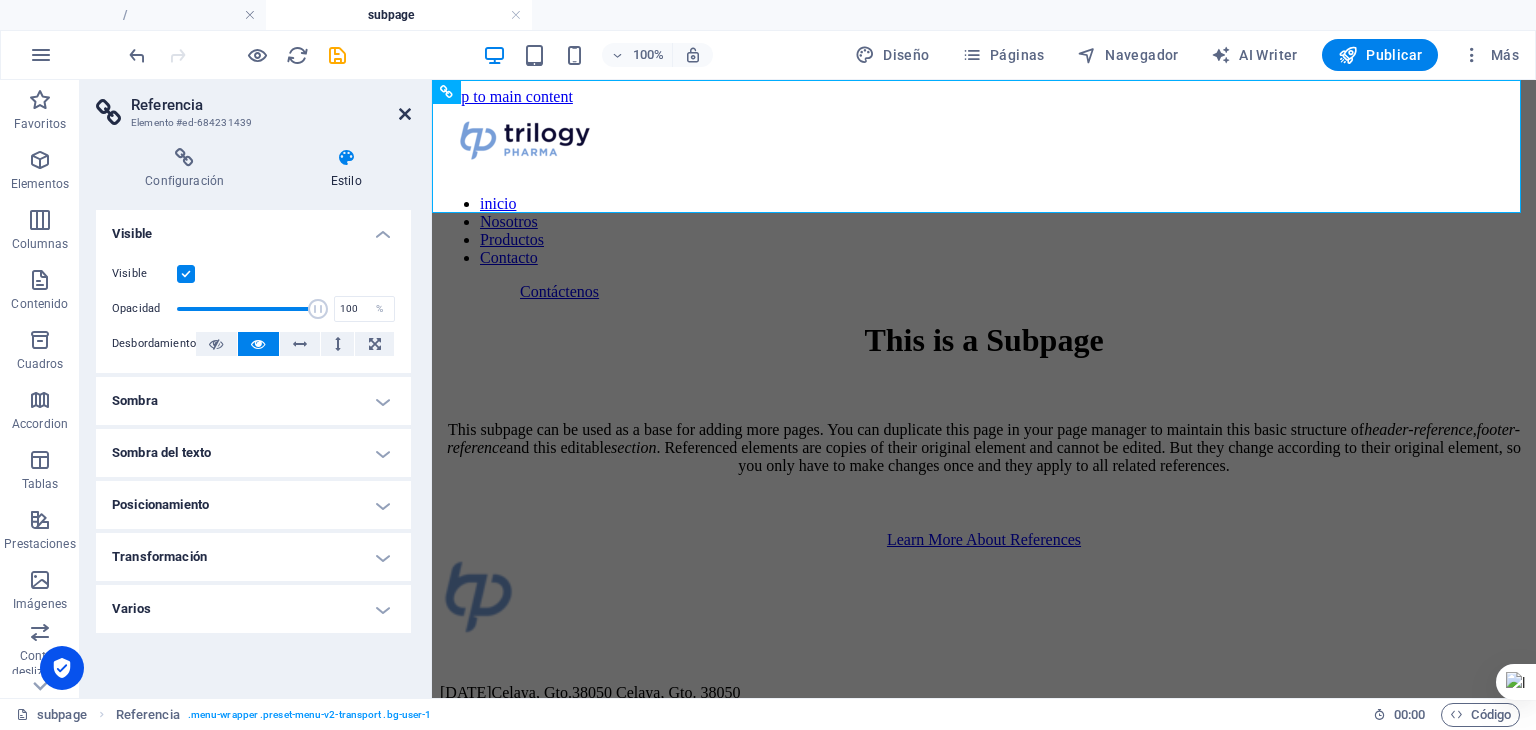 click at bounding box center [405, 114] 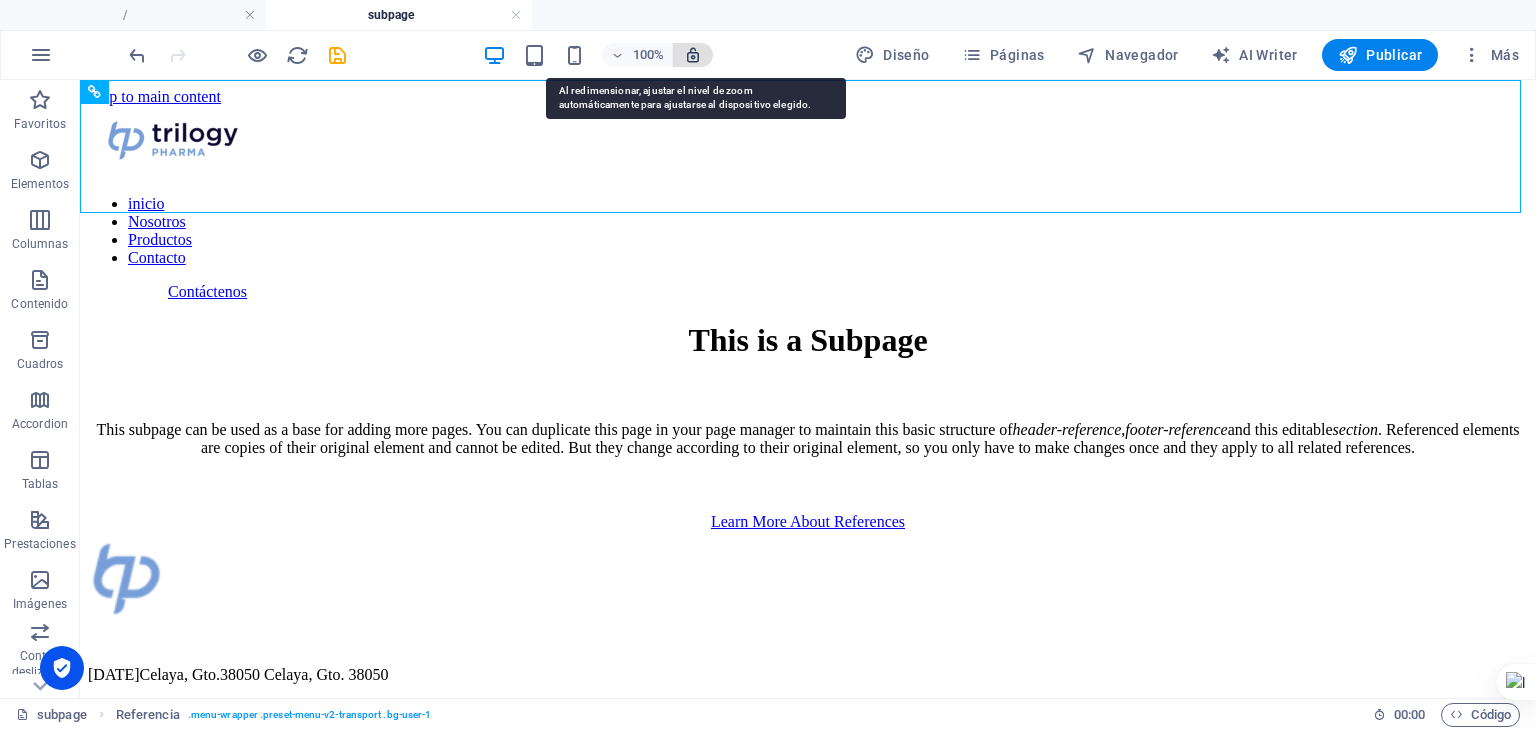 click at bounding box center (693, 55) 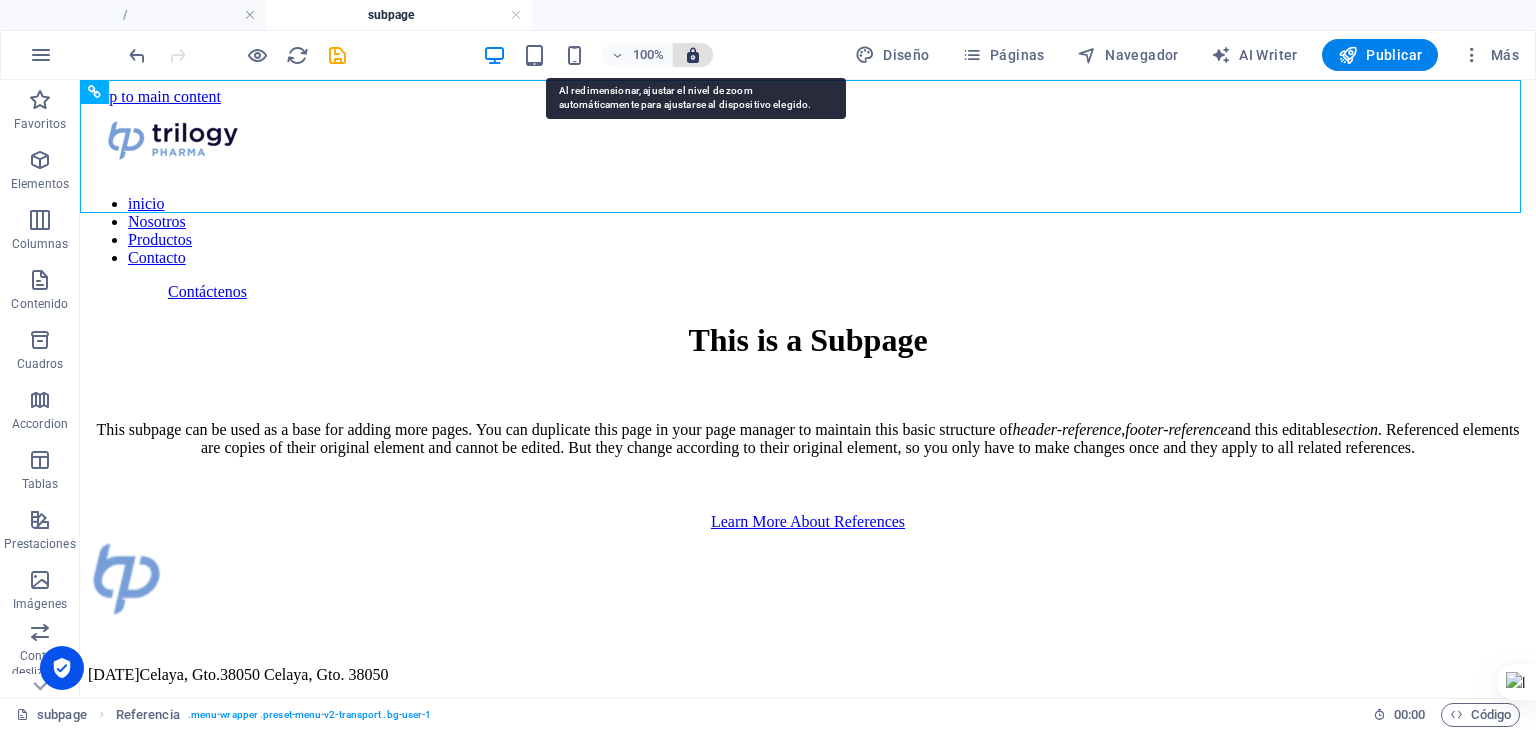 click at bounding box center (693, 55) 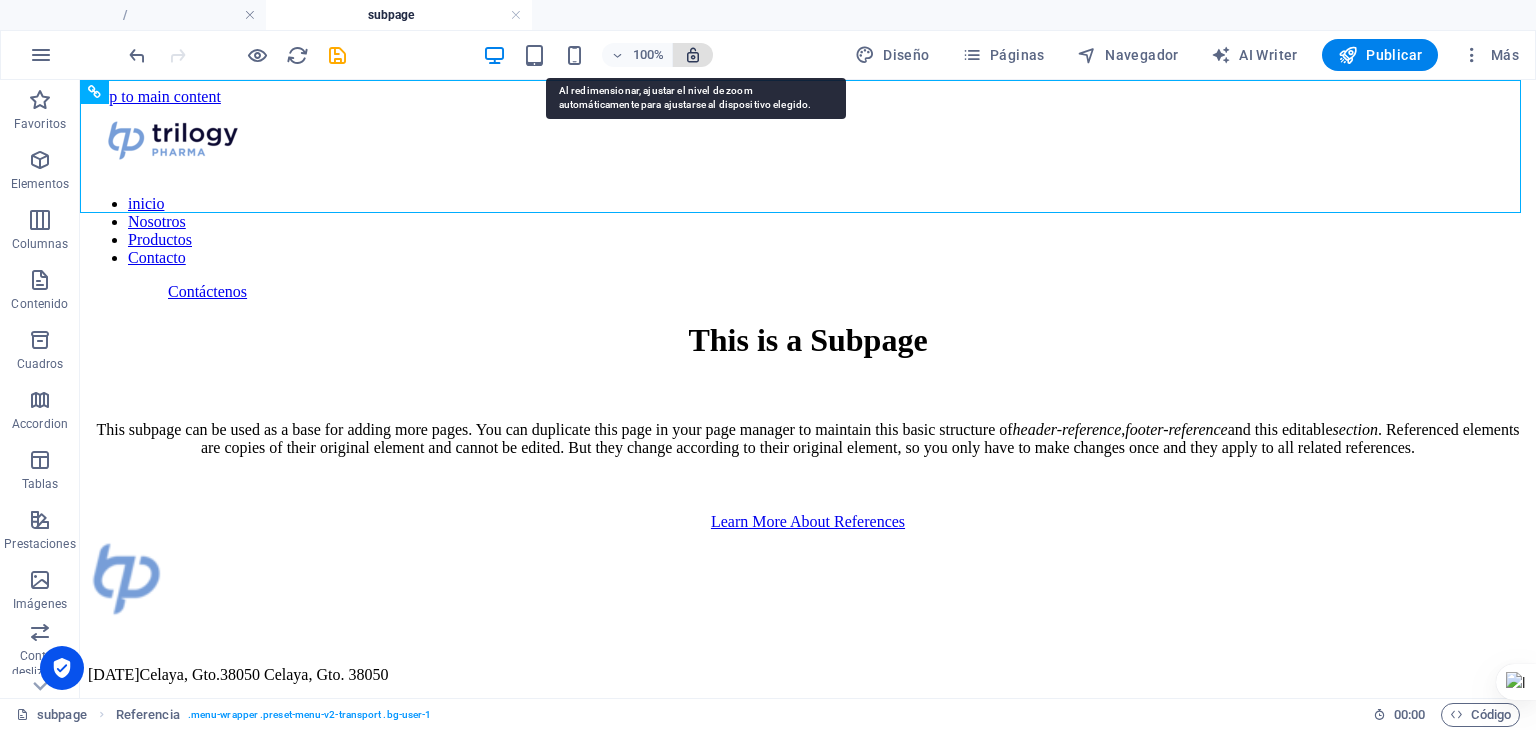 click at bounding box center [693, 55] 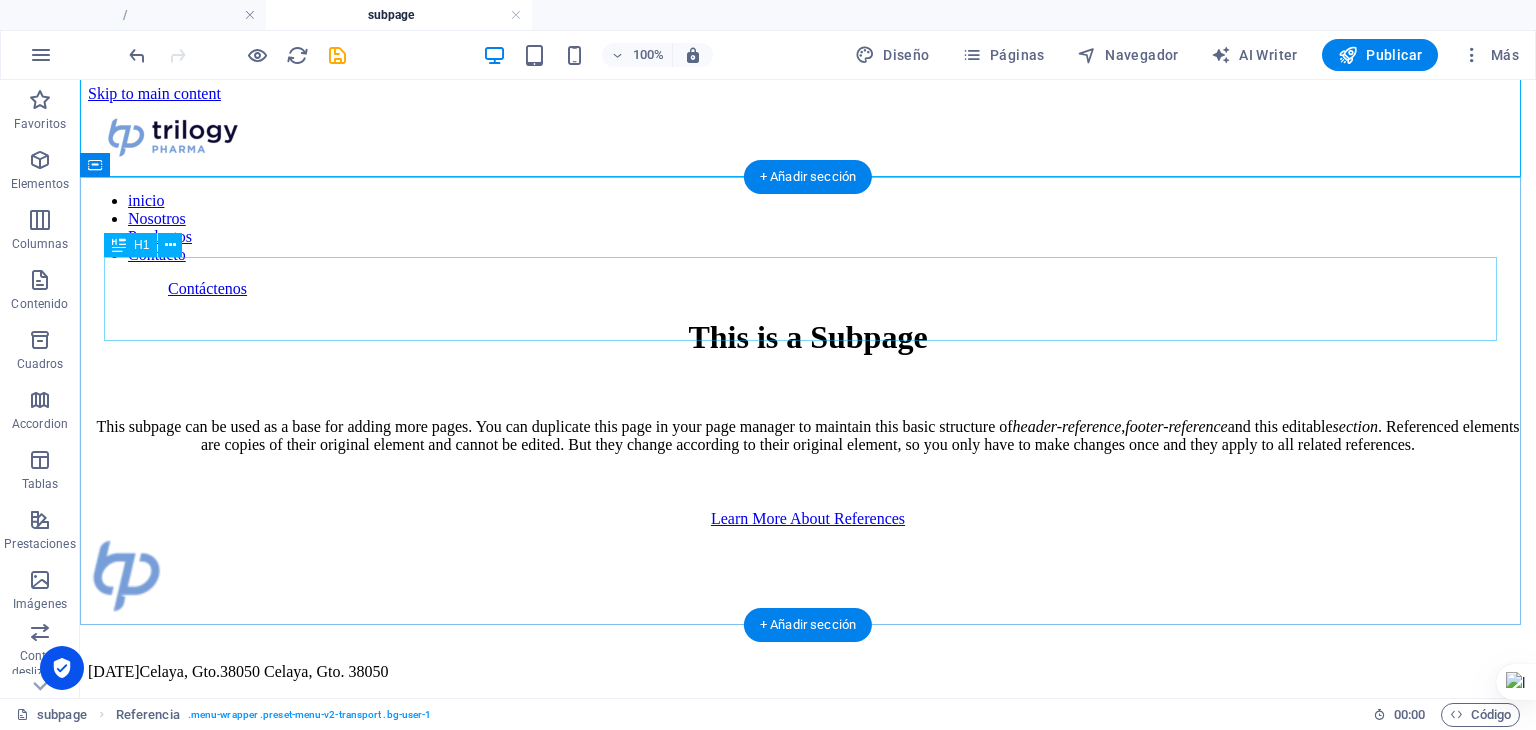 scroll, scrollTop: 0, scrollLeft: 0, axis: both 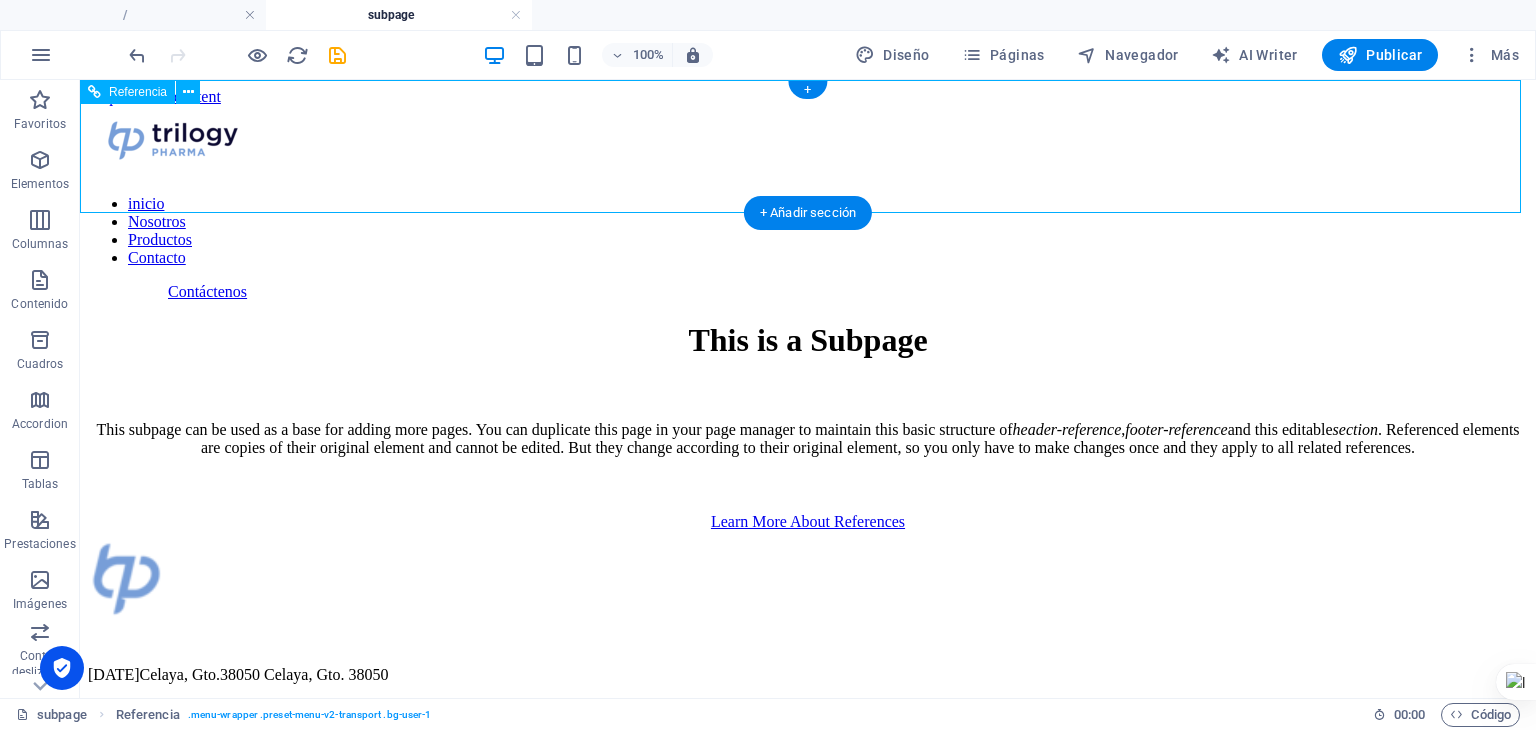 click on "inicio Nosotros Productos Contacto Contáctenos" at bounding box center [808, 203] 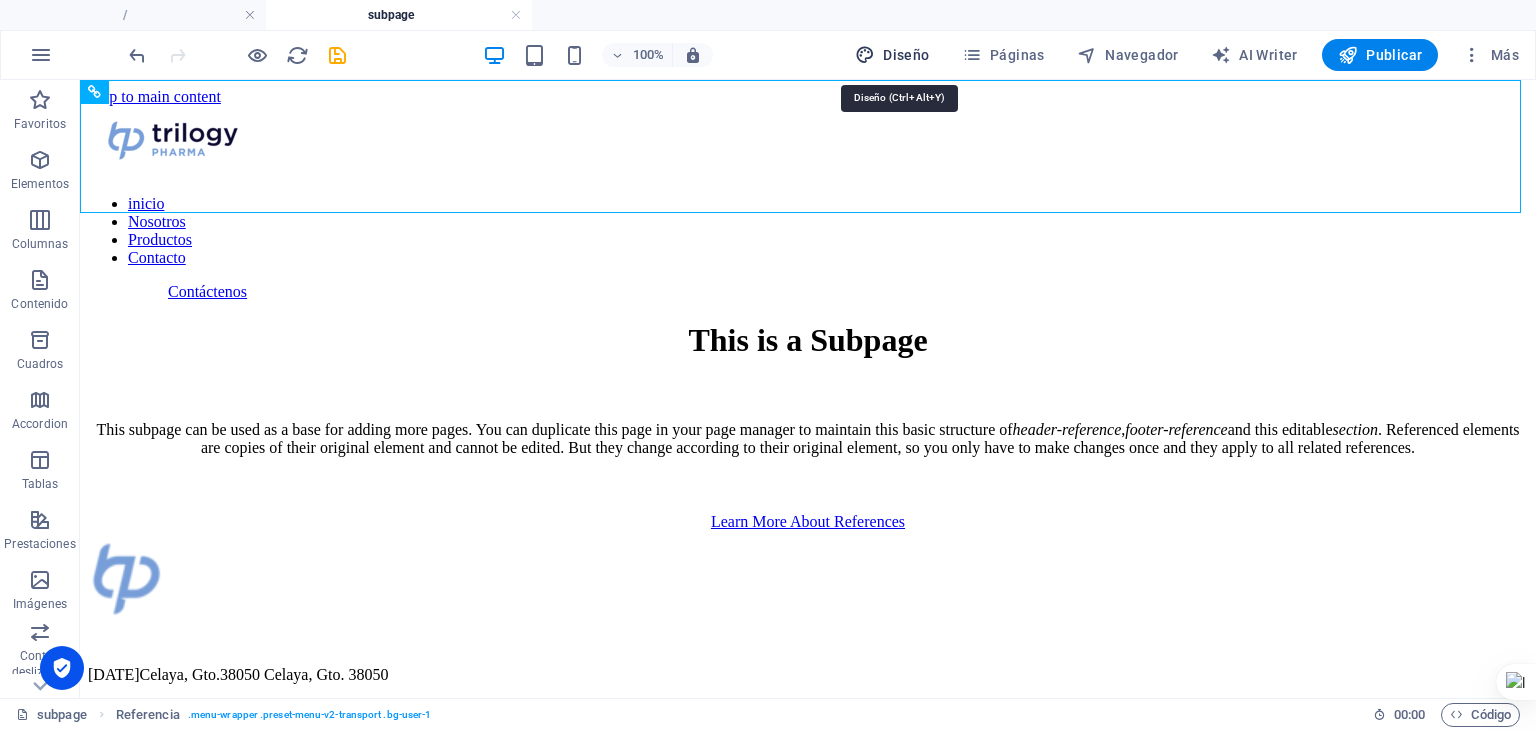 click on "Diseño" at bounding box center [892, 55] 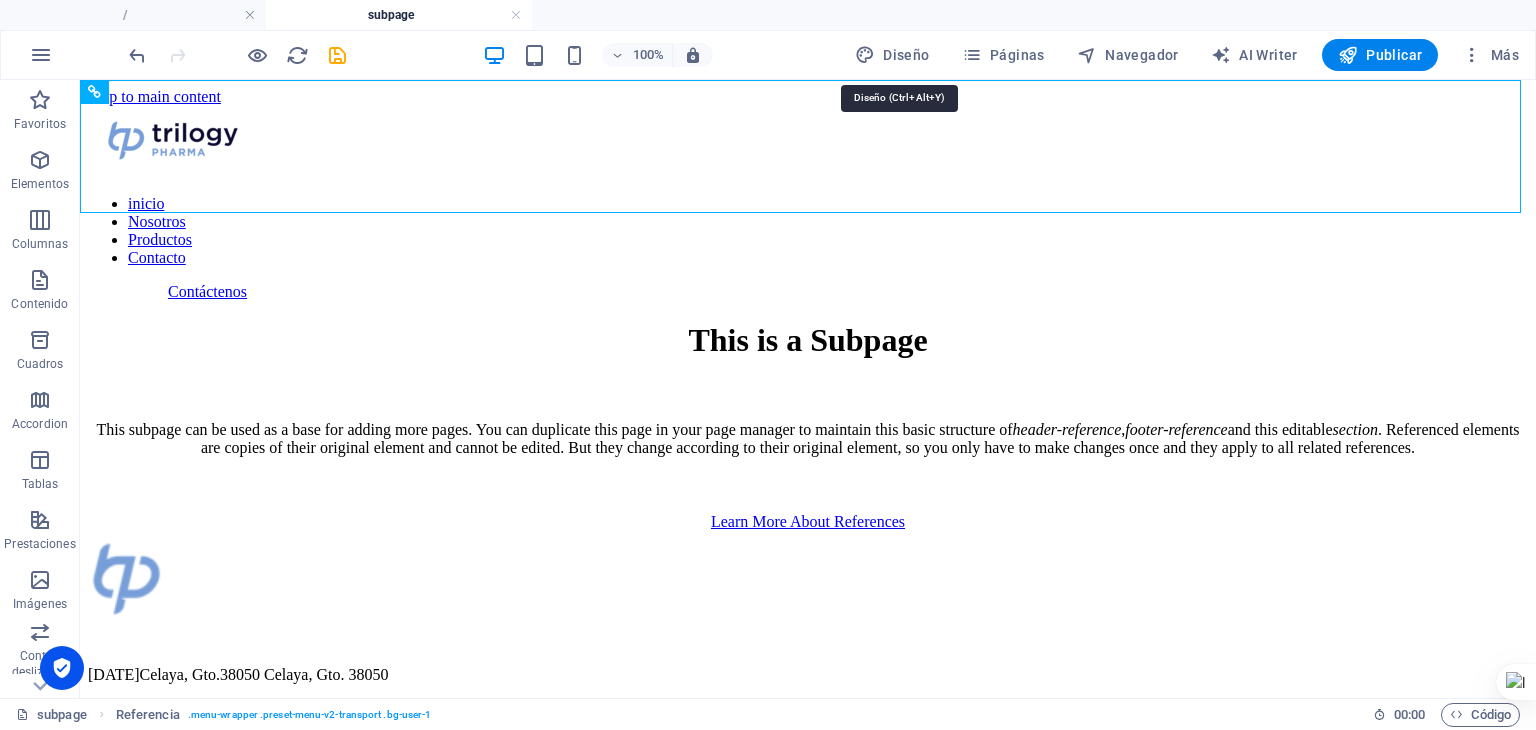 select on "600" 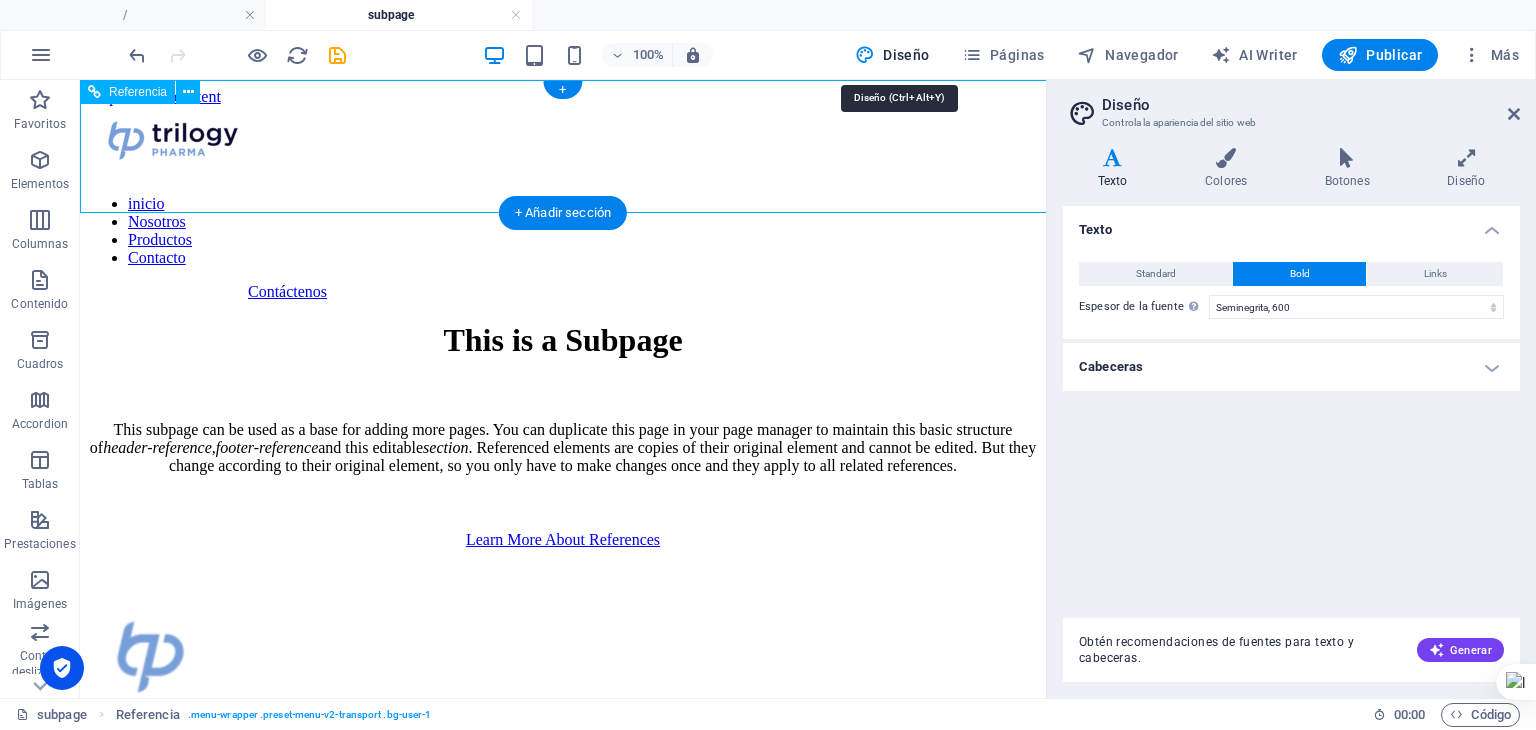 click at bounding box center (563, 179) 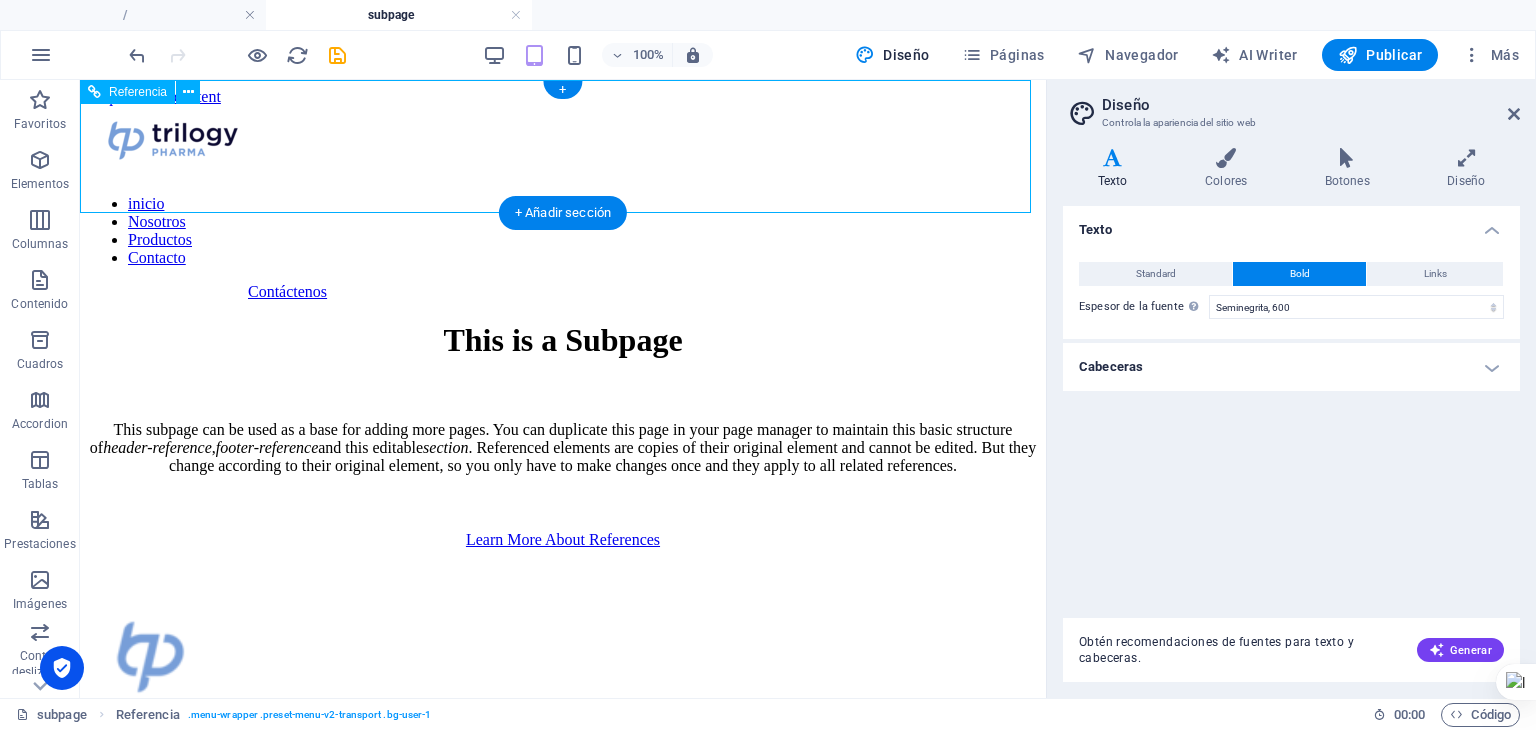 click at bounding box center (563, 179) 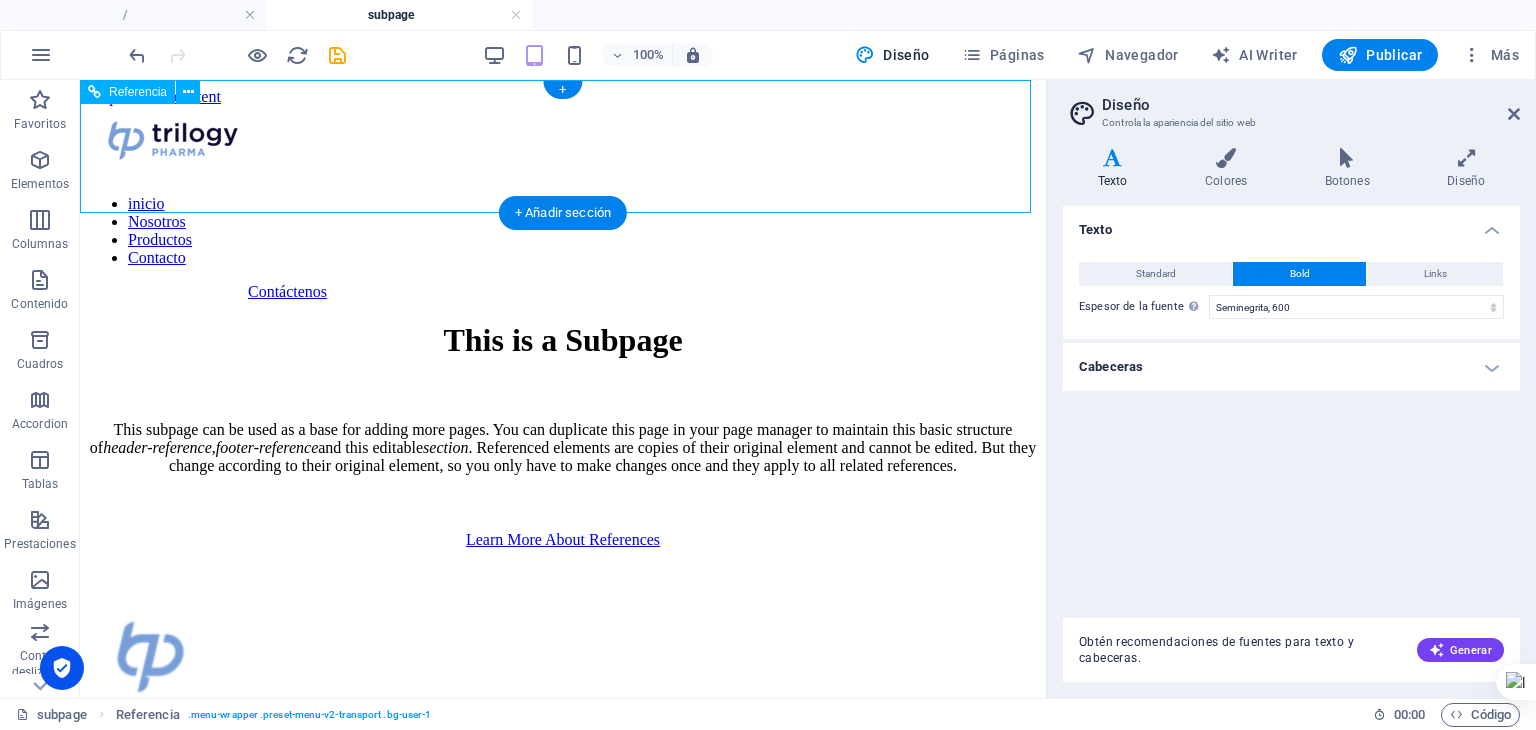 click at bounding box center [563, 179] 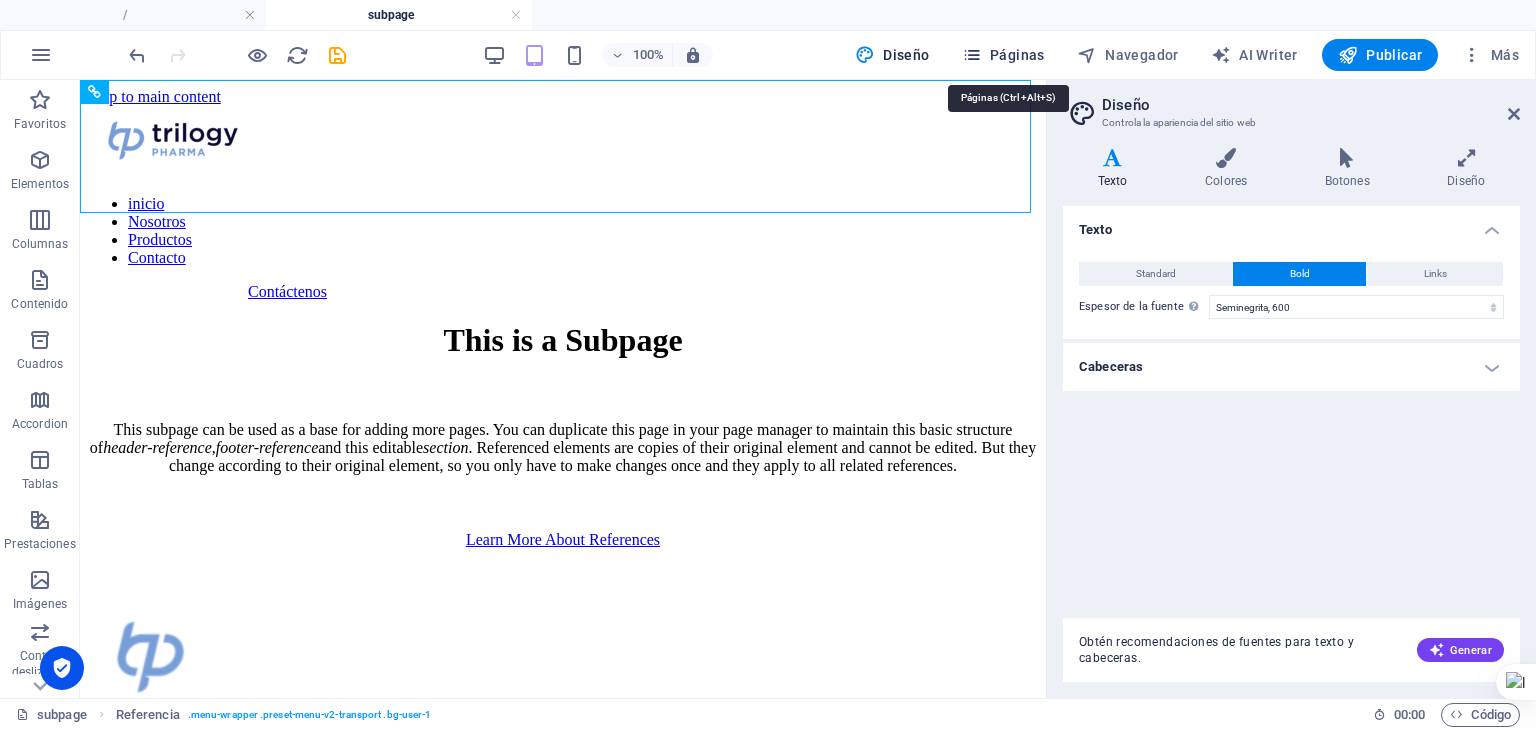 click on "Páginas" at bounding box center [1003, 55] 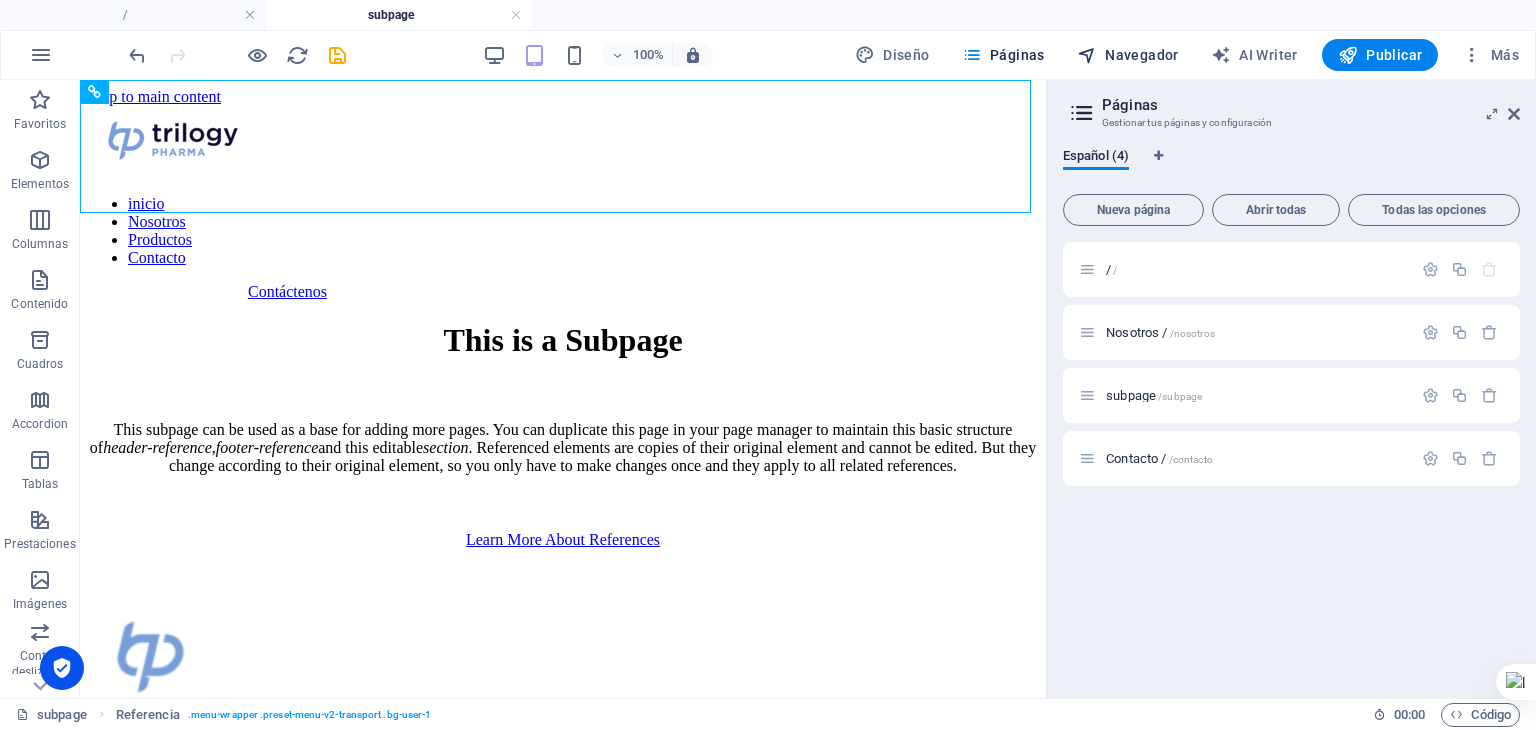 click on "Navegador" at bounding box center [1128, 55] 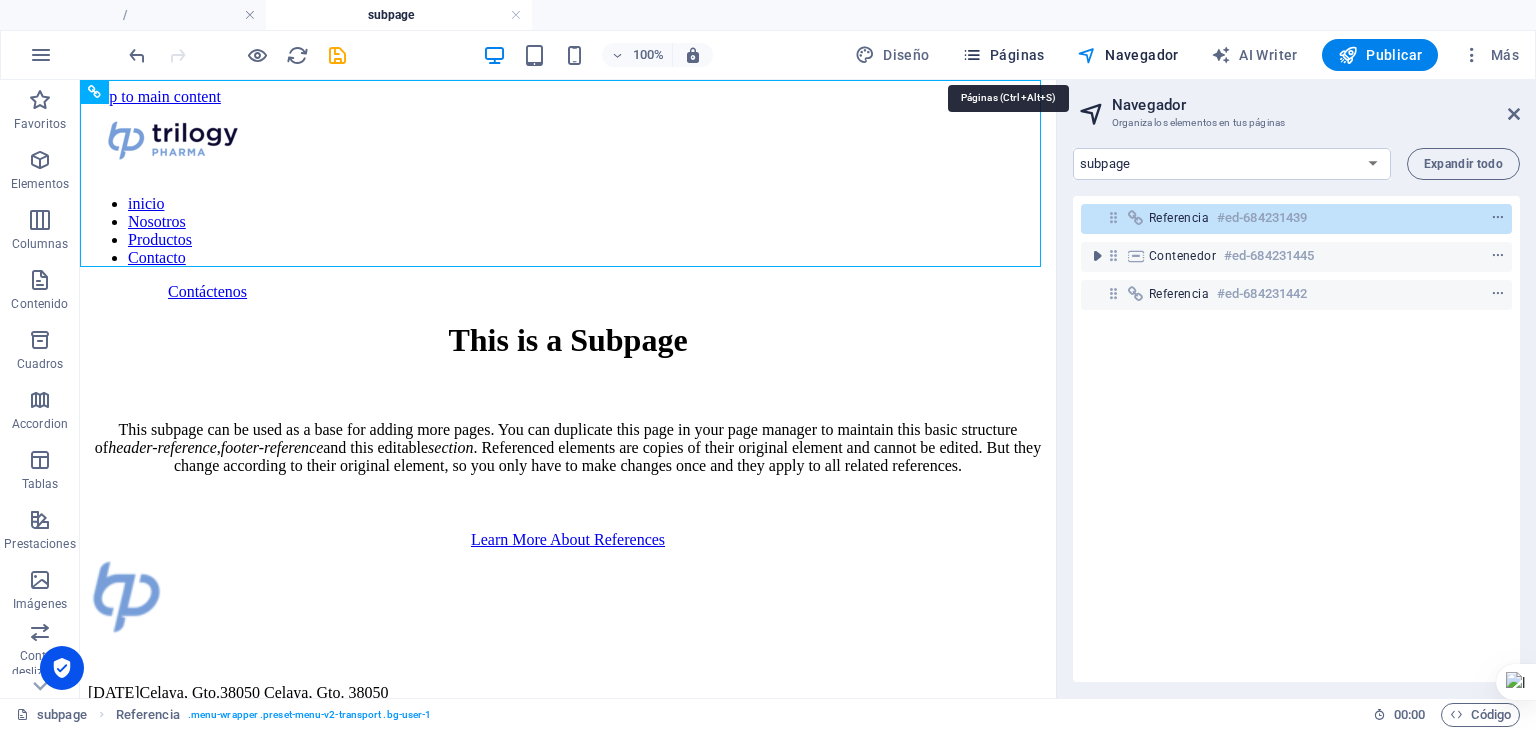 click on "Páginas" at bounding box center [1003, 55] 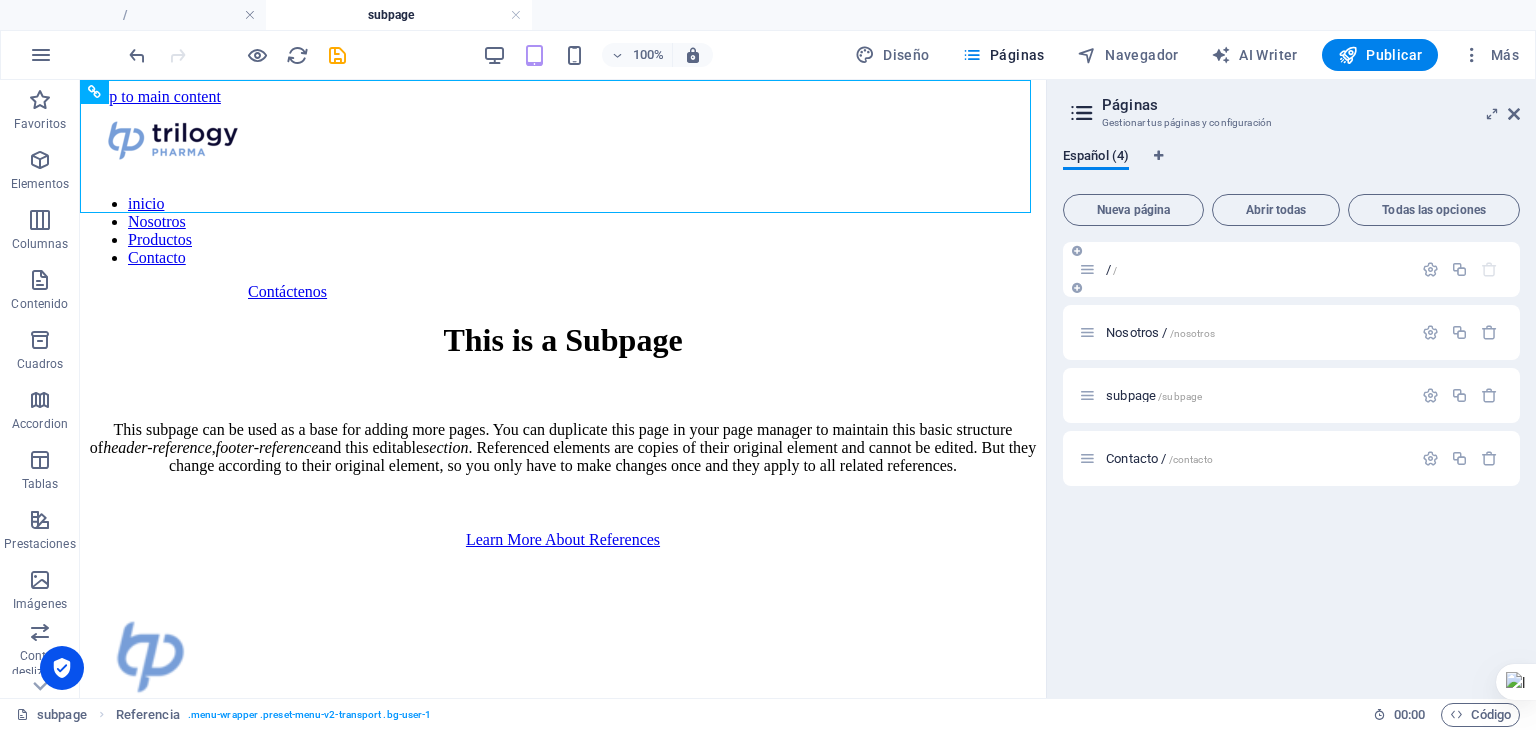 click on "/ /" at bounding box center [1291, 269] 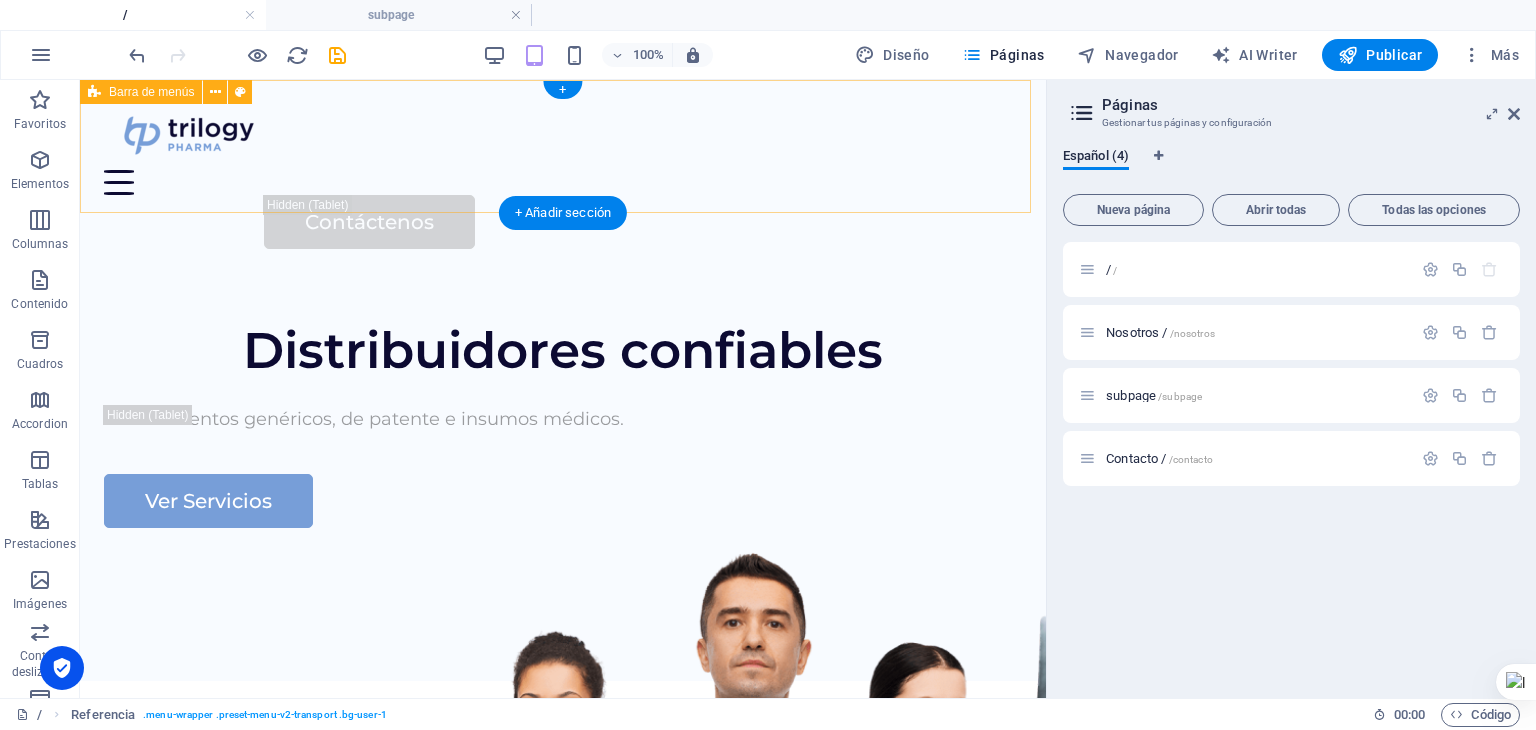 scroll, scrollTop: 0, scrollLeft: 0, axis: both 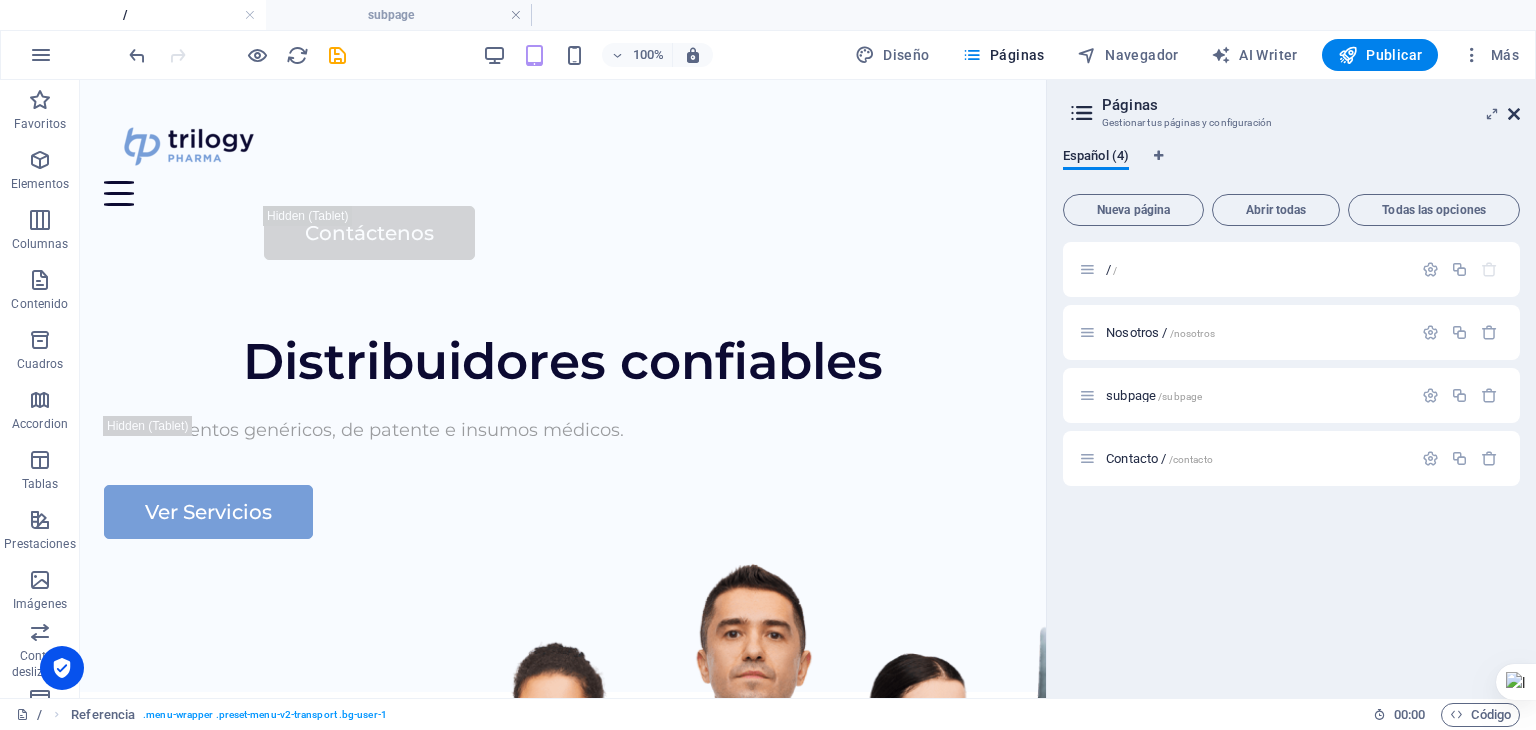 drag, startPoint x: 1514, startPoint y: 115, endPoint x: 1431, endPoint y: 34, distance: 115.97414 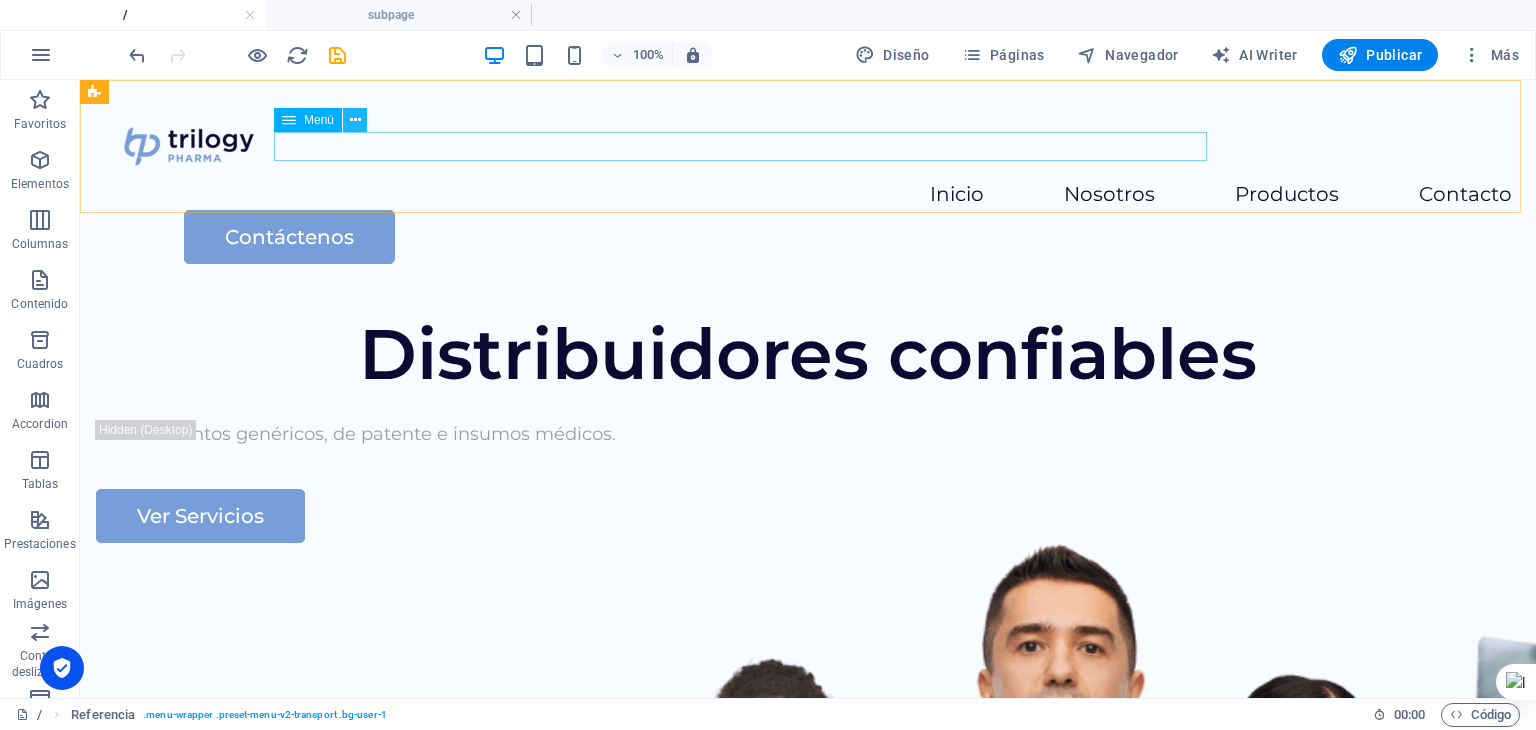 click at bounding box center [355, 120] 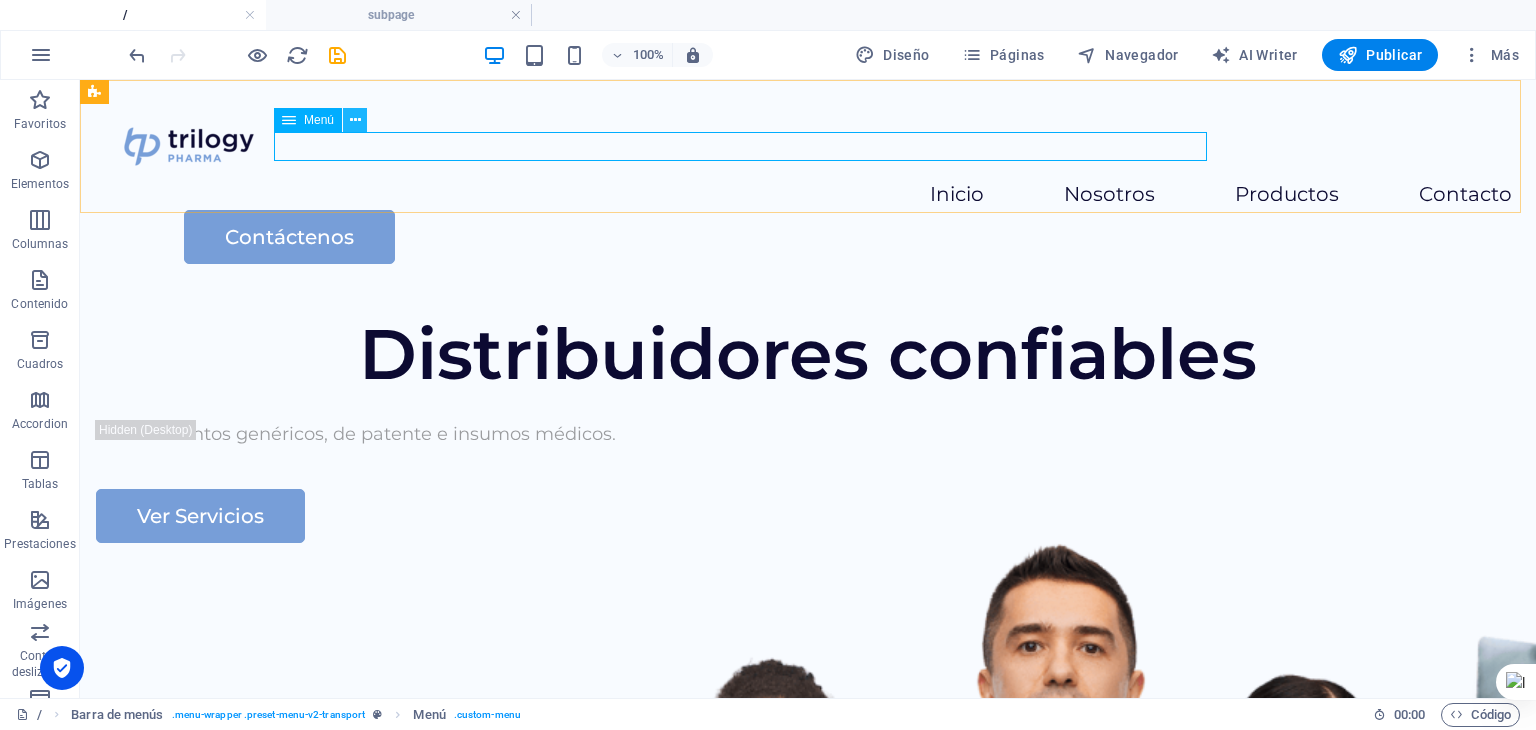 click at bounding box center [355, 120] 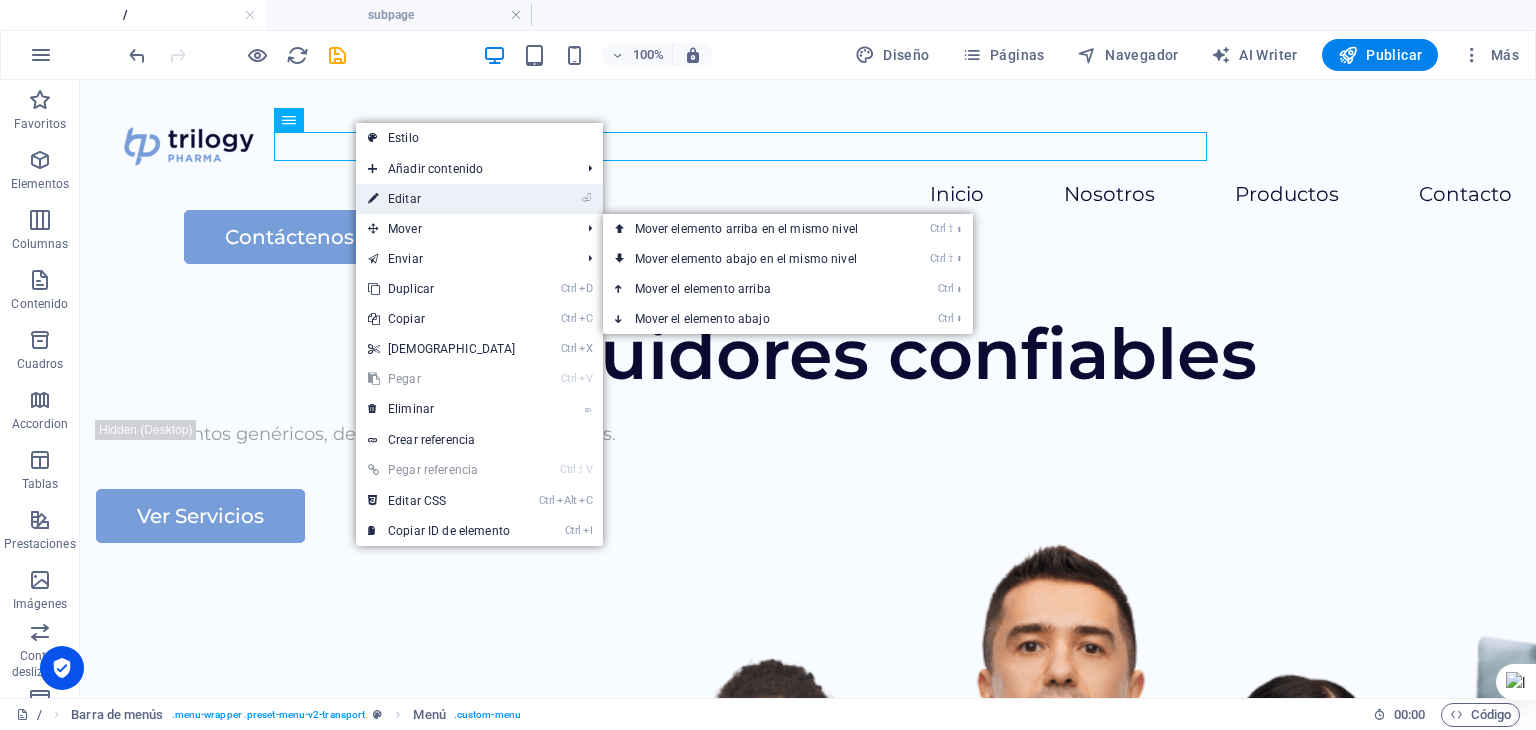 click on "⏎  Editar" at bounding box center [442, 199] 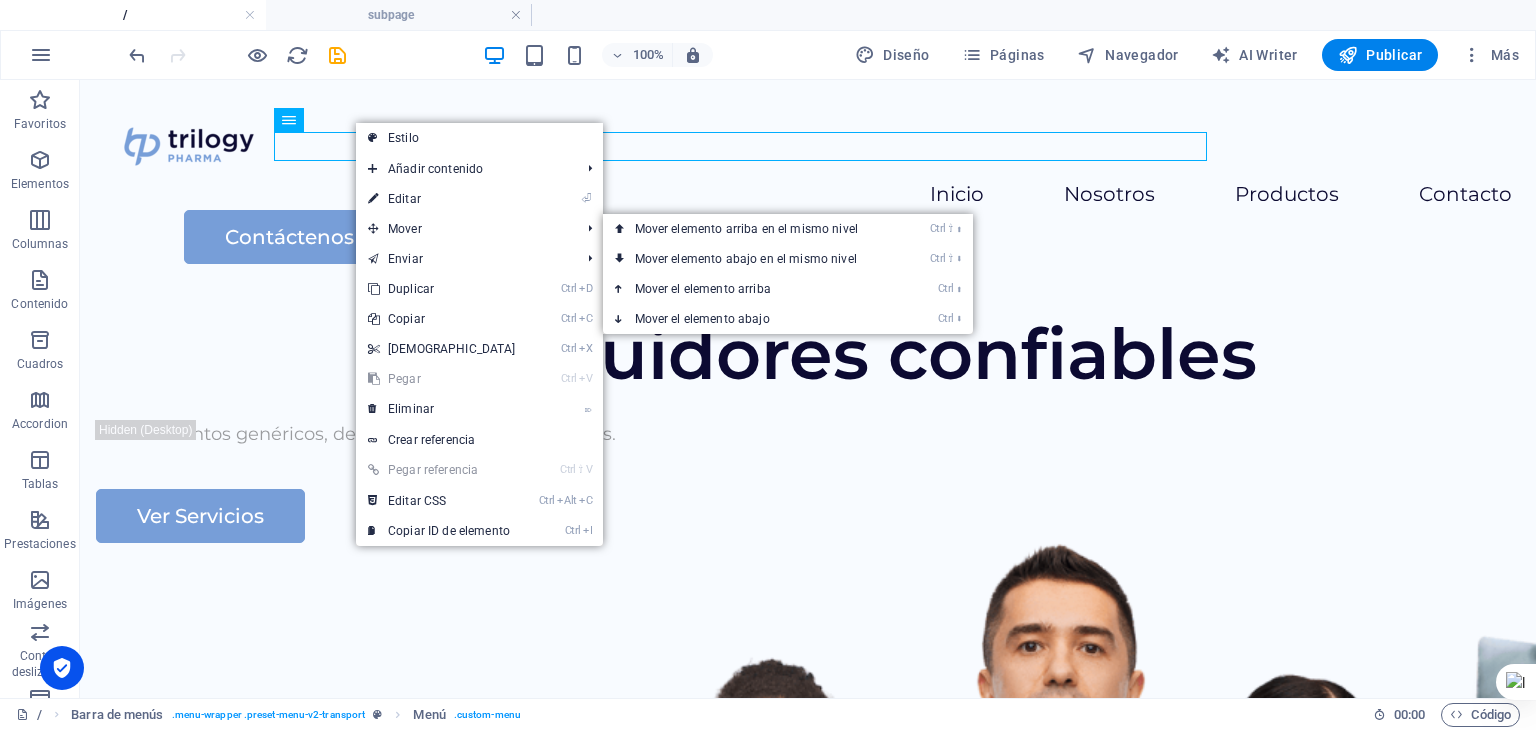 select 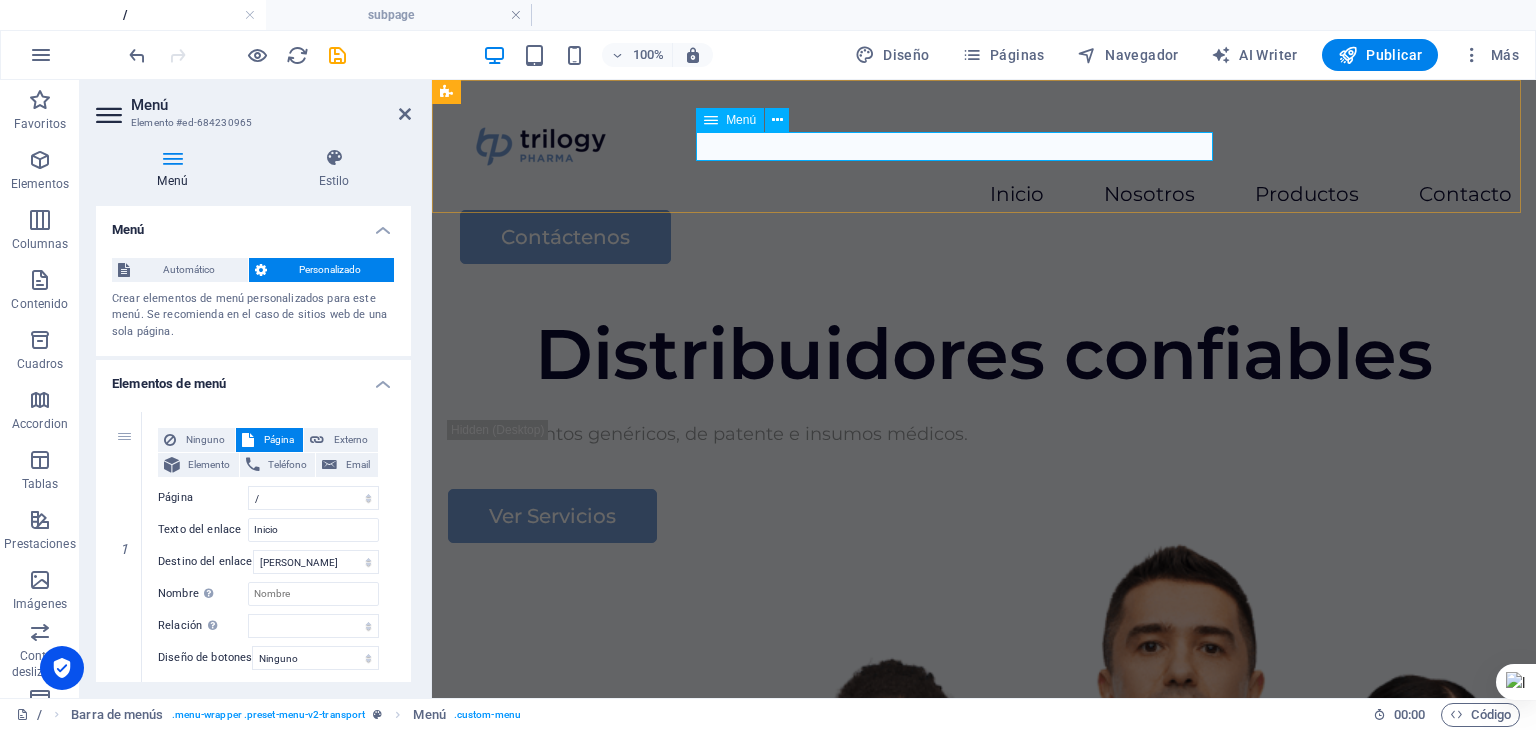click on "Inicio Nosotros Productos Contacto" at bounding box center [984, 195] 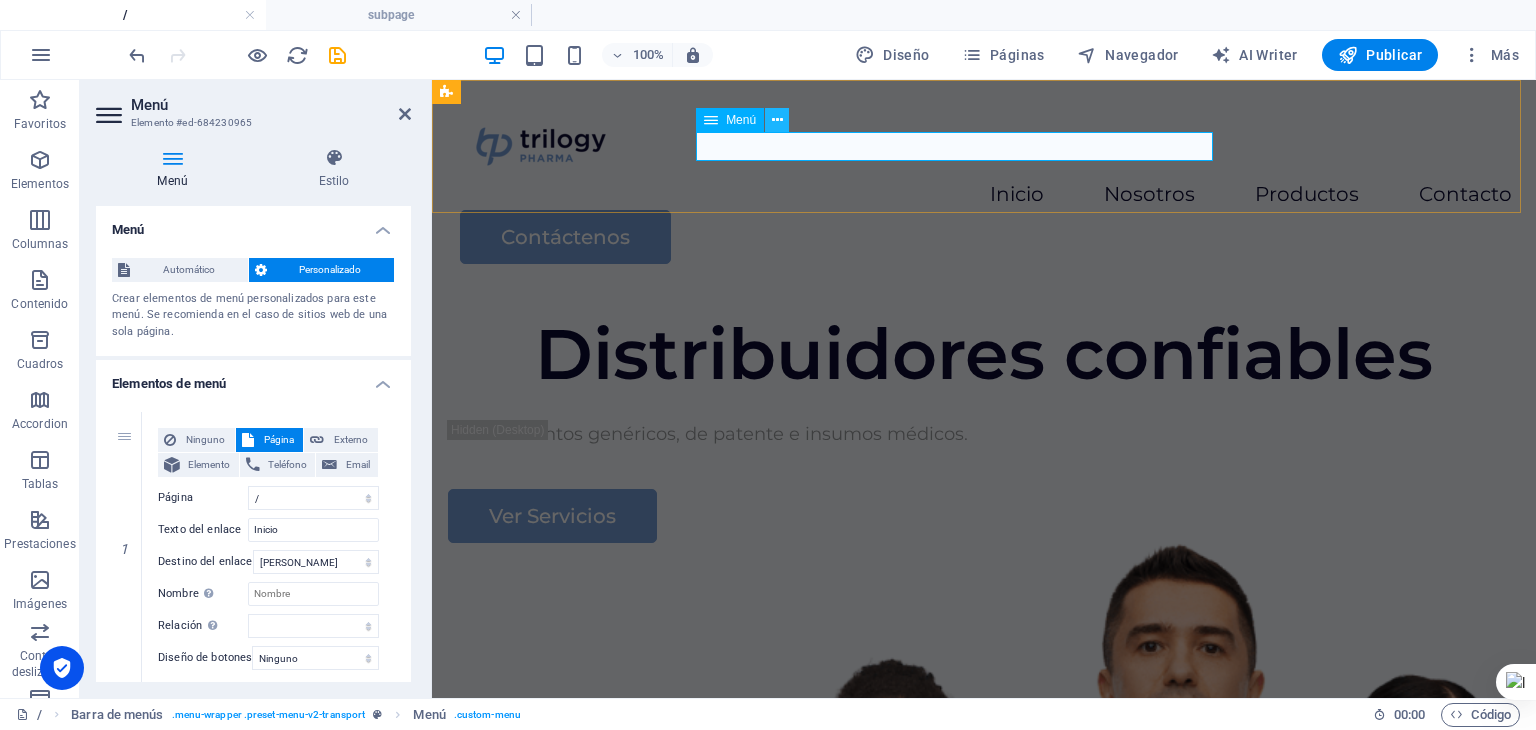 click at bounding box center [777, 120] 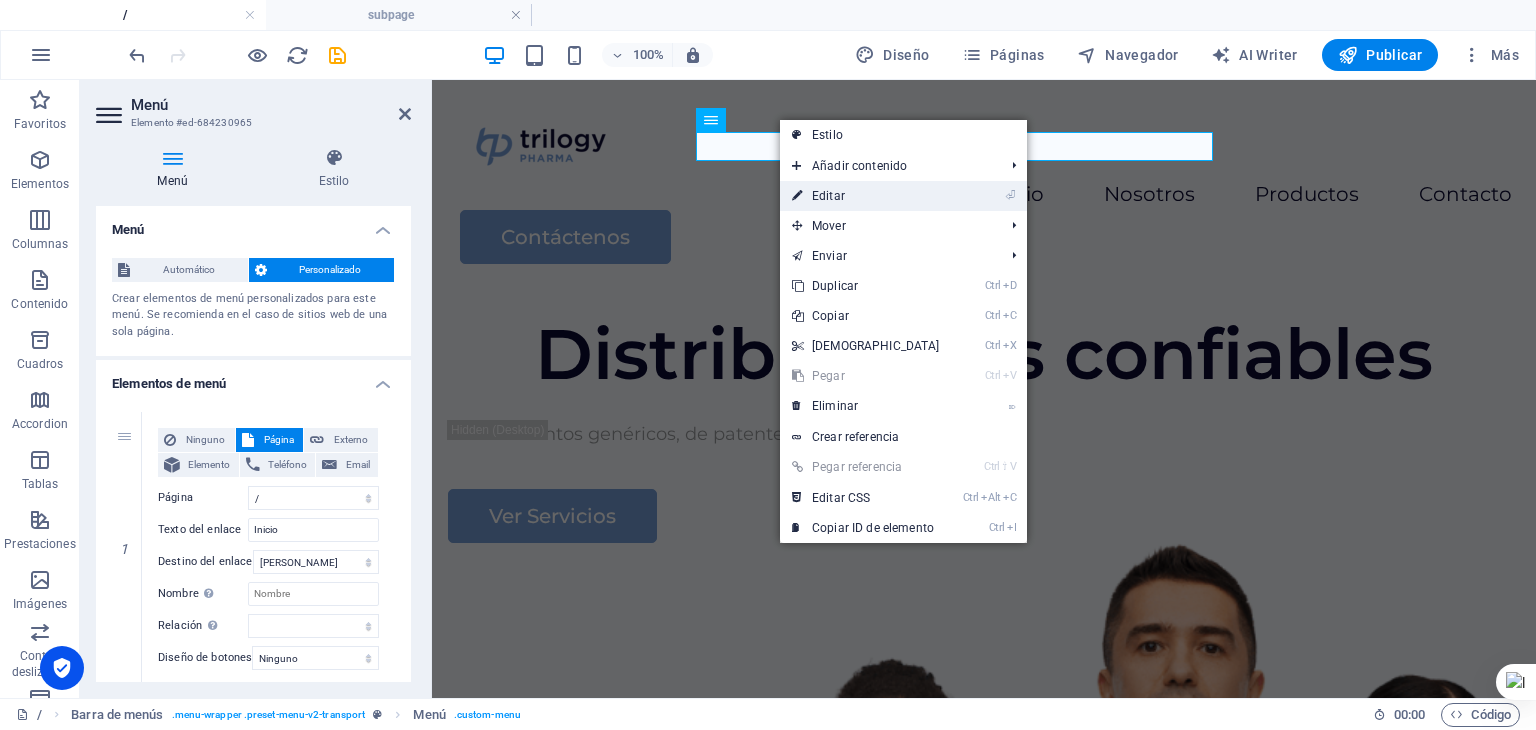 click on "⏎  Editar" at bounding box center [866, 196] 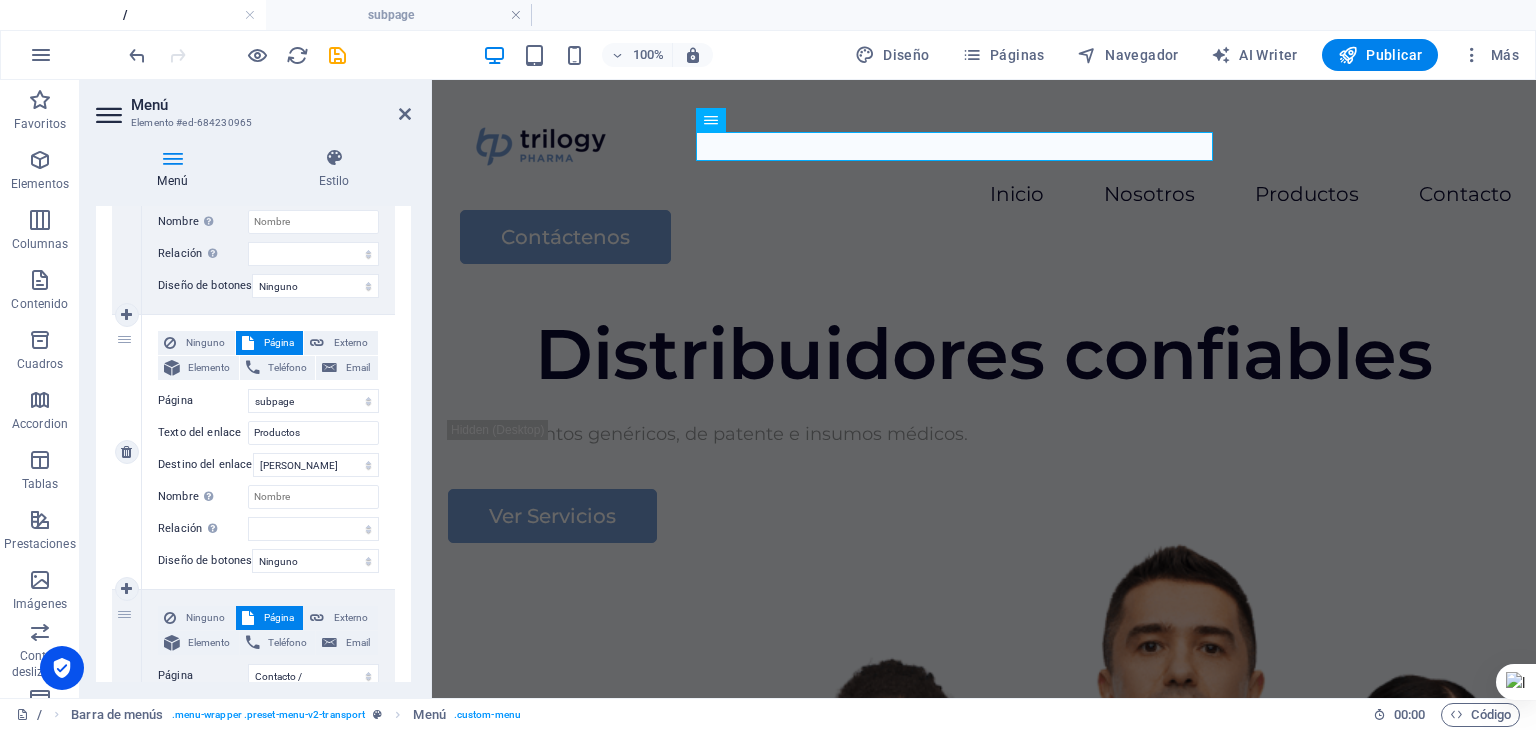 scroll, scrollTop: 700, scrollLeft: 0, axis: vertical 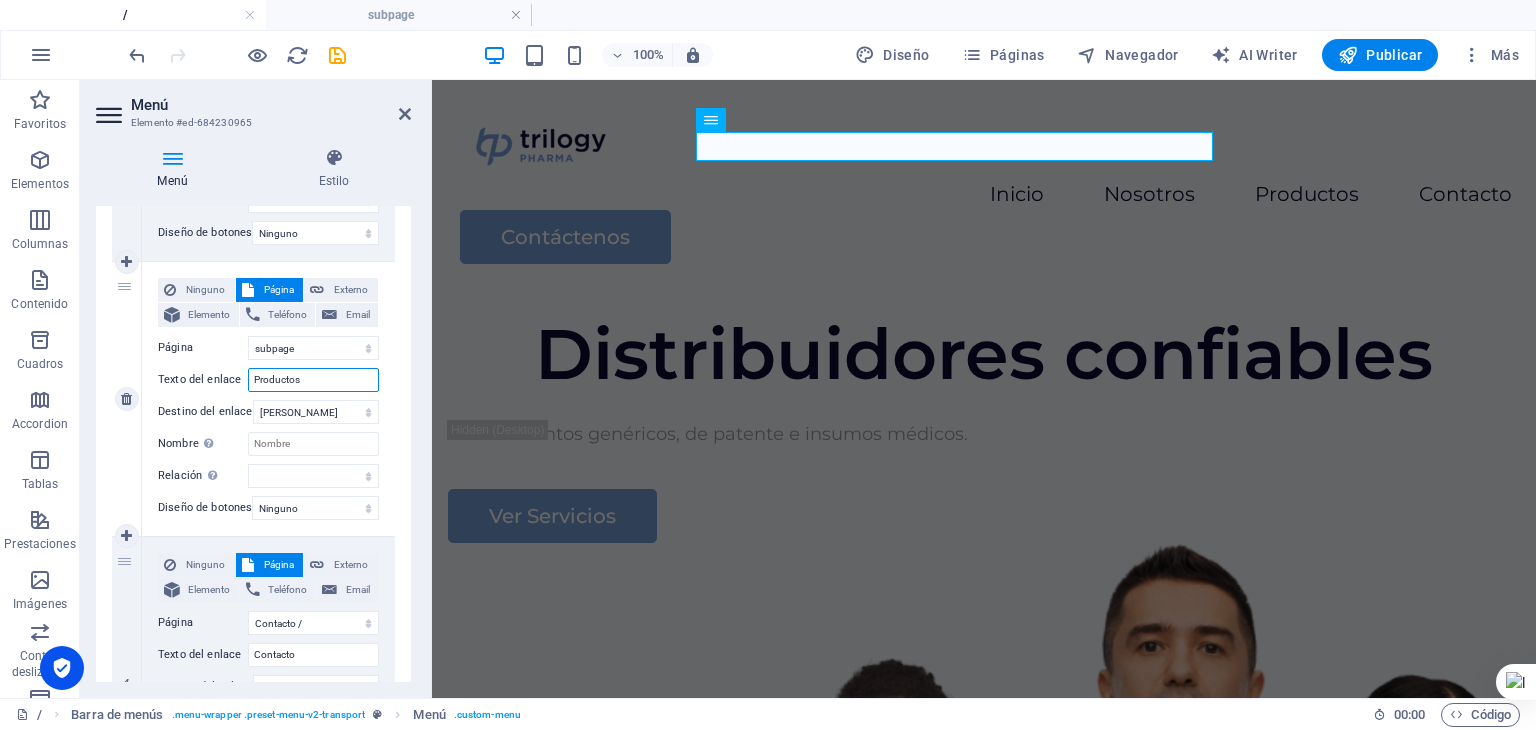 click on "Productos" at bounding box center (313, 380) 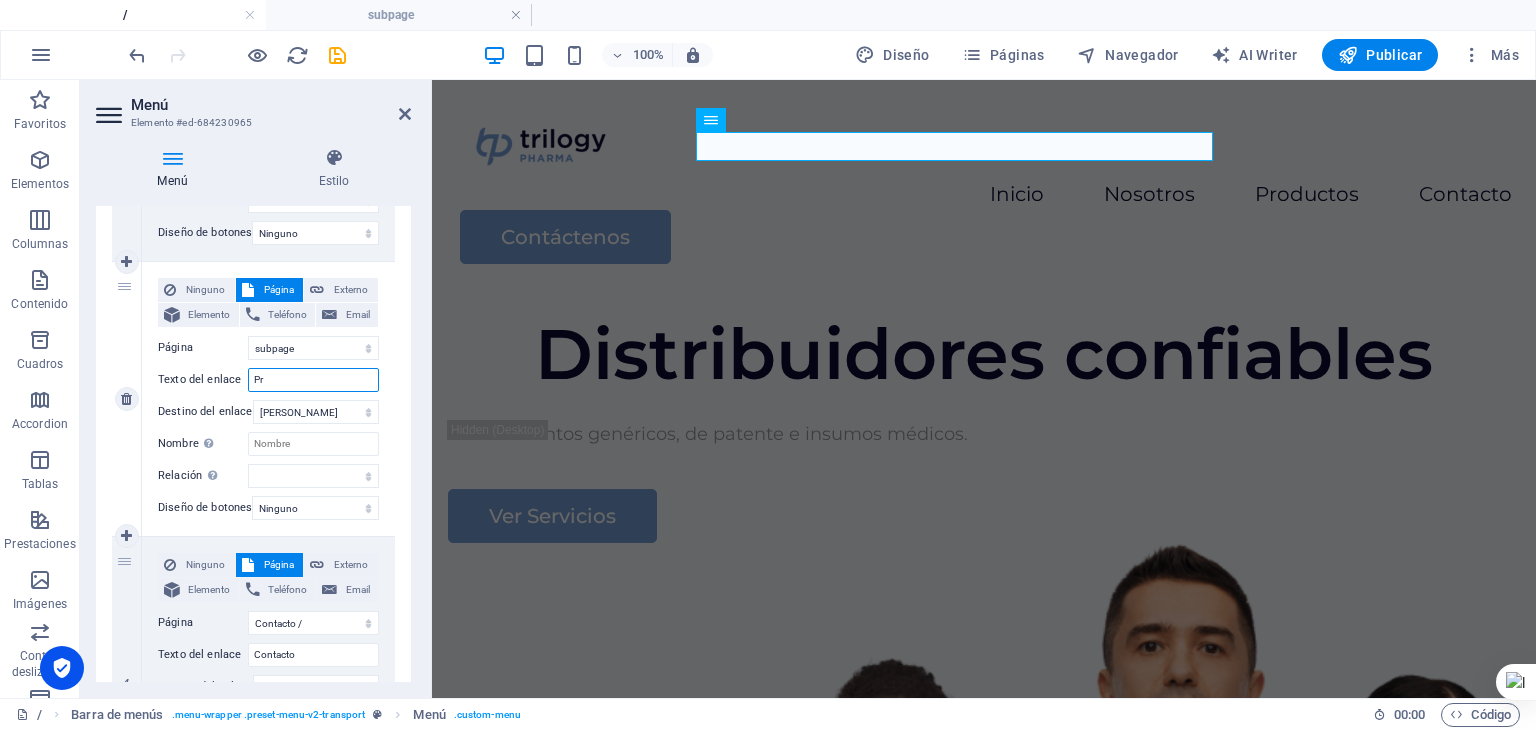type on "P" 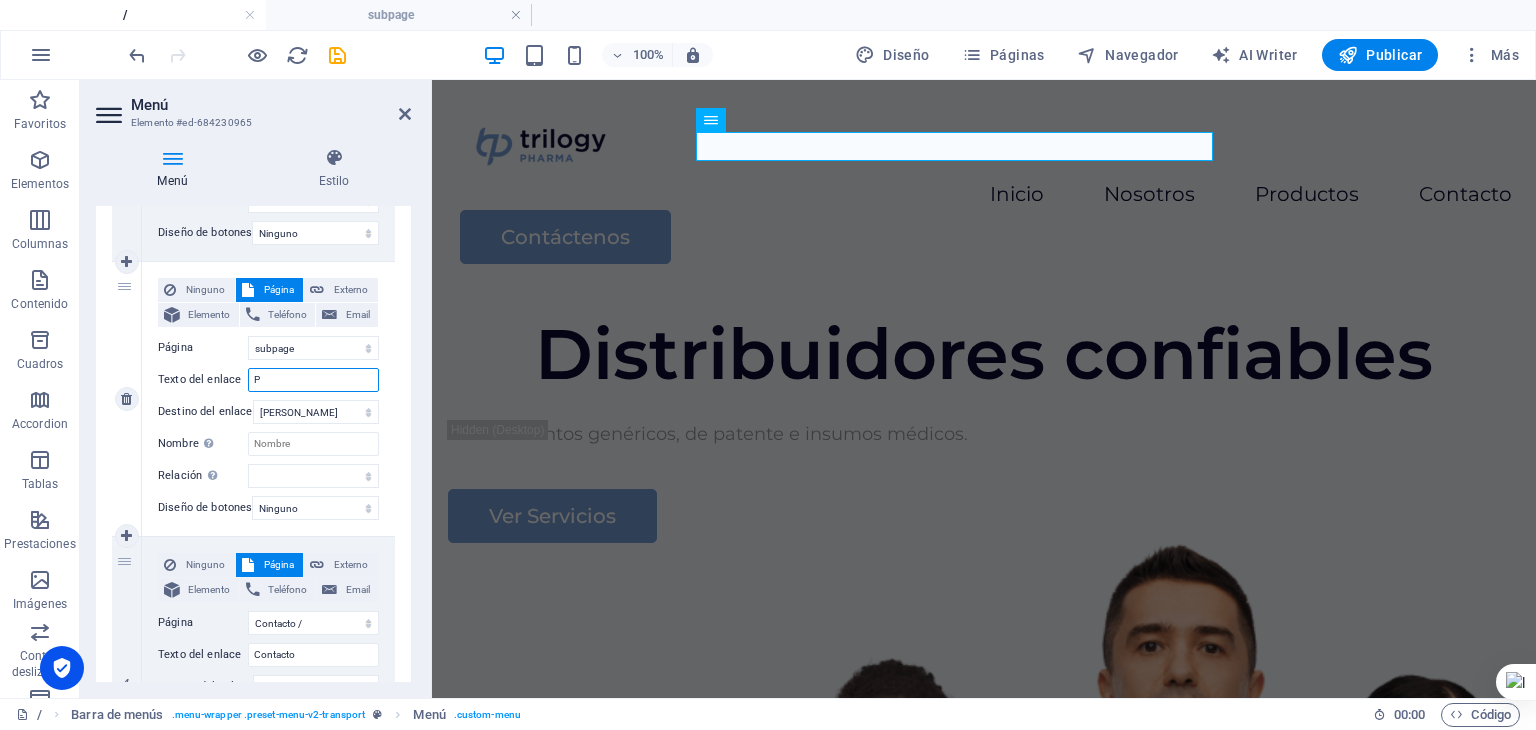 select 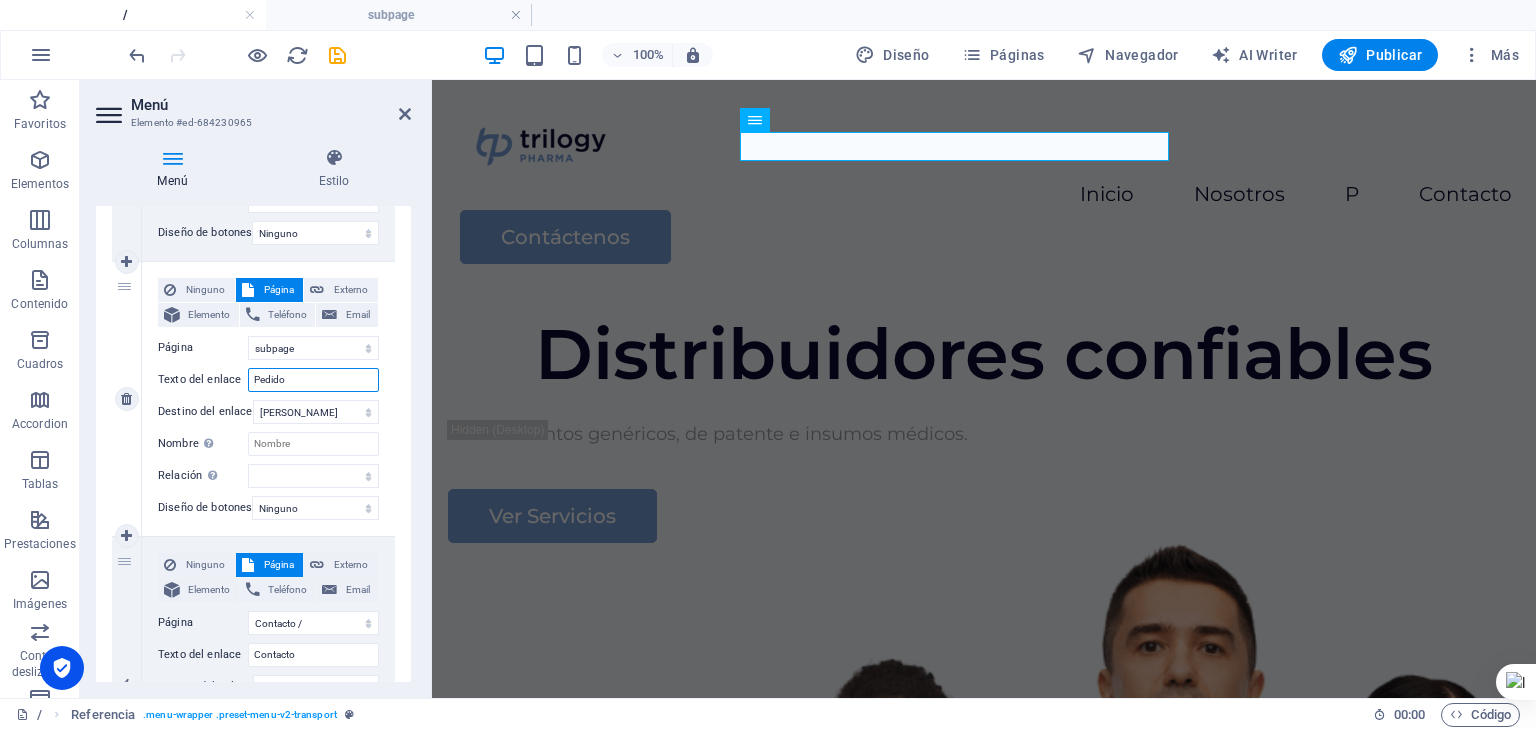 type on "Pedidos" 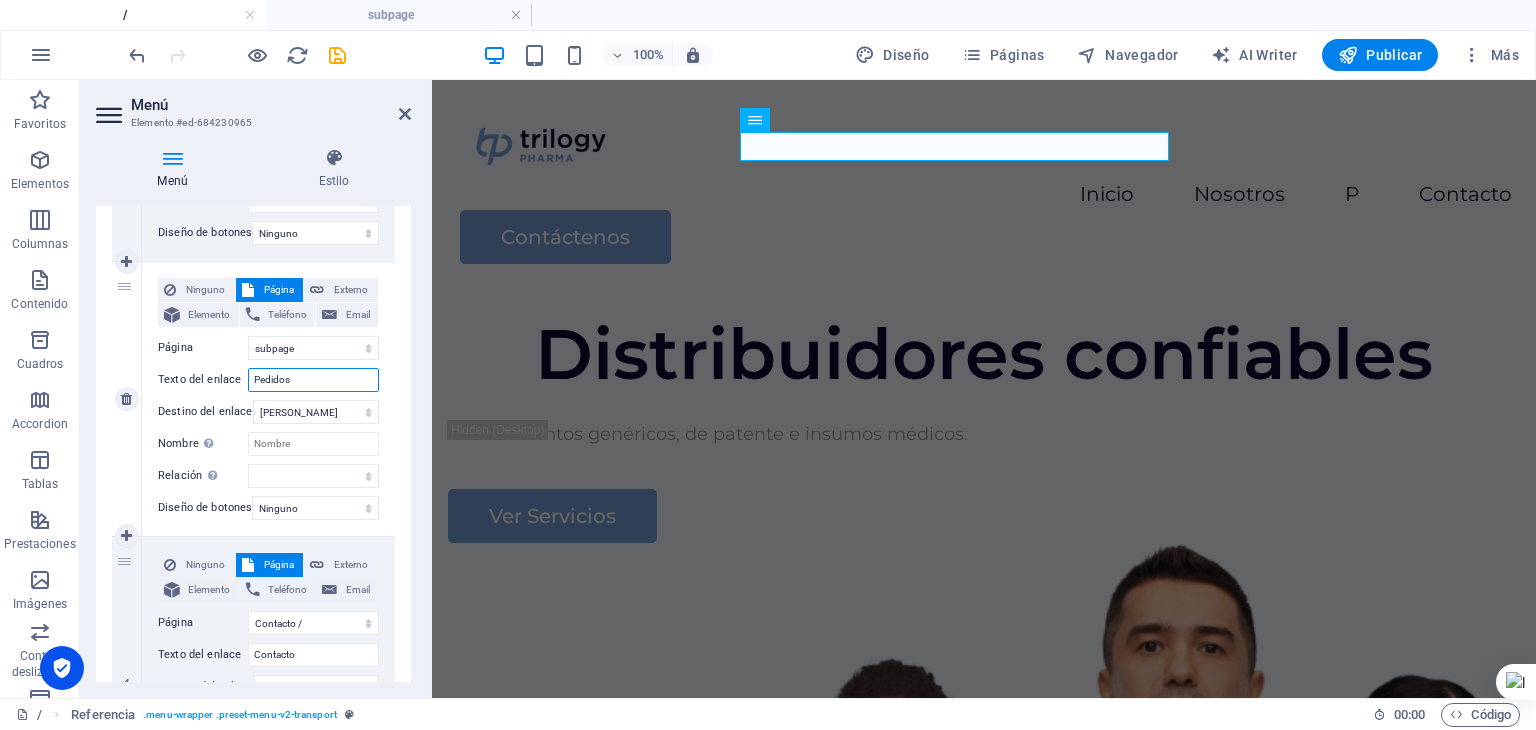 select 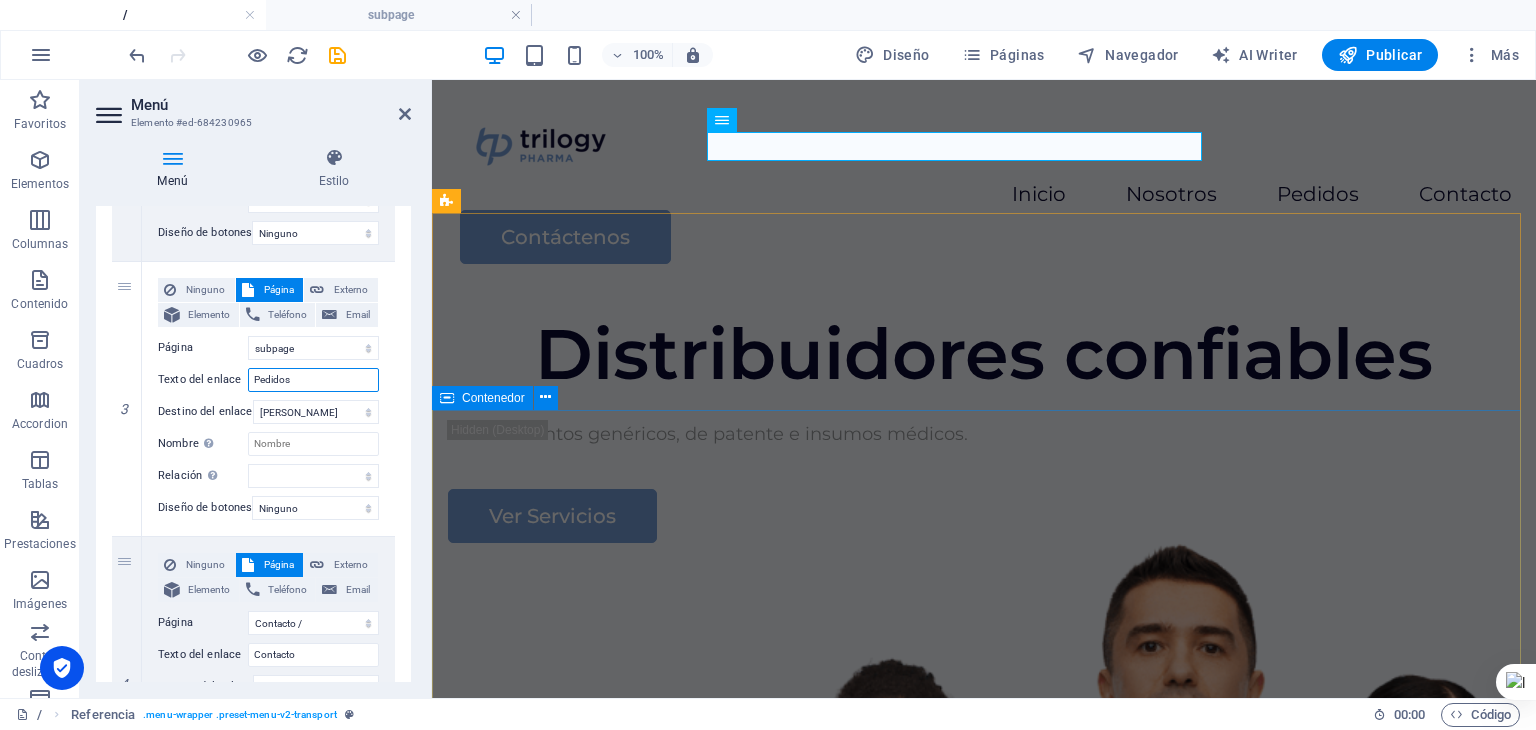 type on "Pedidos" 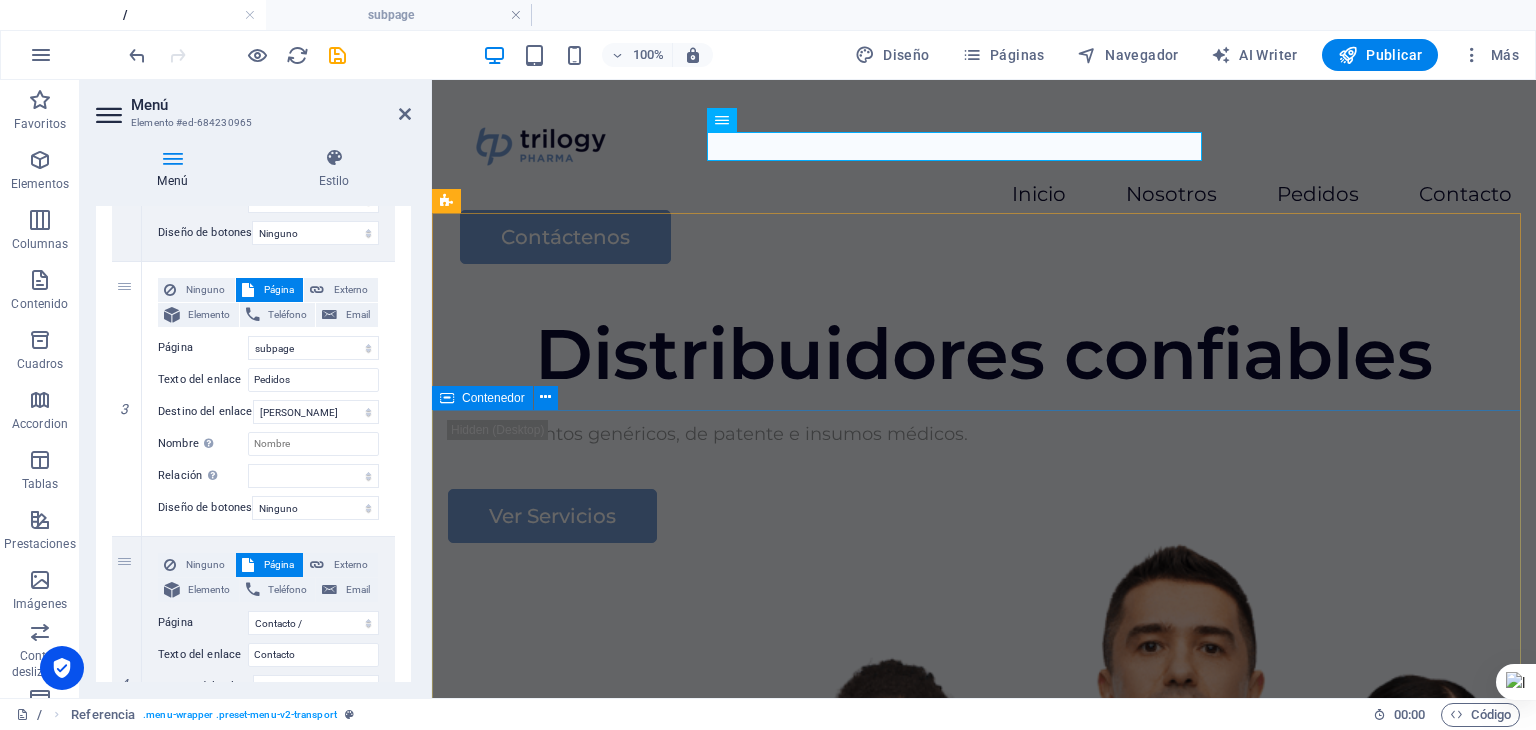 click on "Distribuidores confiables  Medicamentos genéricos, de patente e insumos médicos. Ver Servicios" at bounding box center (984, 427) 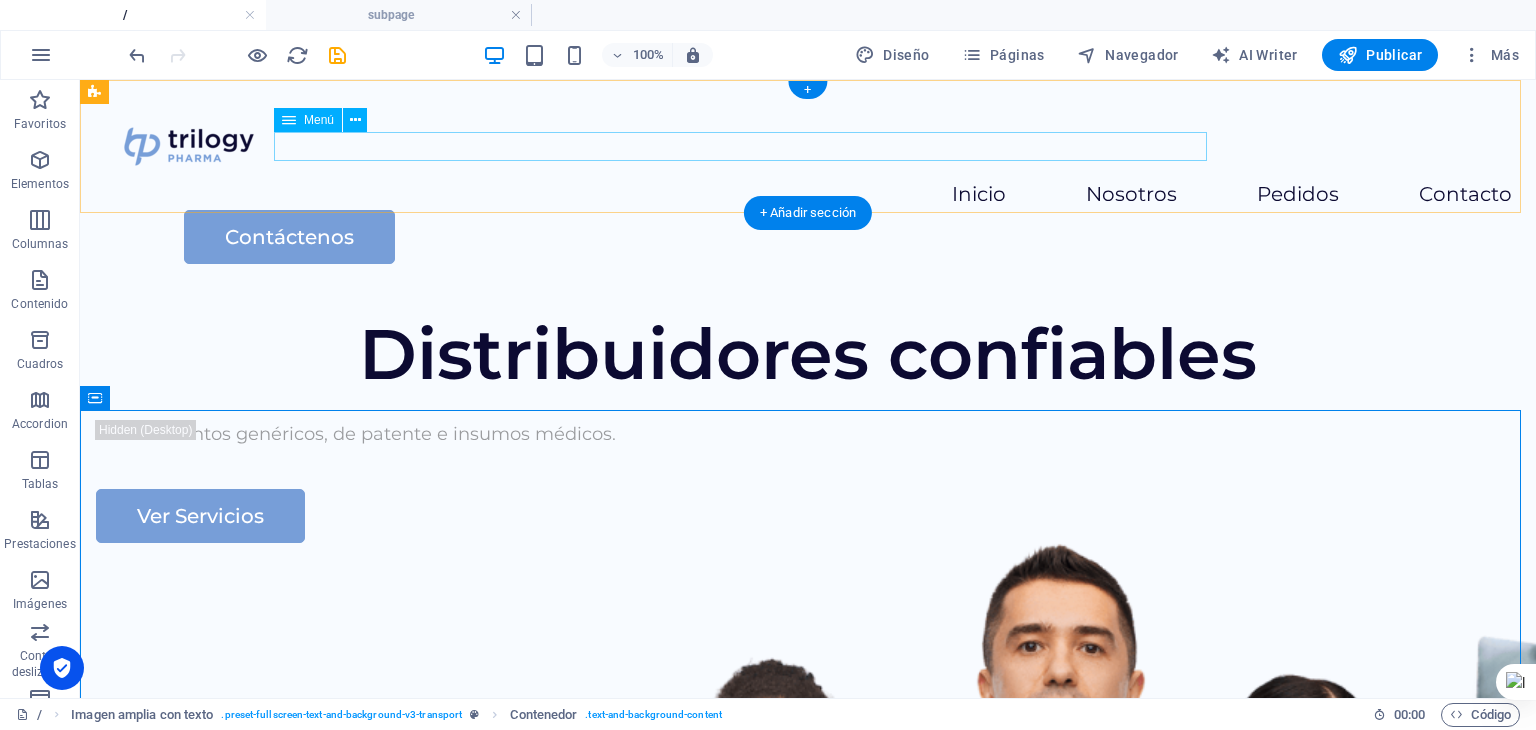 click on "Inicio Nosotros Pedidos Contacto" at bounding box center [808, 195] 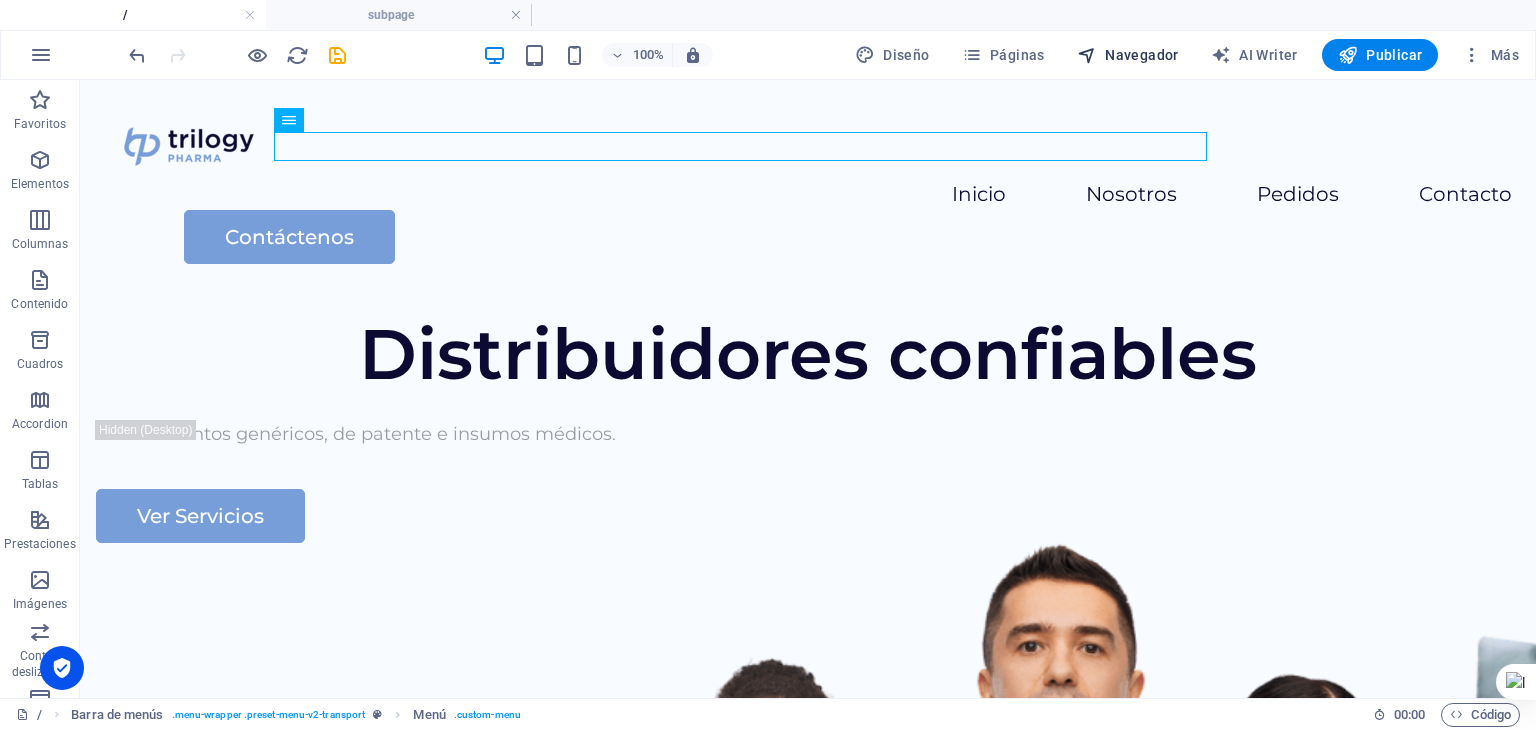 click on "Navegador" at bounding box center [1128, 55] 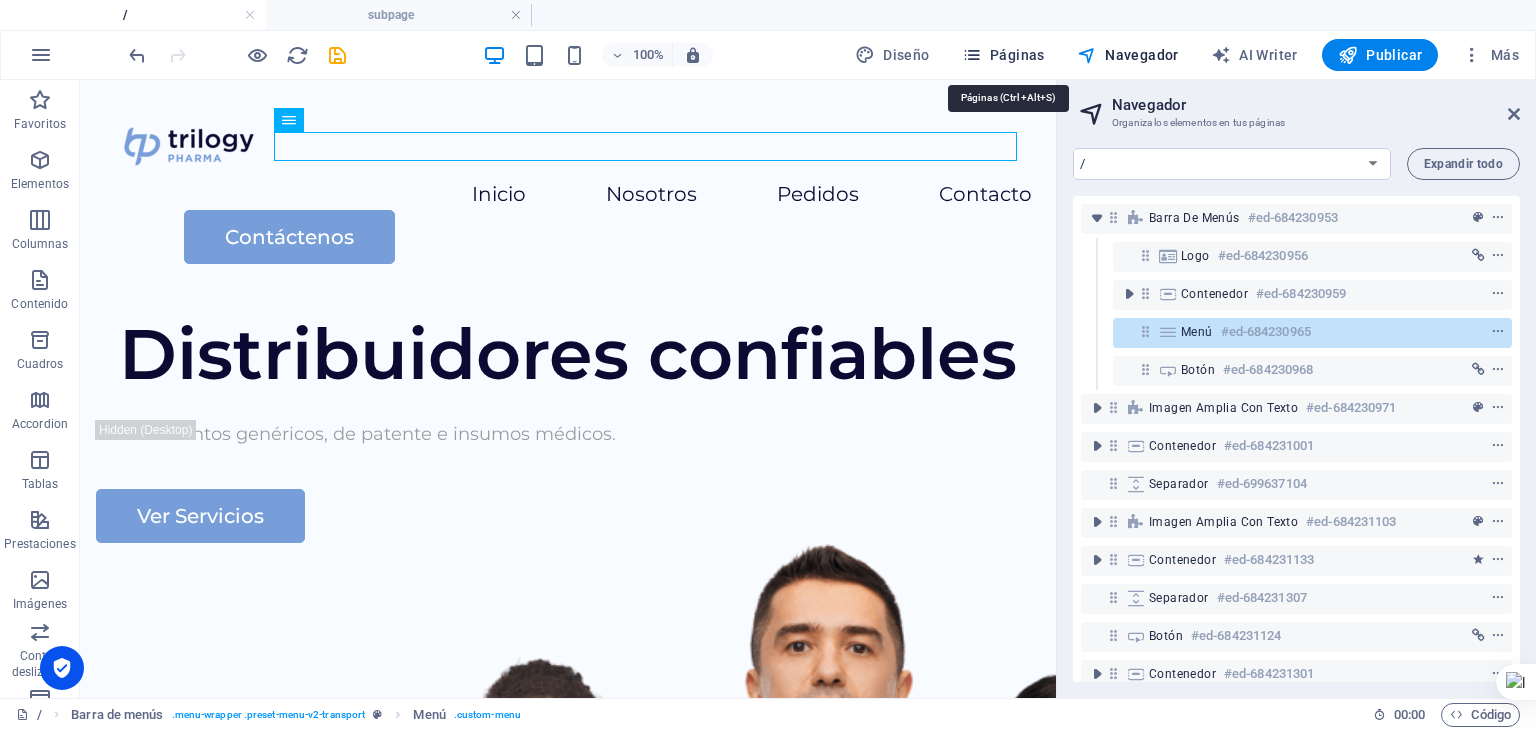 click on "Páginas" at bounding box center [1003, 55] 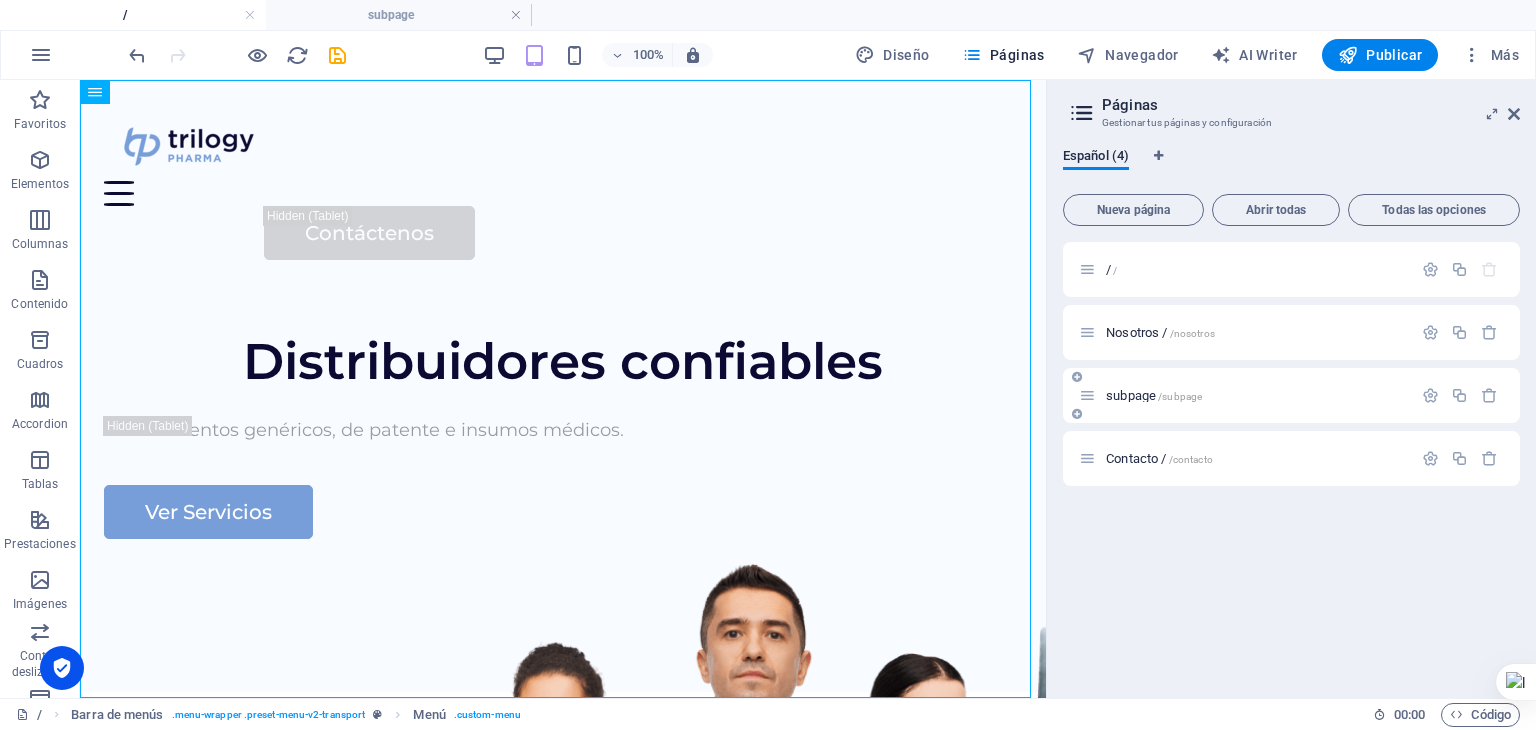click on "subpage /subpage" at bounding box center (1245, 395) 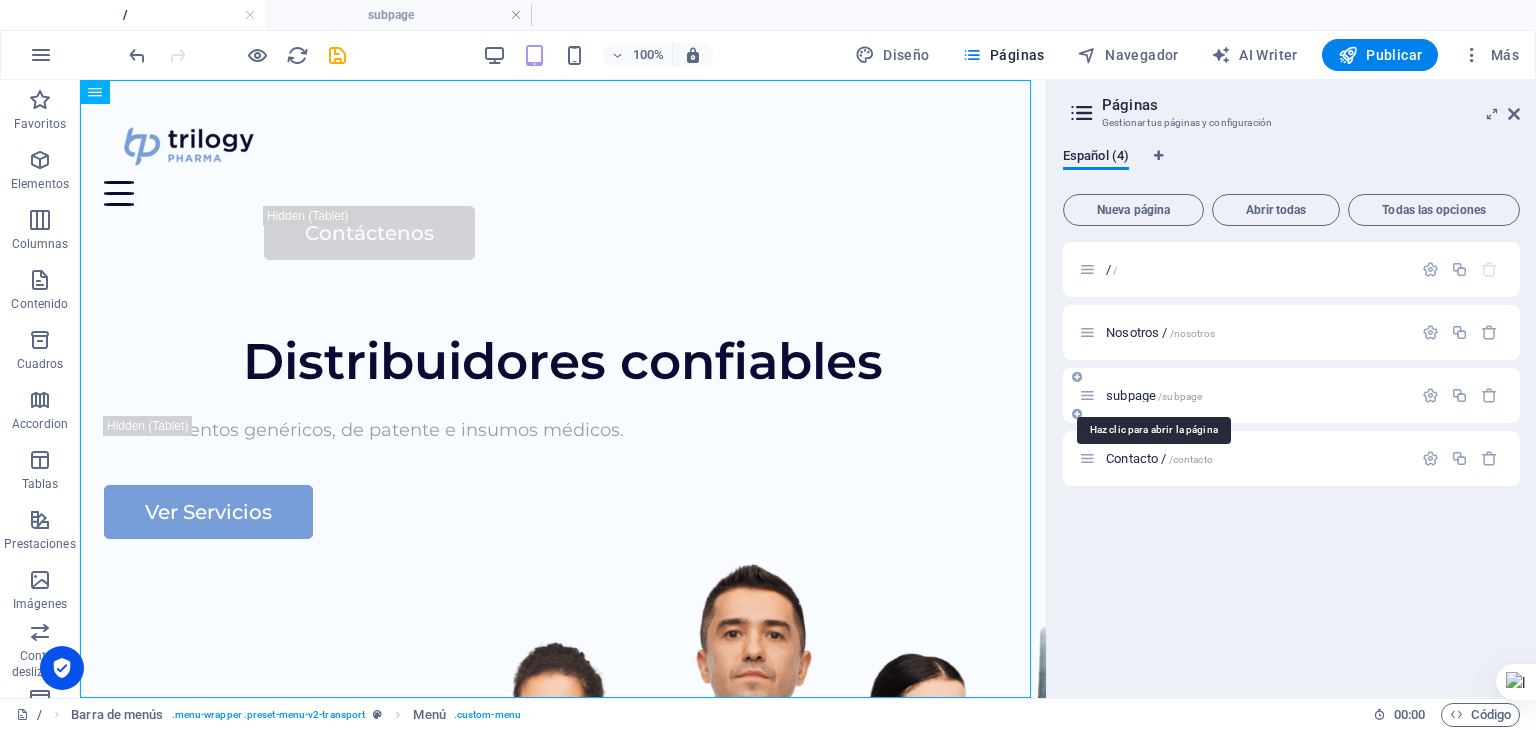 click on "subpage /subpage" at bounding box center [1154, 395] 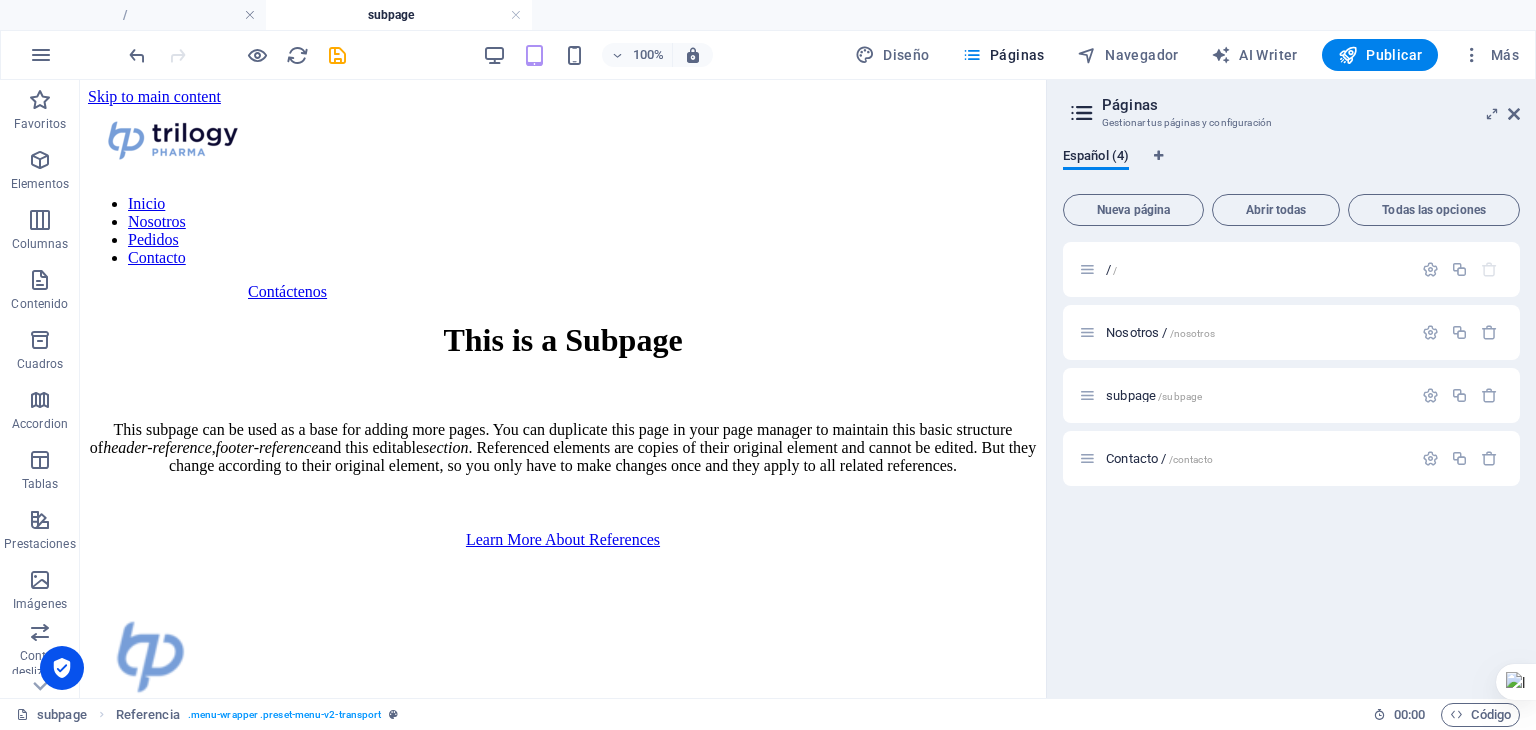 click on "Páginas Gestionar tus páginas y configuración" at bounding box center (1293, 106) 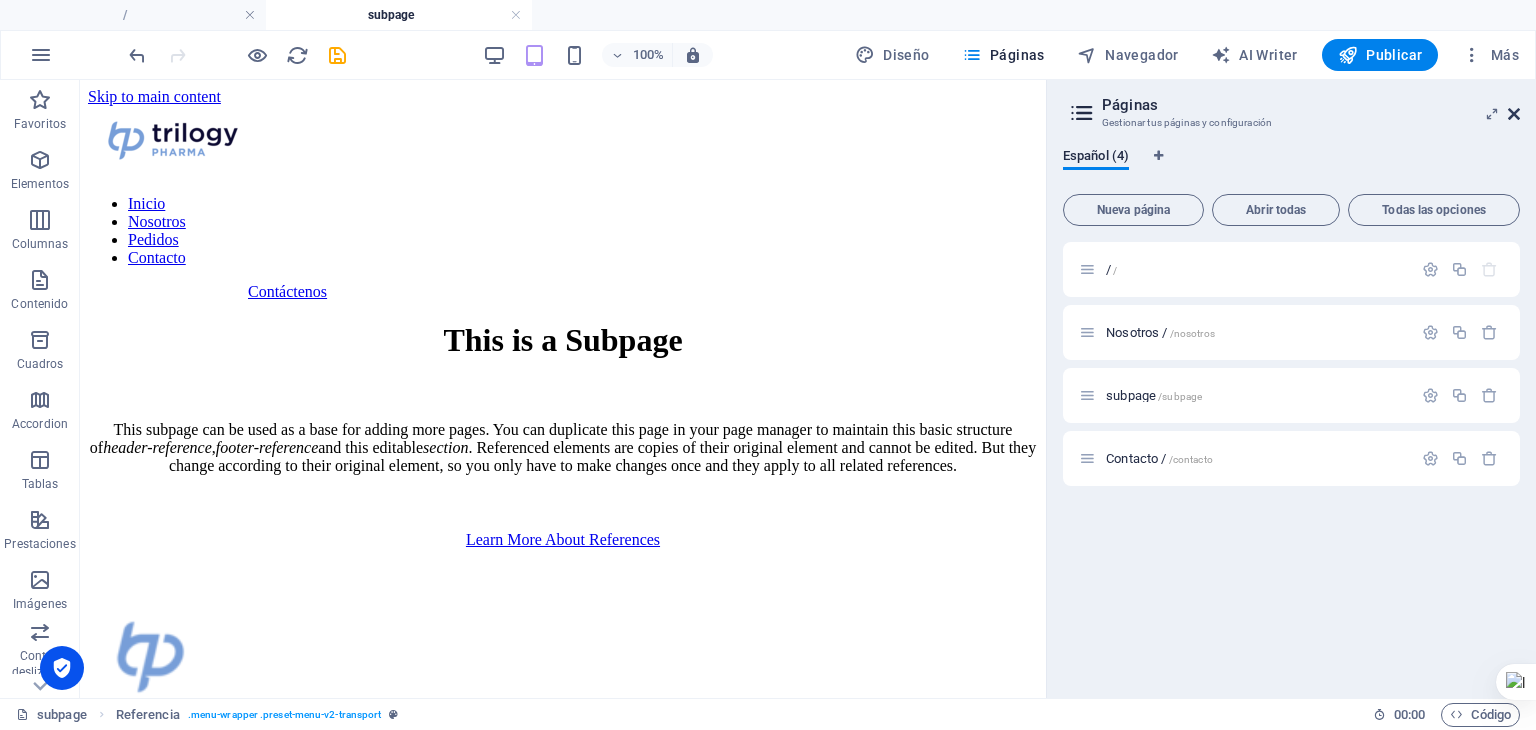 click at bounding box center (1514, 114) 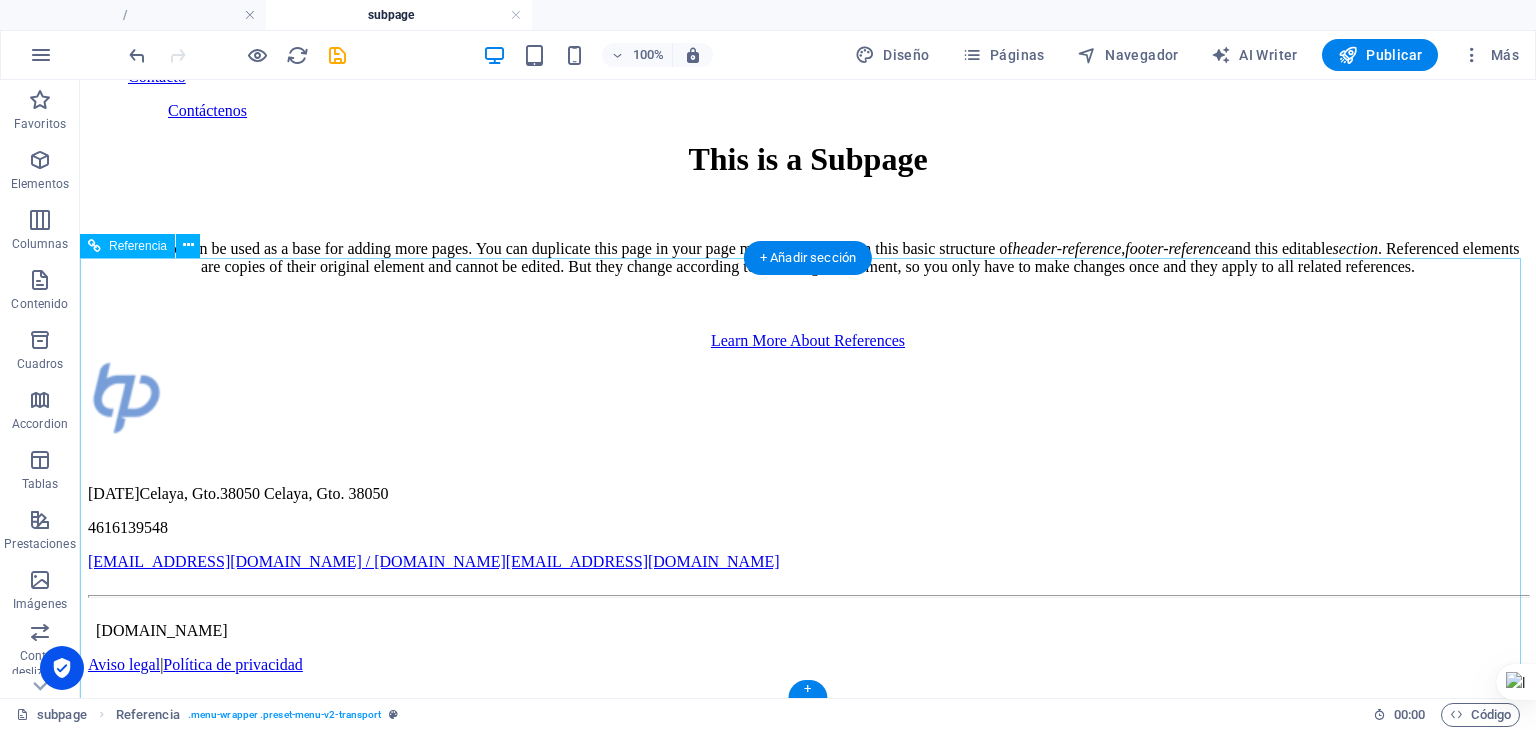 scroll, scrollTop: 0, scrollLeft: 0, axis: both 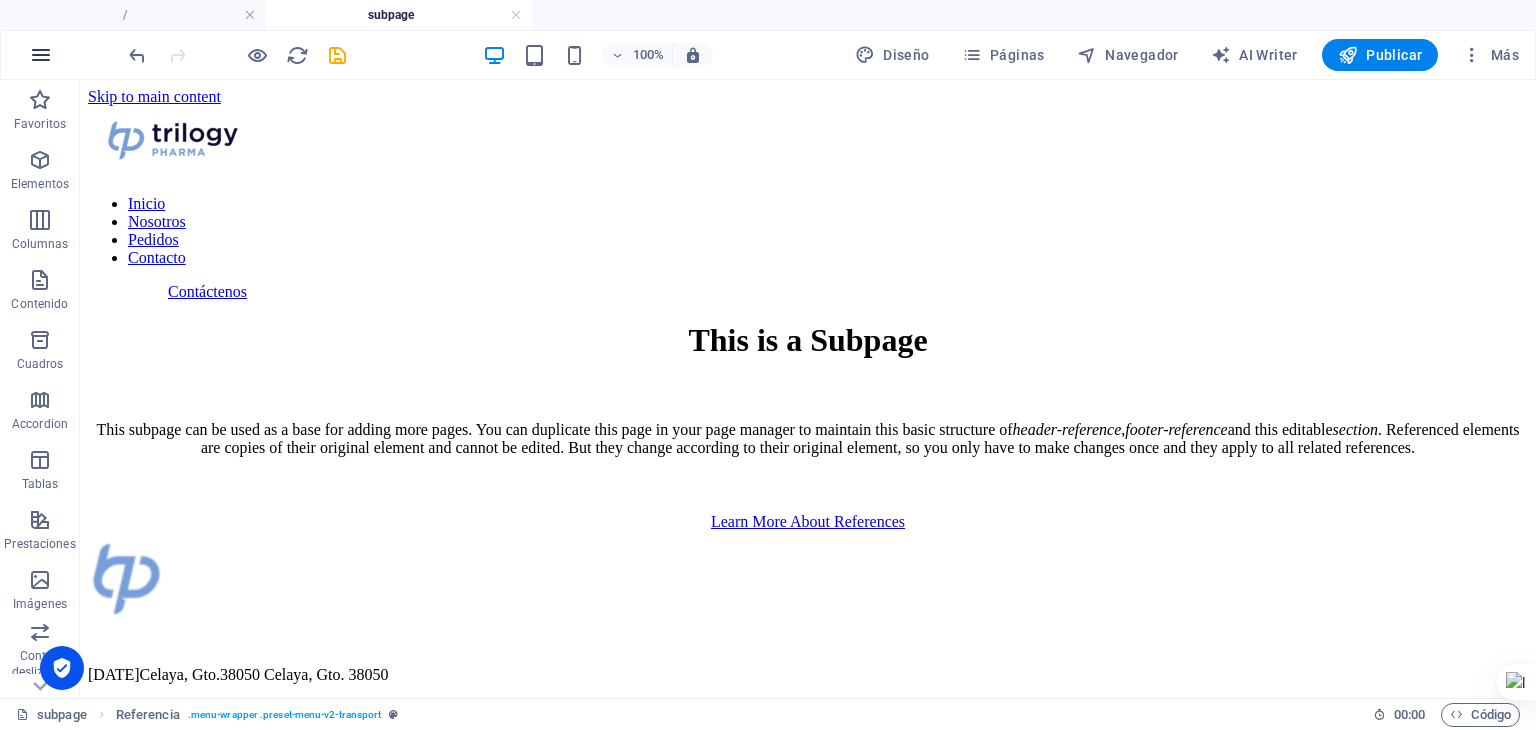 click at bounding box center (41, 55) 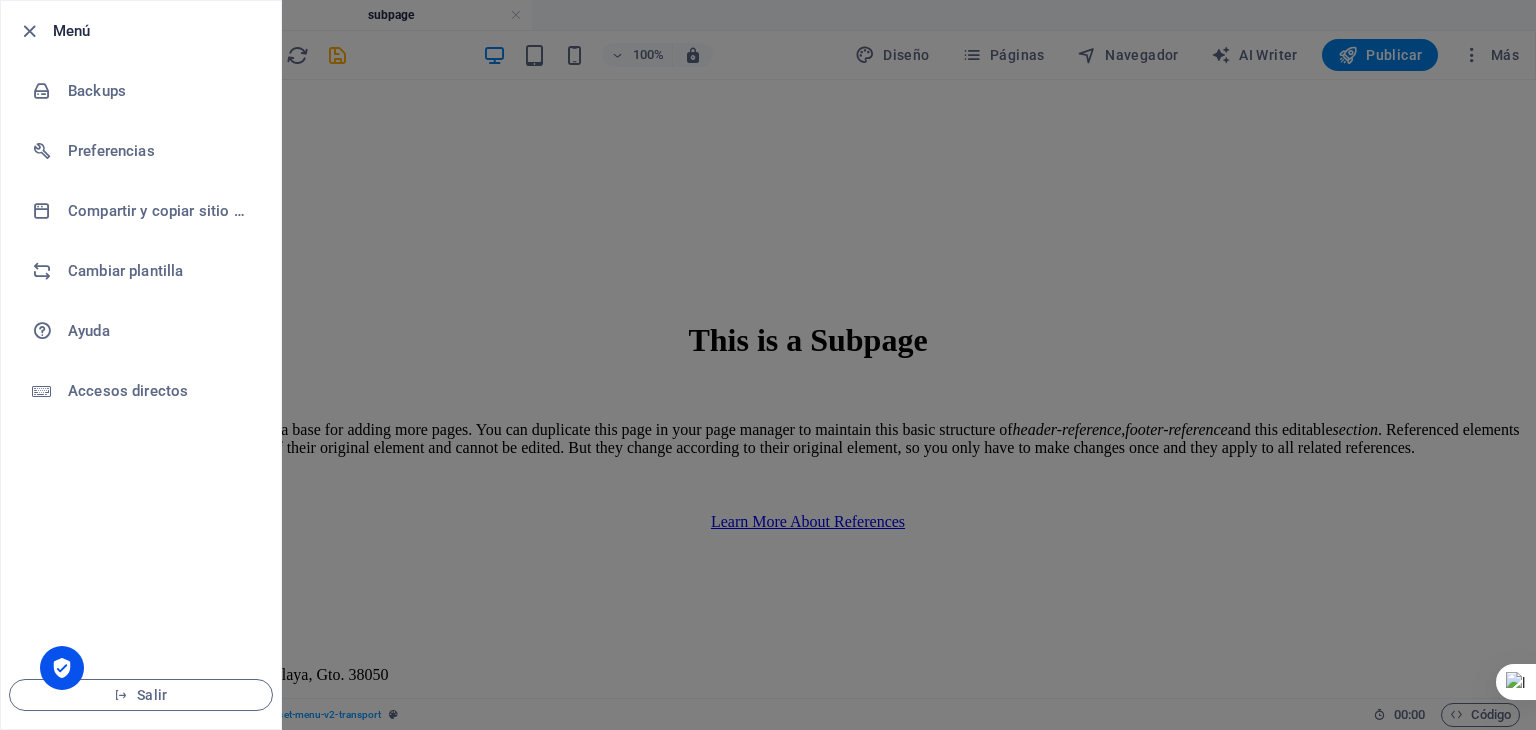click at bounding box center [768, 365] 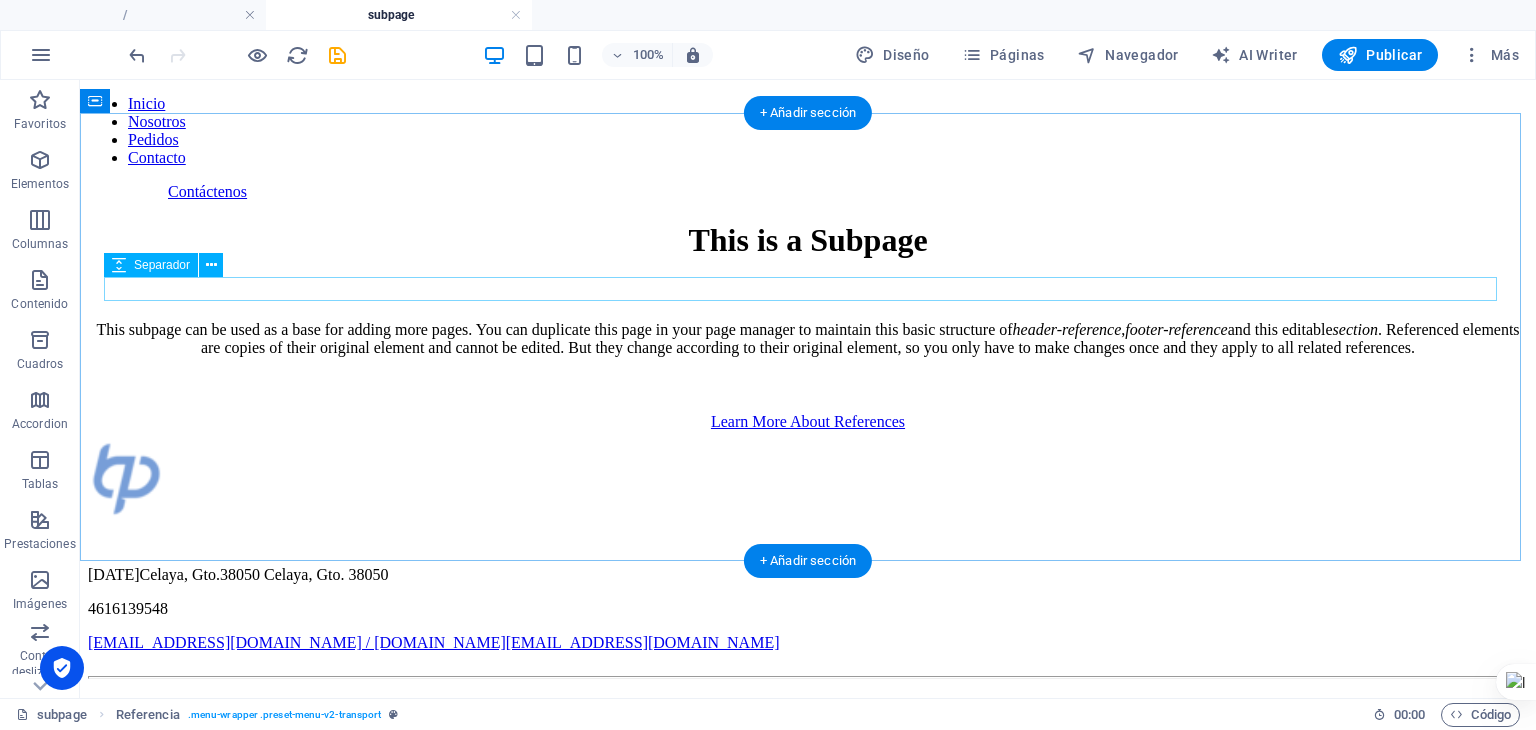 scroll, scrollTop: 0, scrollLeft: 0, axis: both 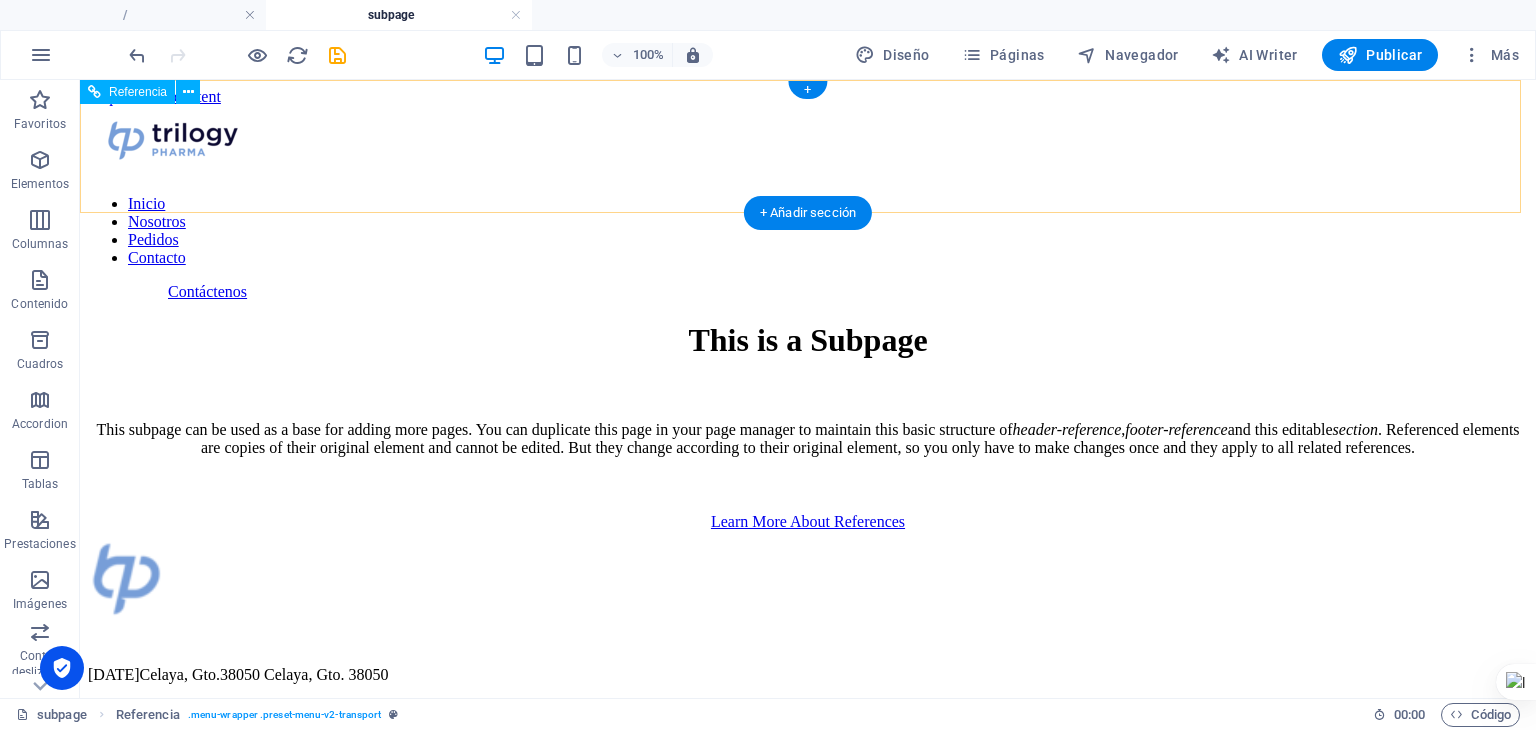 click on "Inicio Nosotros Pedidos Contacto Contáctenos" at bounding box center (808, 203) 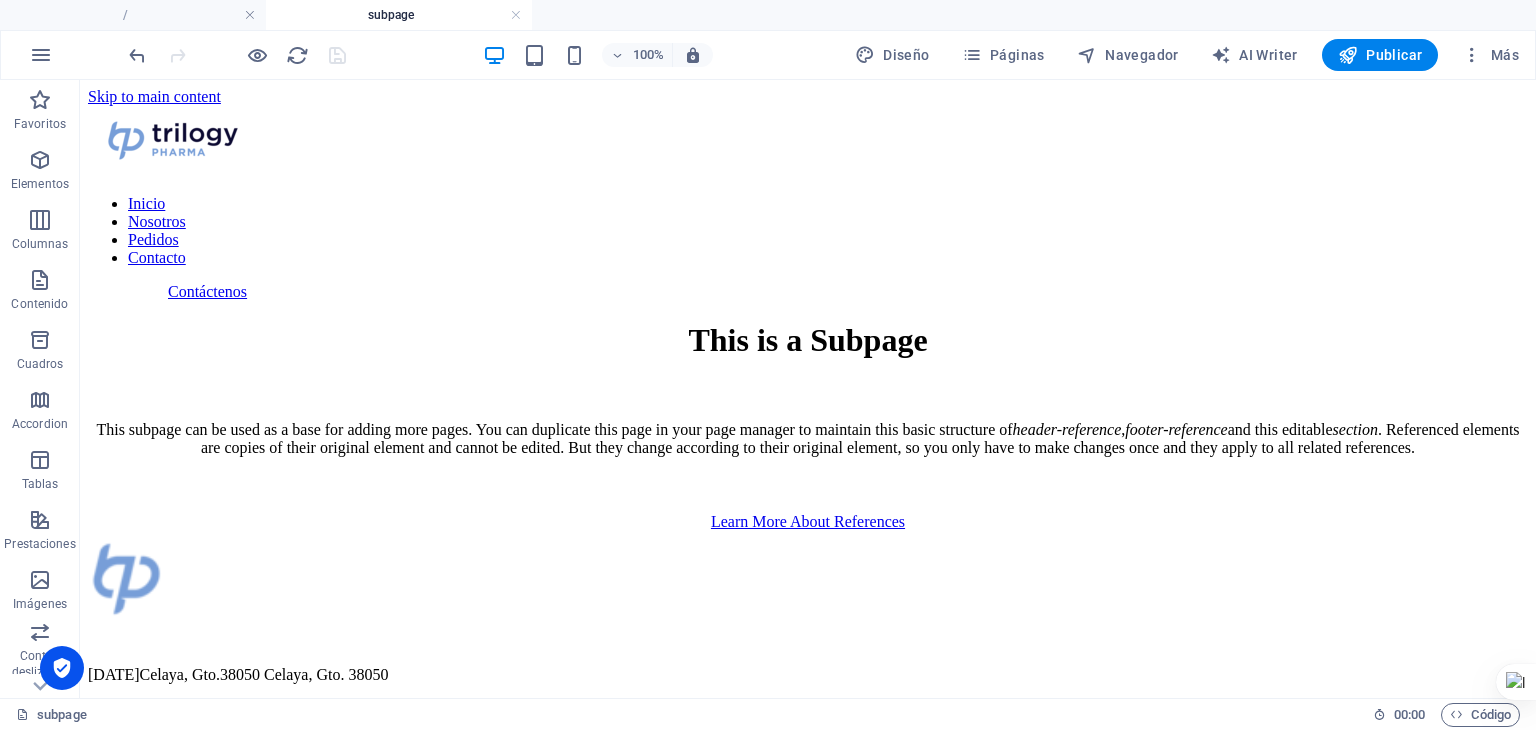 click at bounding box center [237, 55] 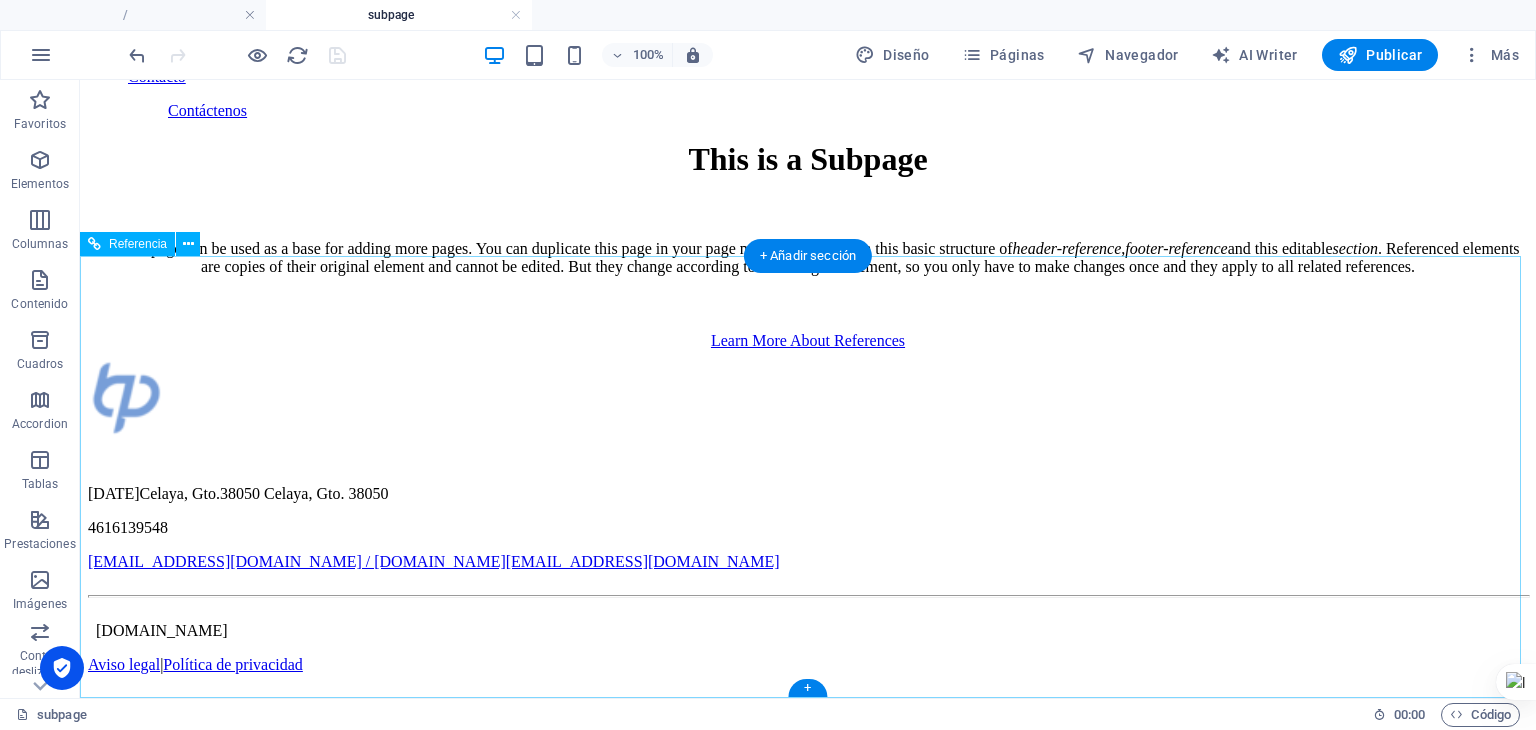 scroll, scrollTop: 0, scrollLeft: 0, axis: both 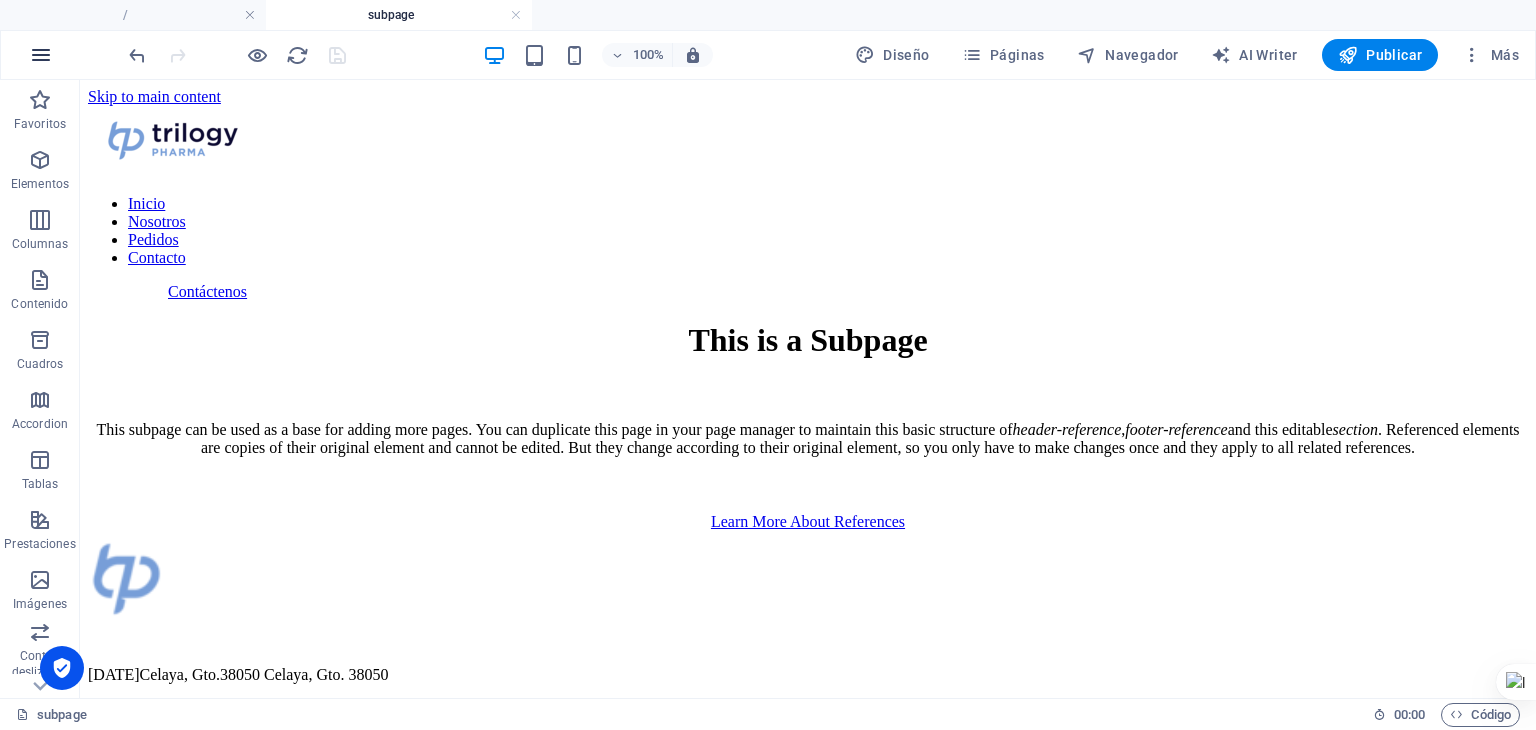 click at bounding box center (41, 55) 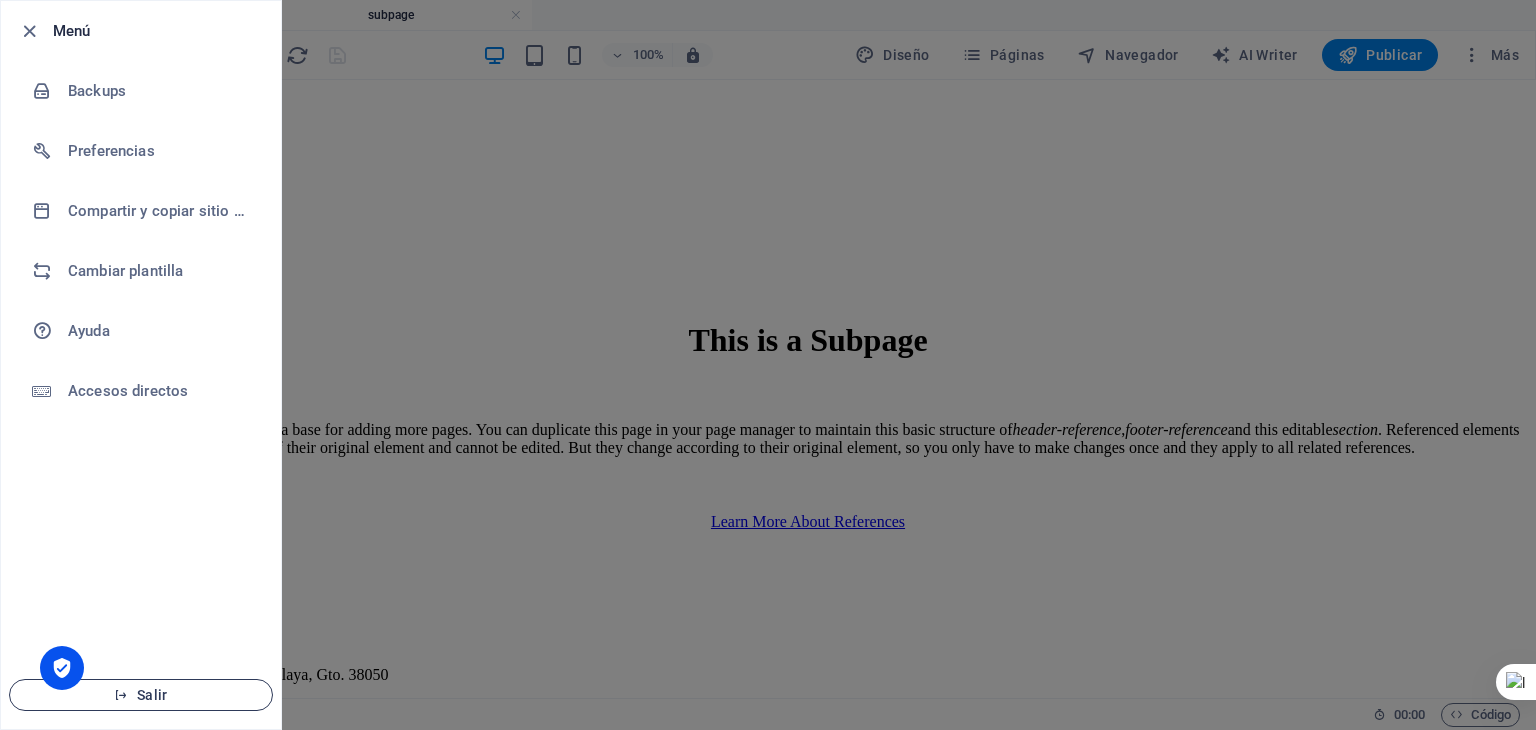 click on "Salir" at bounding box center (141, 695) 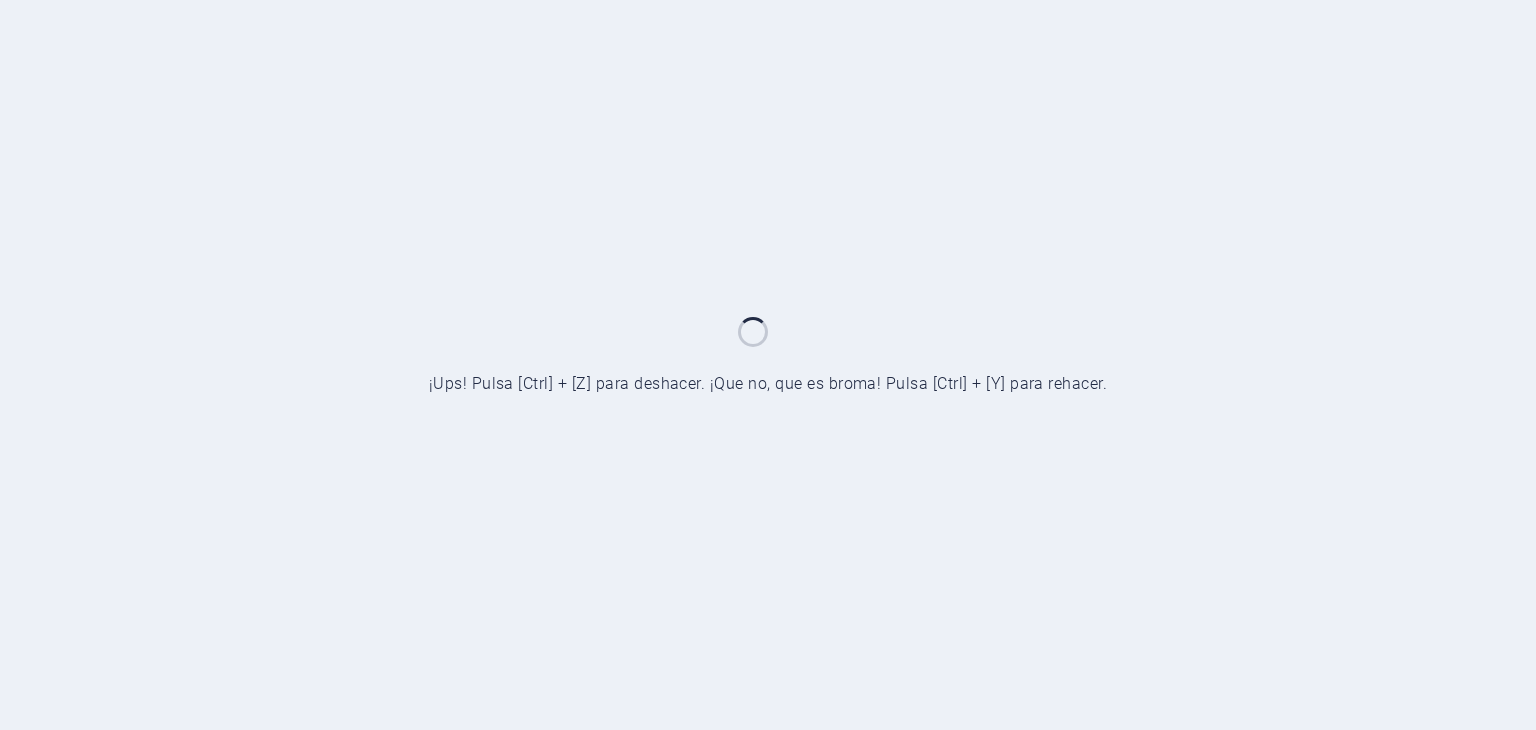 scroll, scrollTop: 0, scrollLeft: 0, axis: both 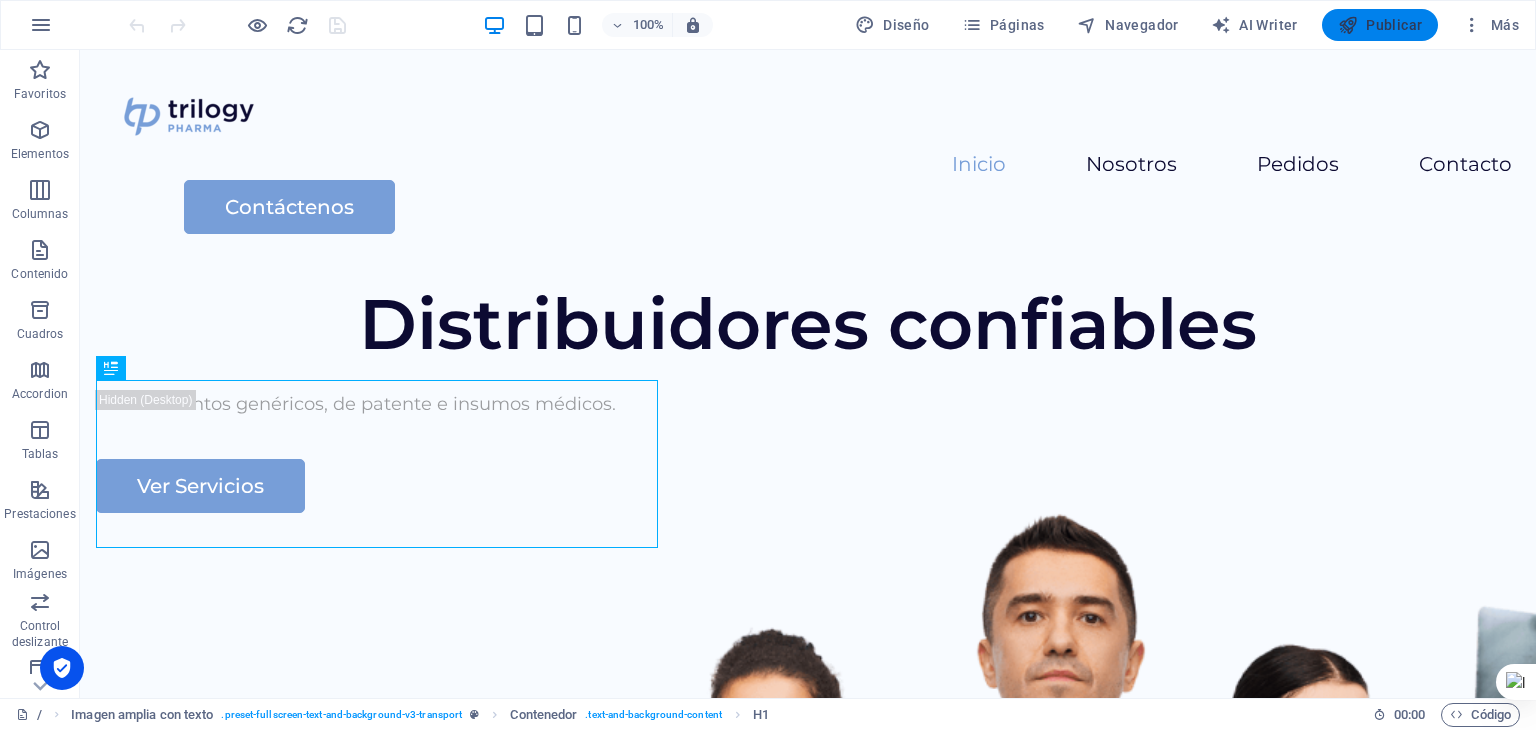 click on "Publicar" at bounding box center (1380, 25) 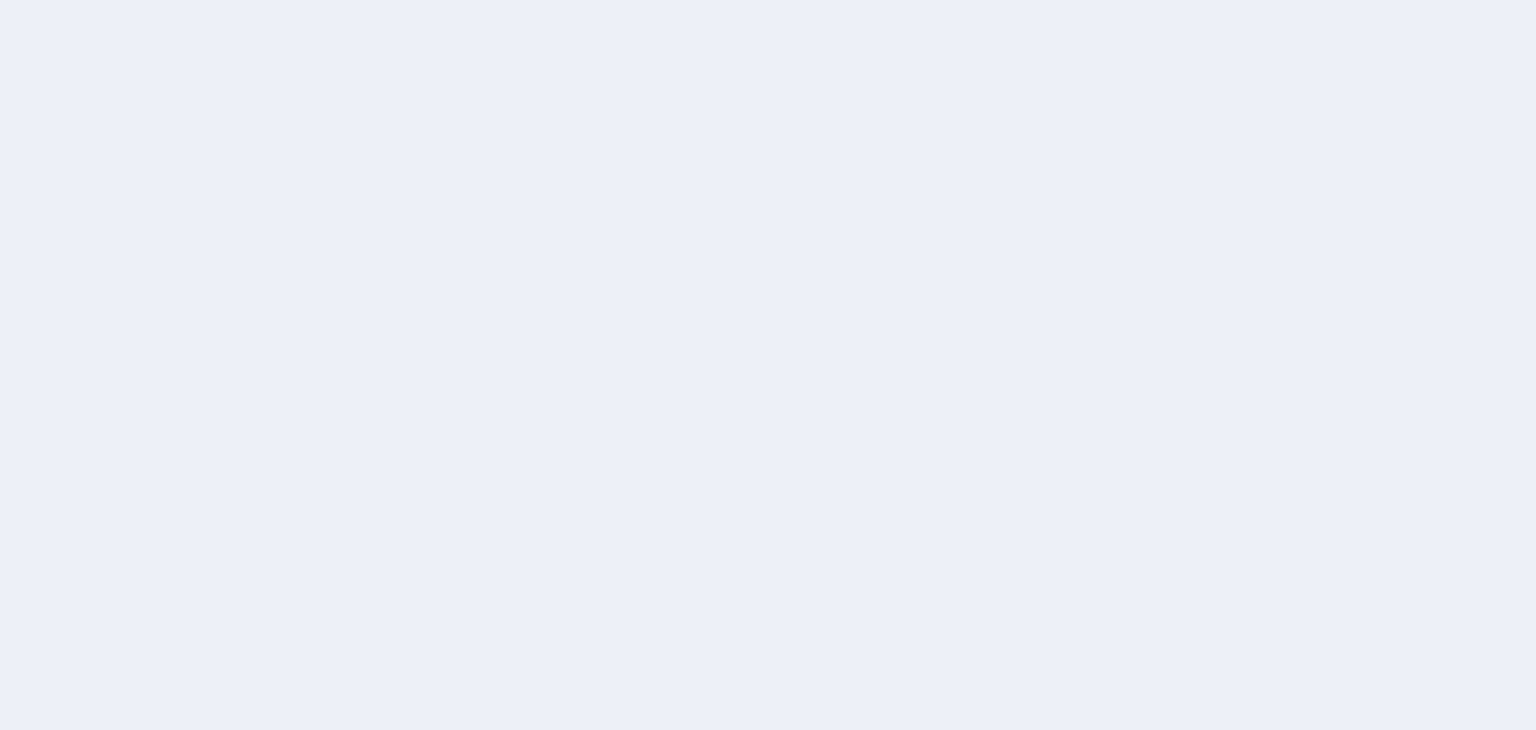 scroll, scrollTop: 0, scrollLeft: 0, axis: both 